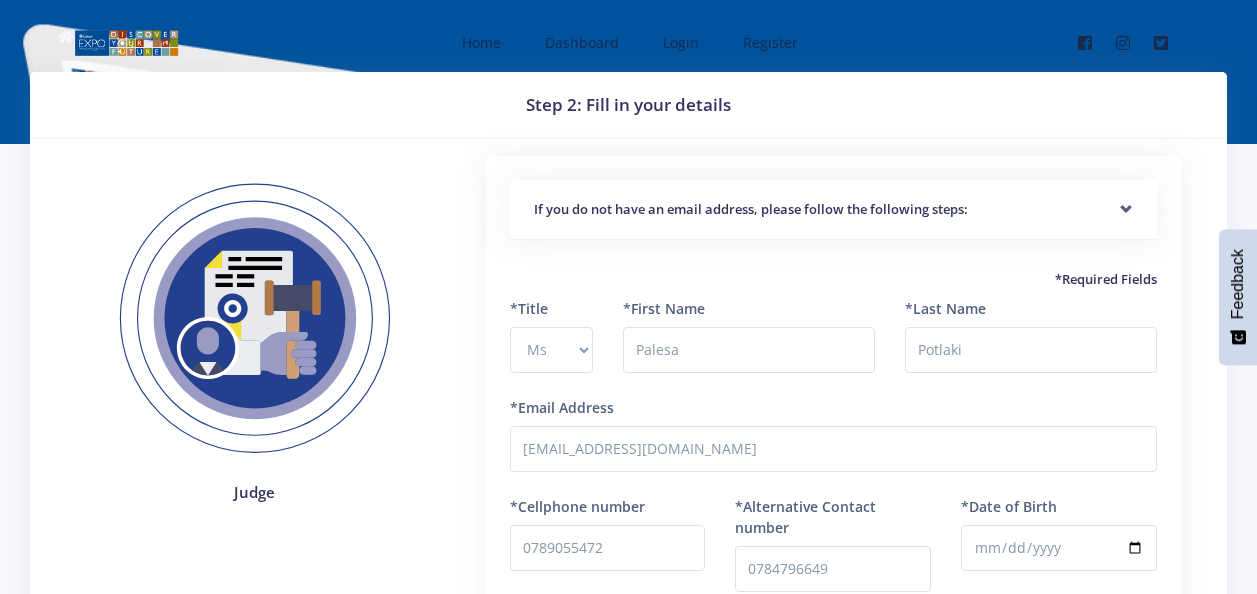 select on "Ms" 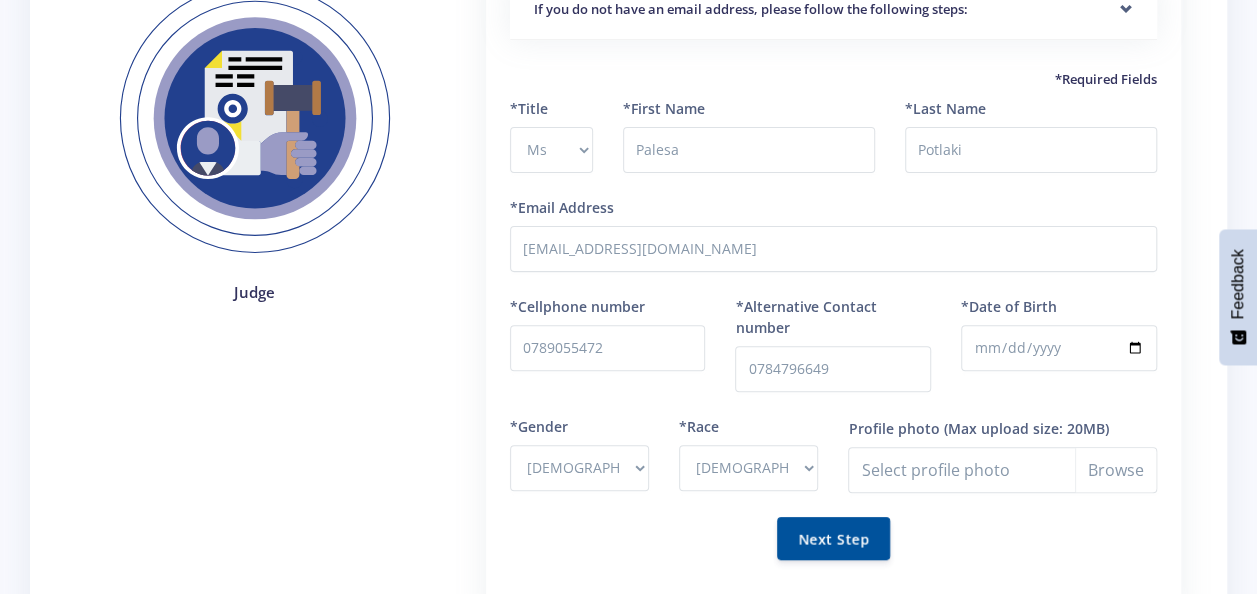 click on "Profile photo" at bounding box center [1002, 470] 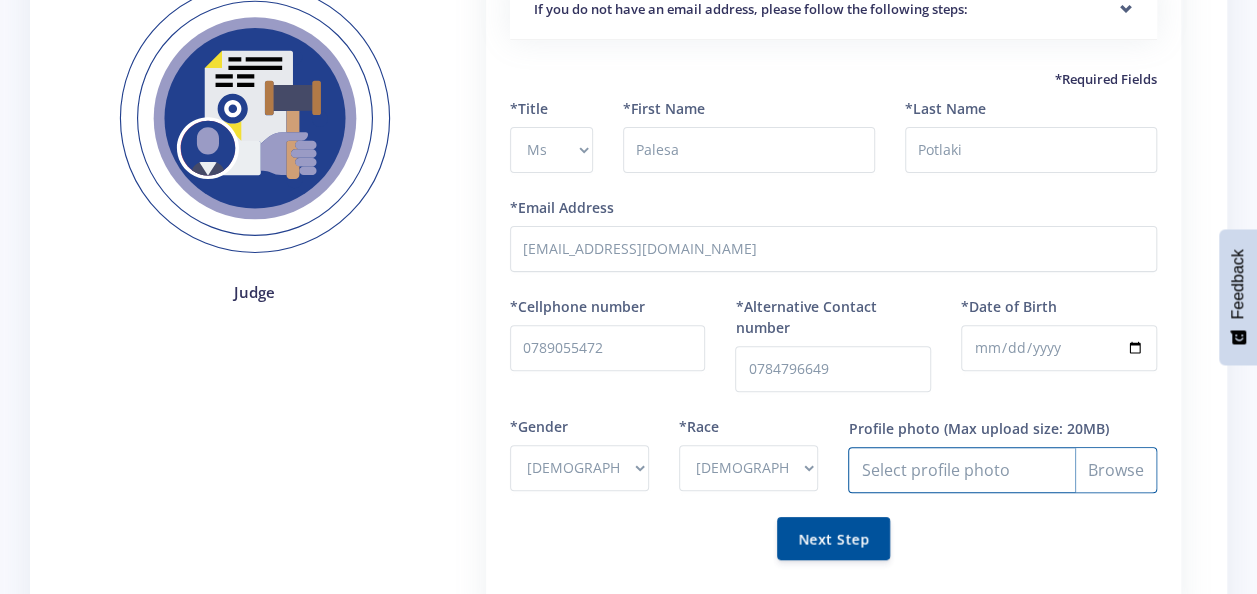 type on "C:\fakepath\IMG_5650.jpeg" 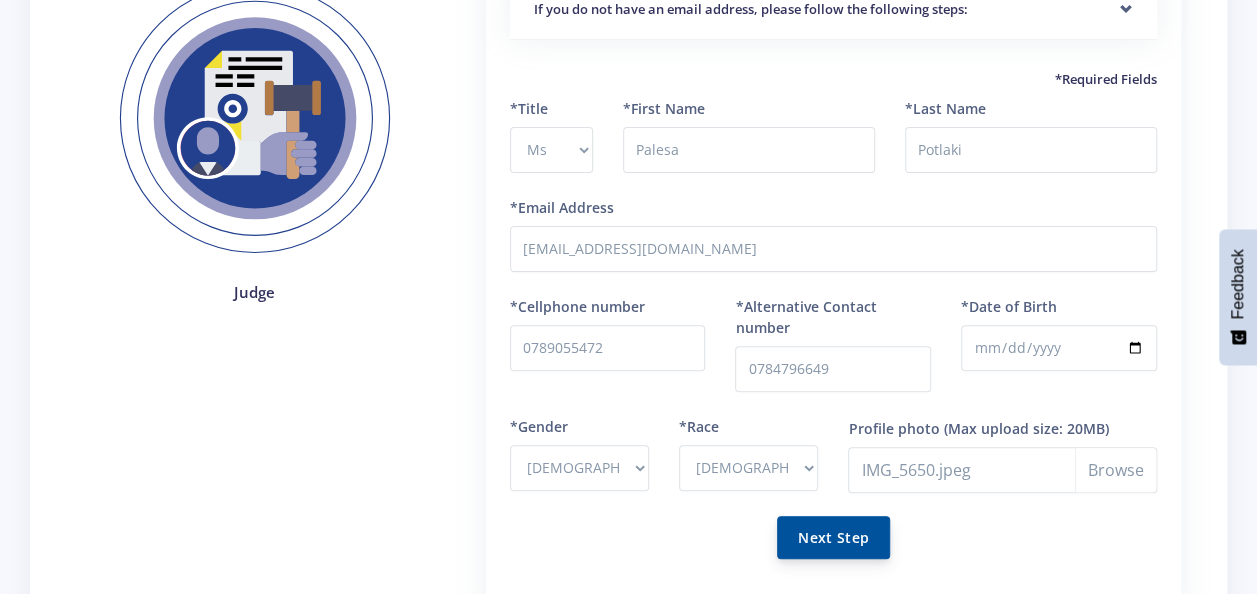 click on "Next
Step" at bounding box center [833, 537] 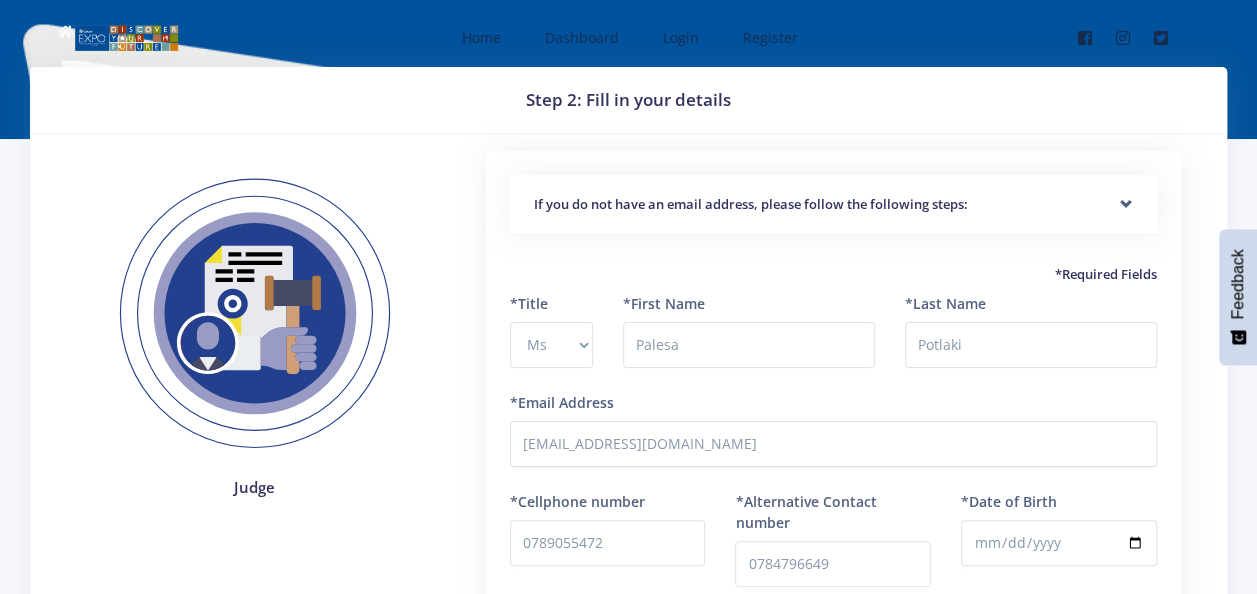 scroll, scrollTop: 0, scrollLeft: 0, axis: both 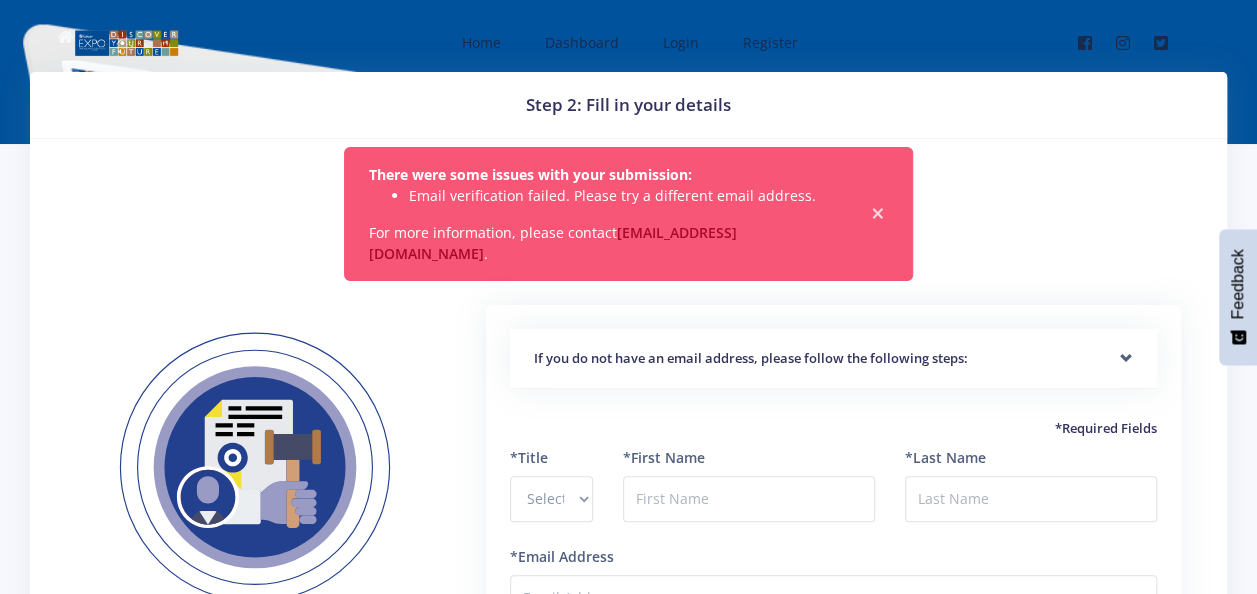 click on "×" at bounding box center (878, 214) 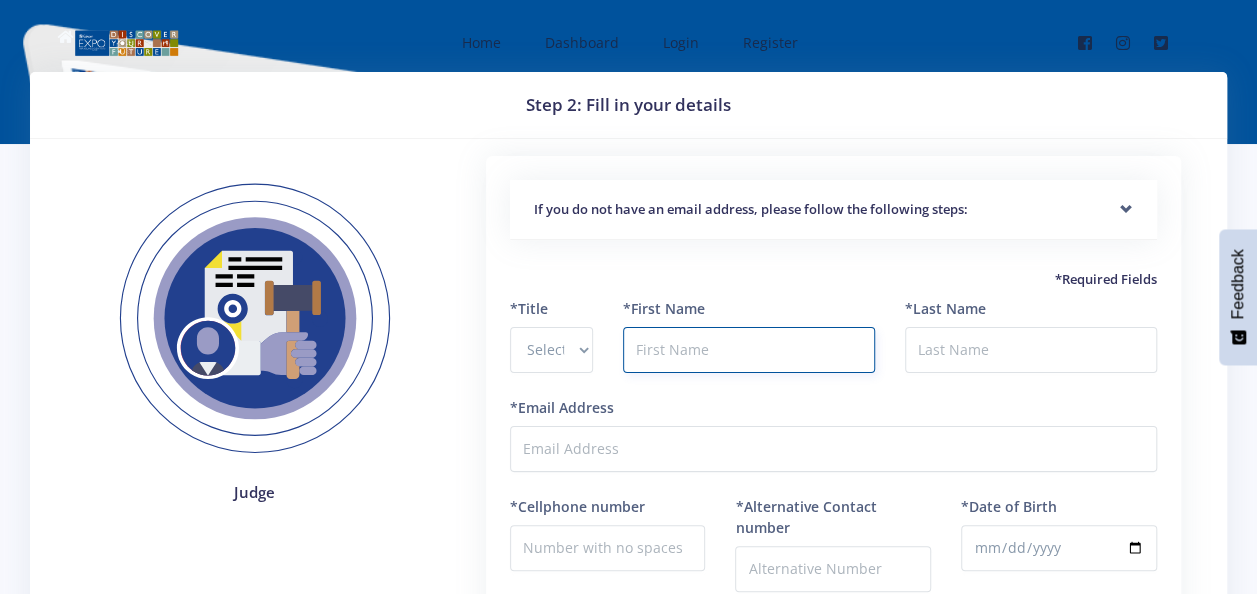 click at bounding box center [749, 350] 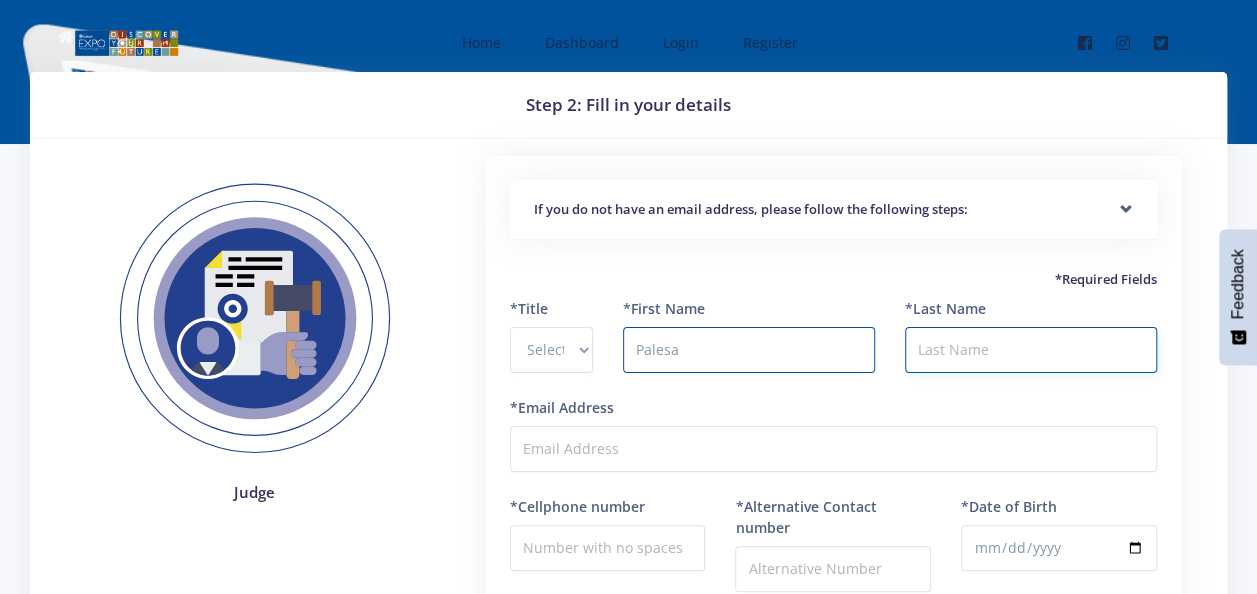 type on "Potlaki" 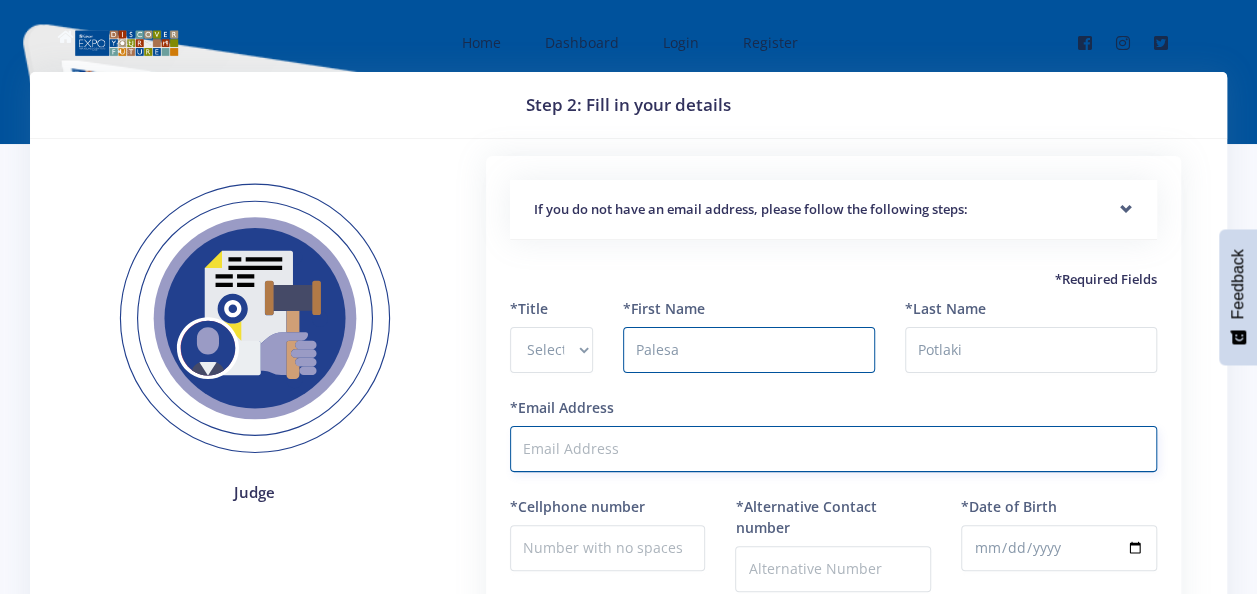 type on "[EMAIL_ADDRESS][DOMAIN_NAME]" 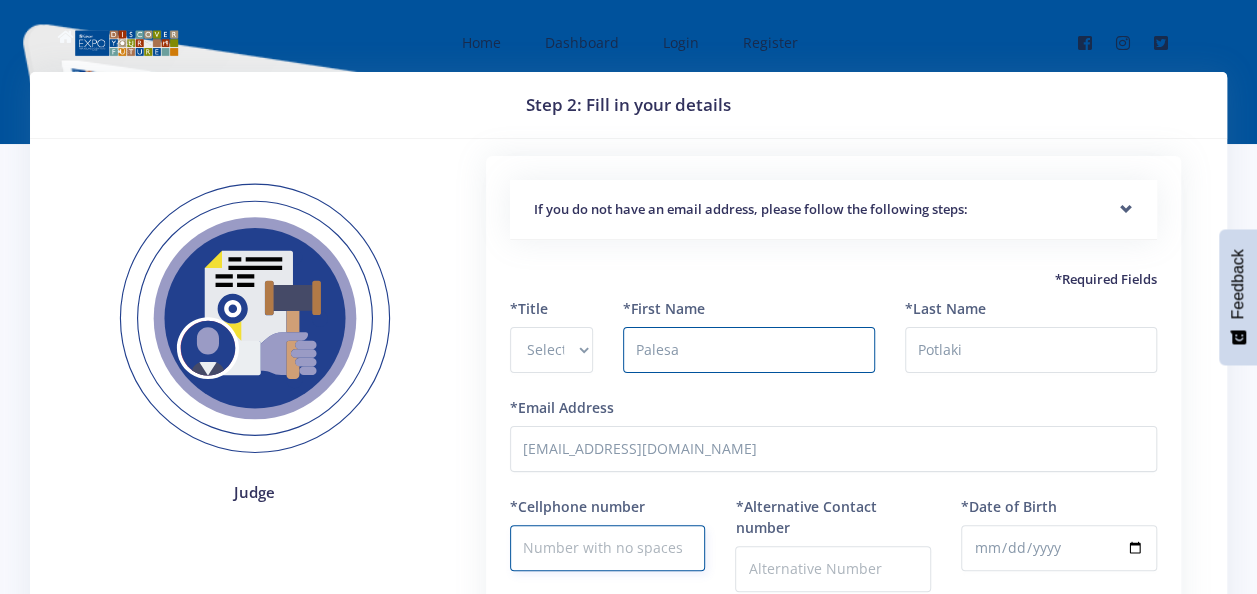 type on "0789055472" 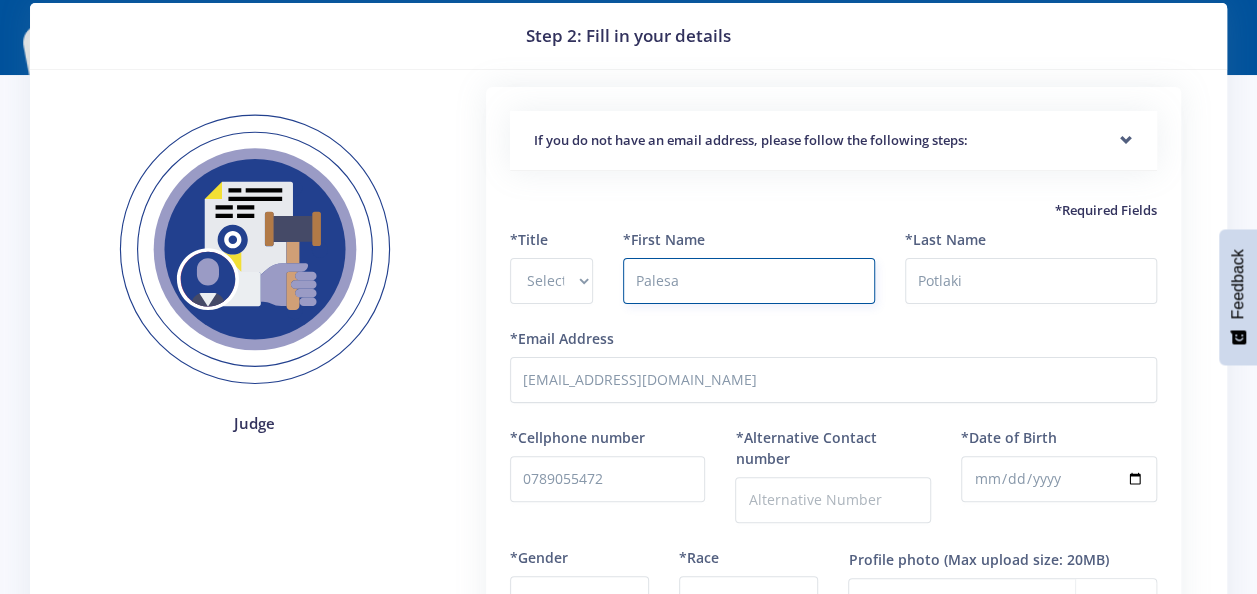 scroll, scrollTop: 100, scrollLeft: 0, axis: vertical 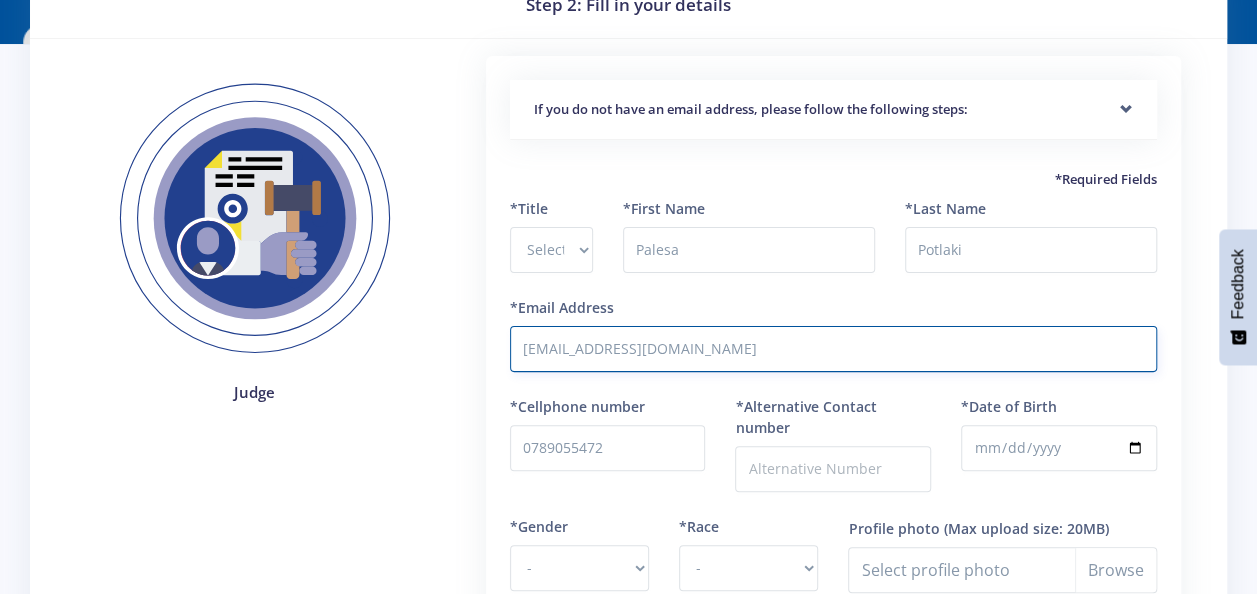 click on "[EMAIL_ADDRESS][DOMAIN_NAME]" at bounding box center [833, 349] 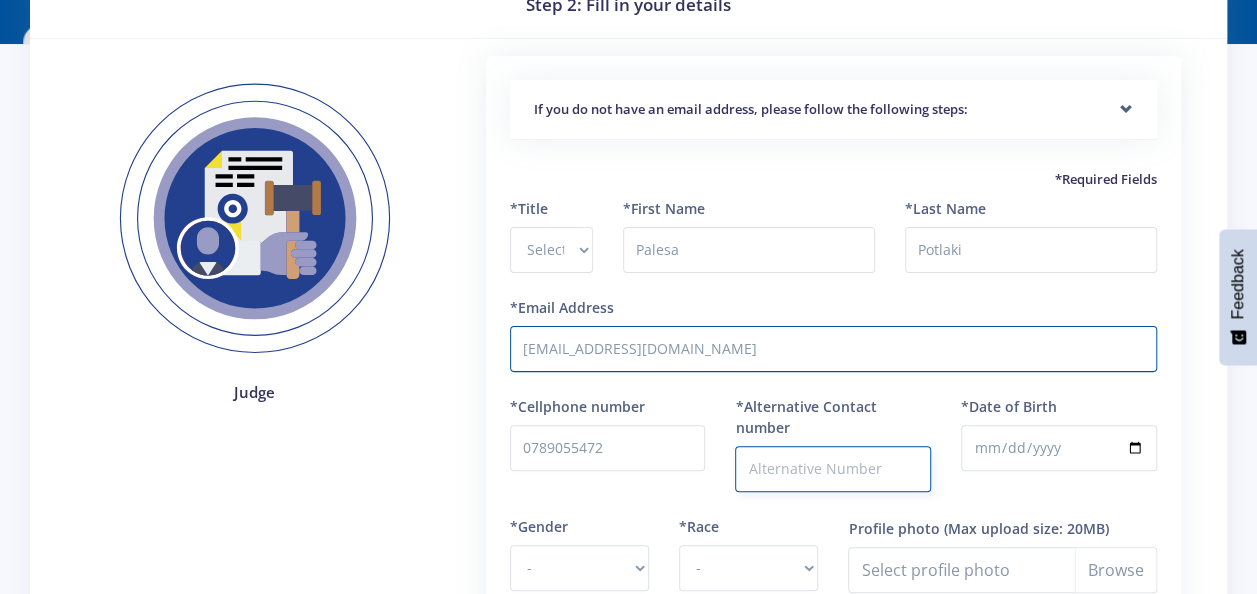 click on "*Alternative Contact number" at bounding box center (833, 469) 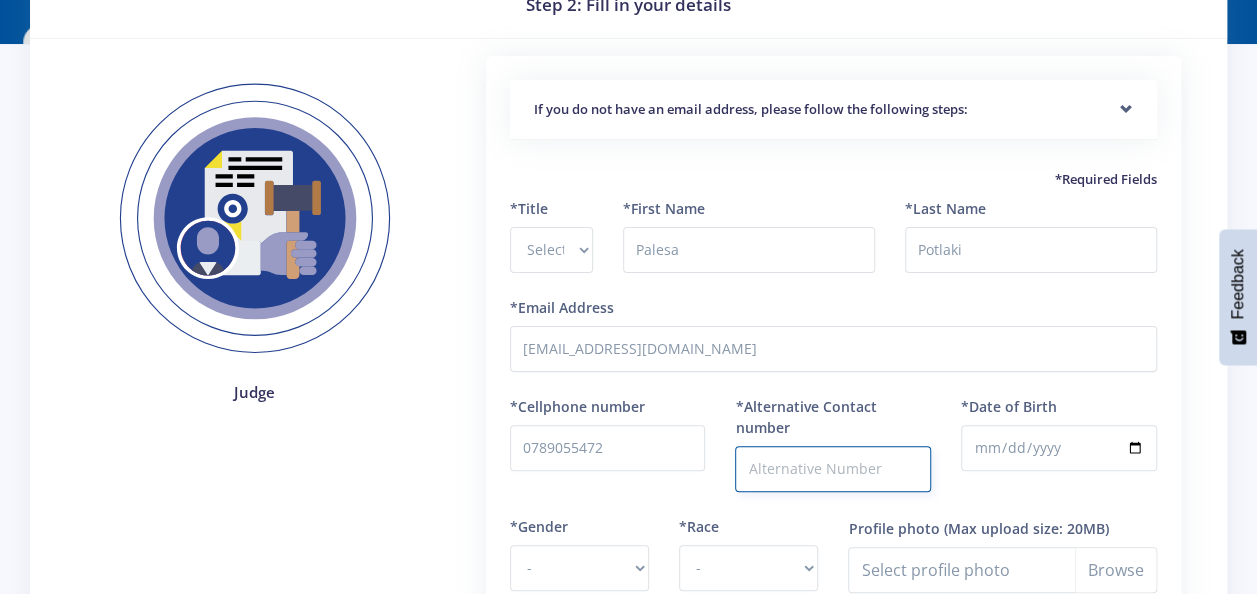 type on "0784796649" 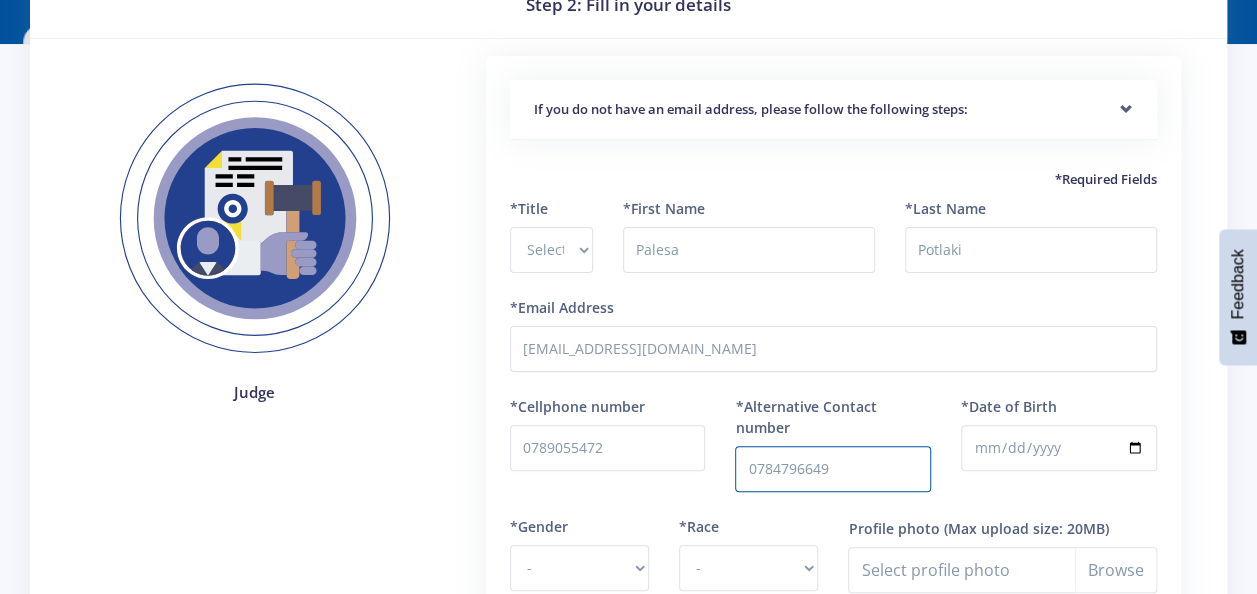 select on "African" 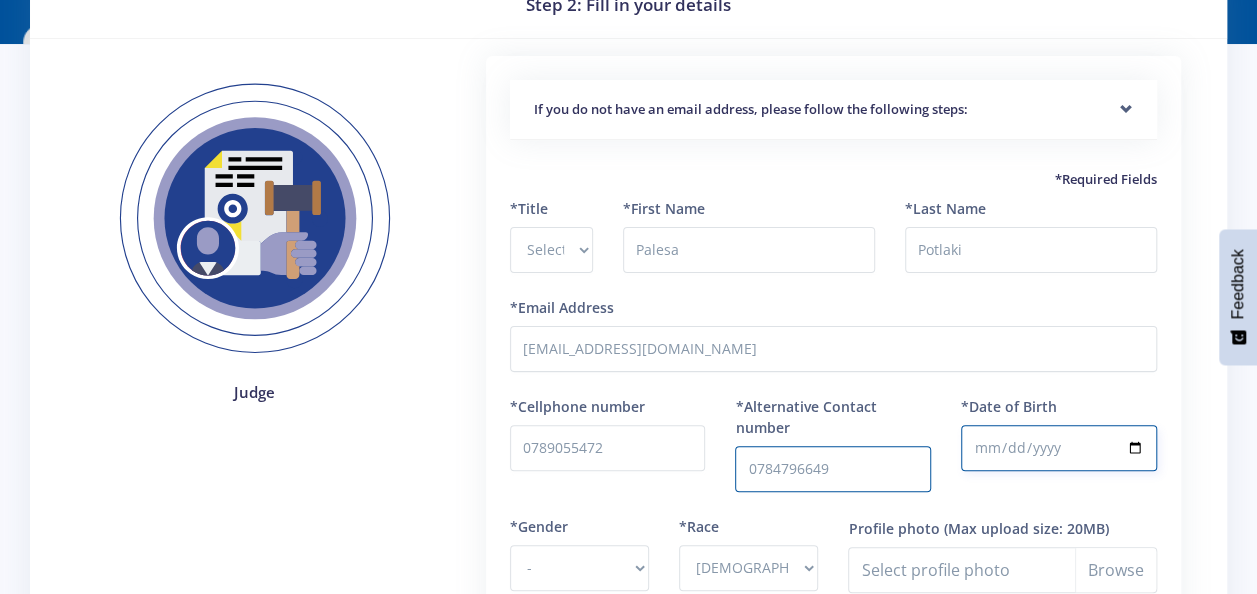 click on "*Date of Birth" at bounding box center (1059, 448) 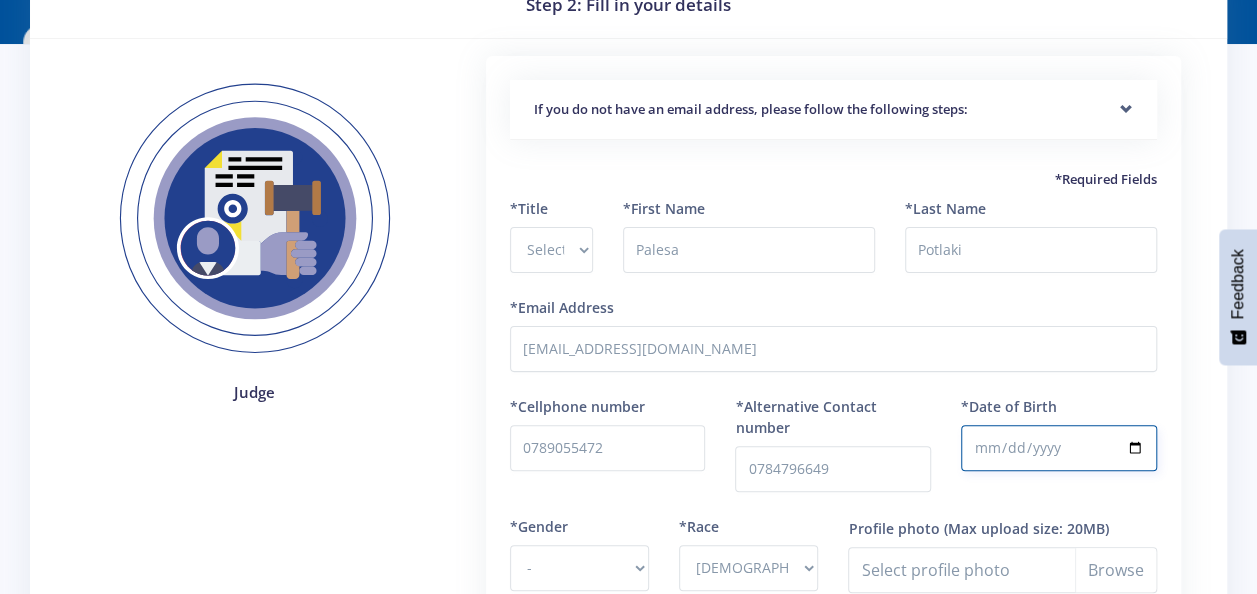 click on "*Date of Birth" at bounding box center (1059, 448) 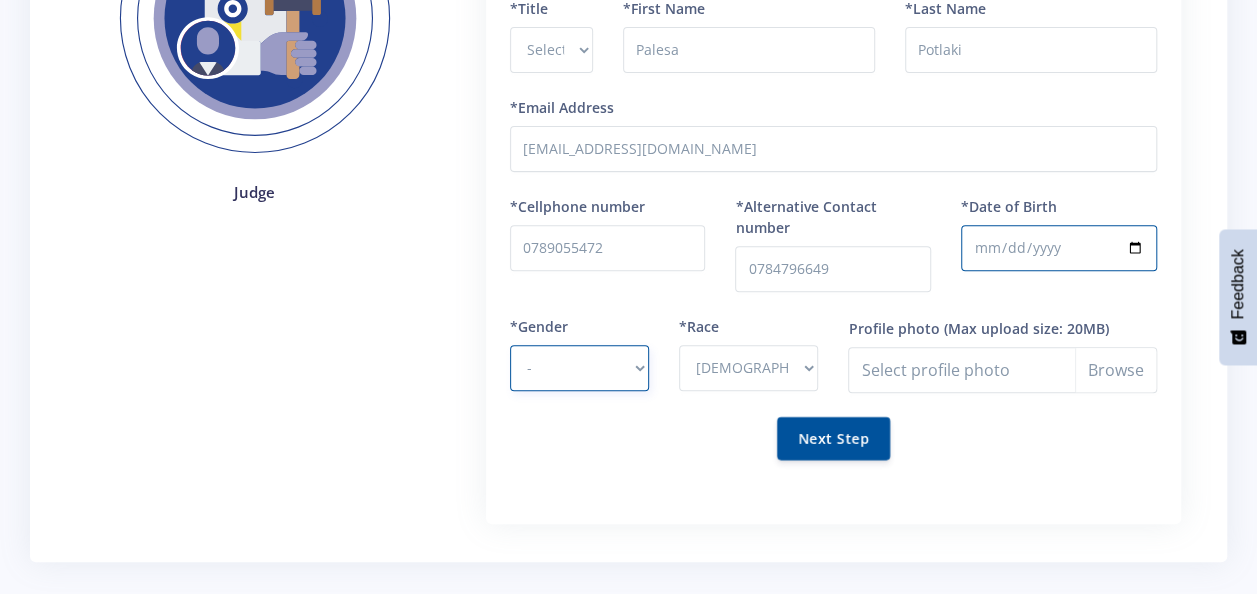click on "-
Male
Female" at bounding box center (579, 368) 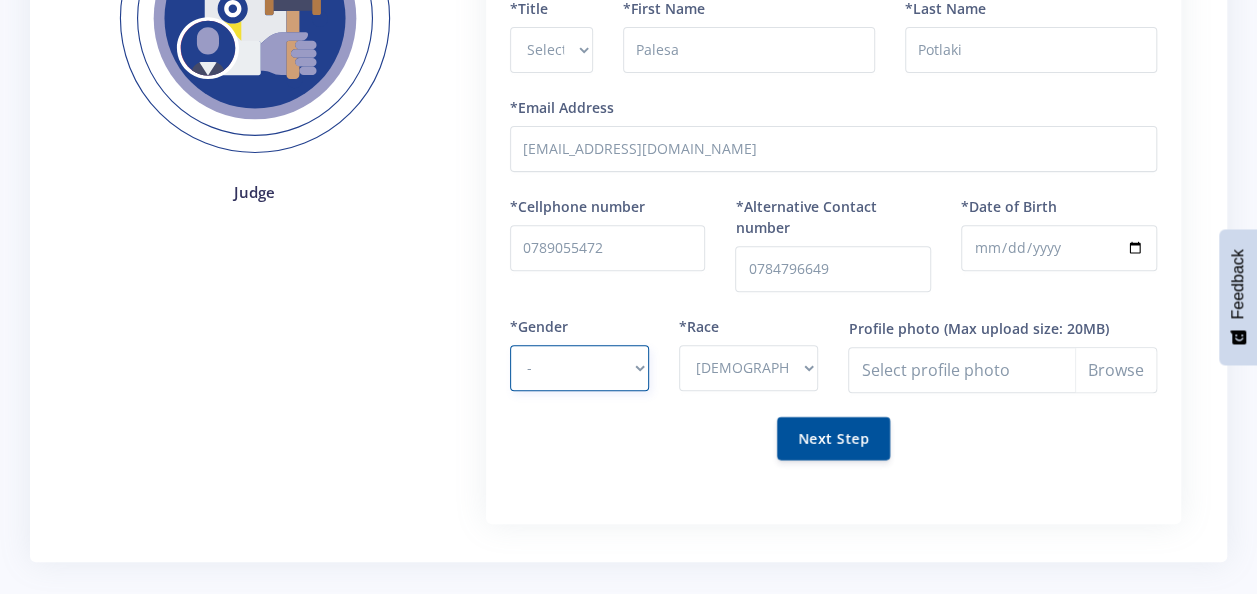 select on "F" 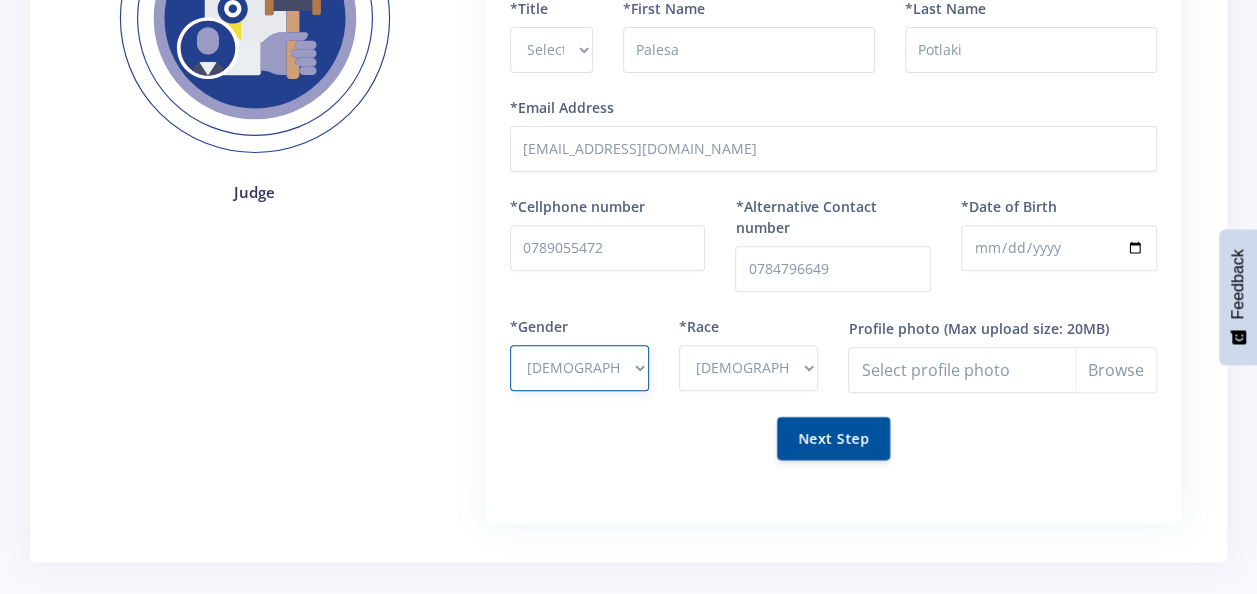 click on "-
Male
Female" at bounding box center [579, 368] 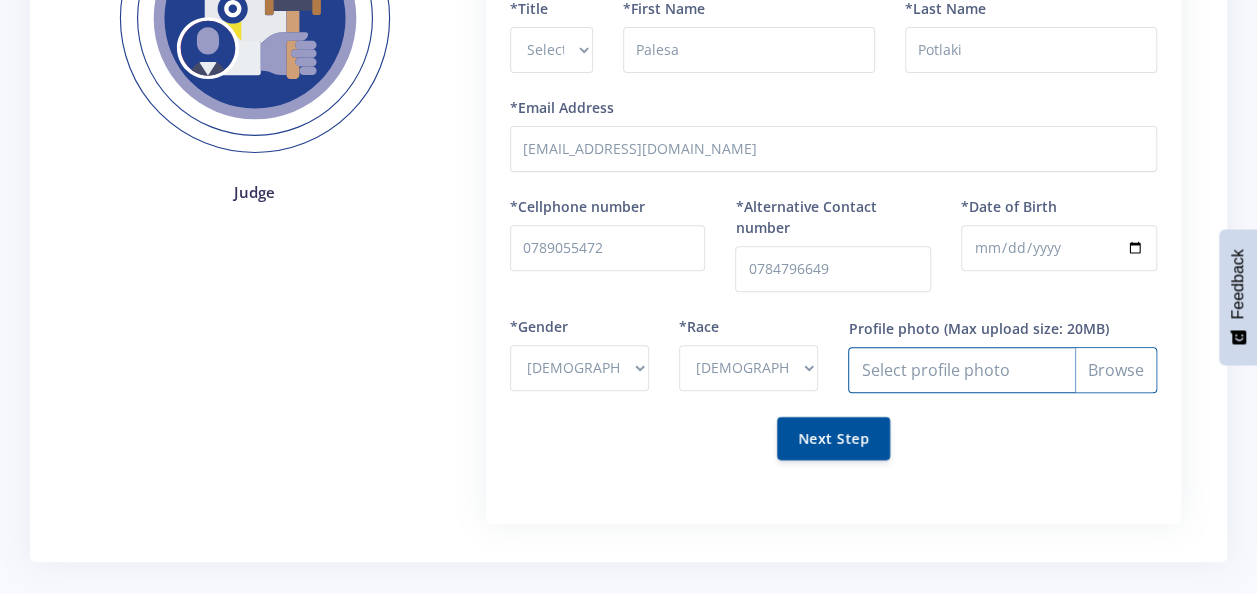 click on "Profile photo" at bounding box center (1002, 370) 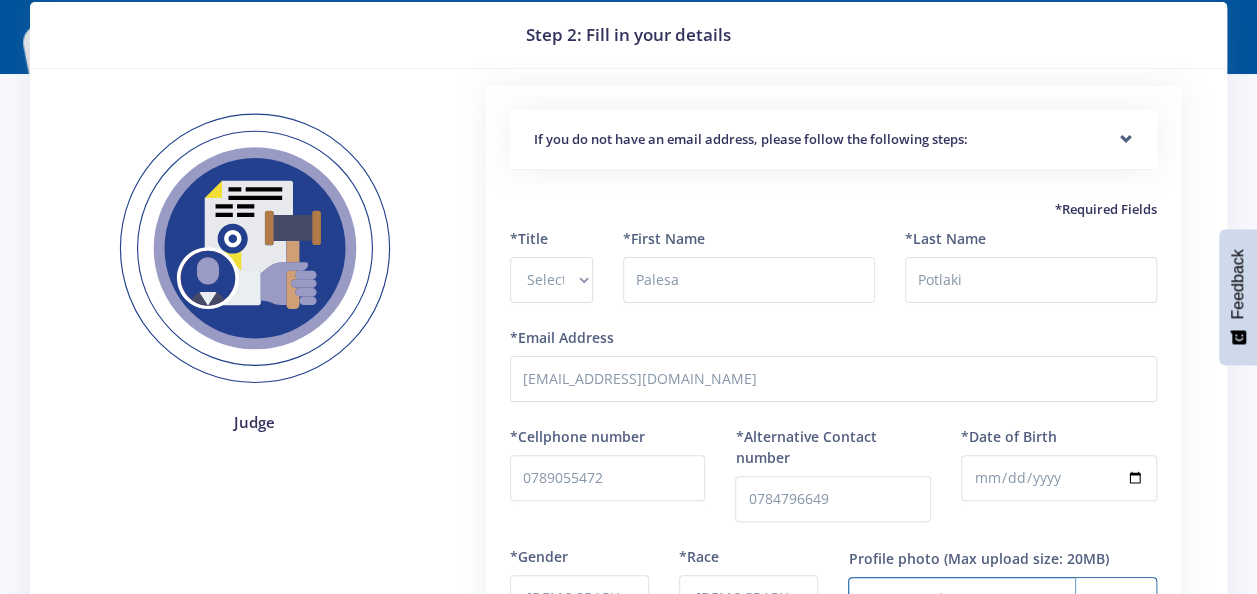 scroll, scrollTop: 200, scrollLeft: 0, axis: vertical 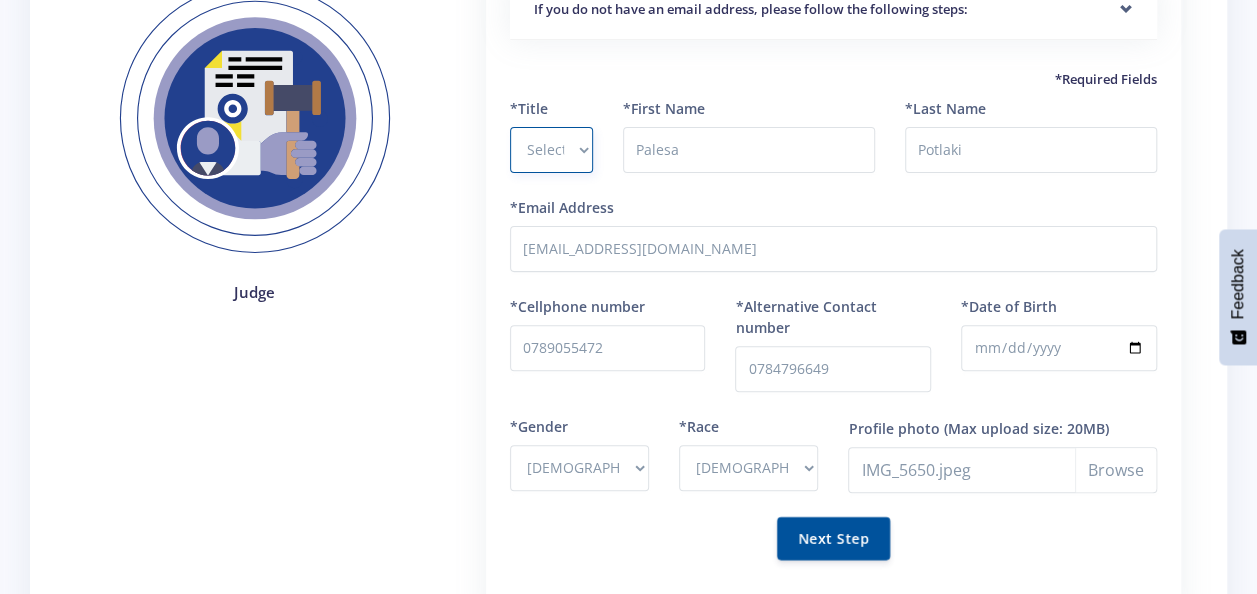 click on "Select Title
Prof
Dr
Mr
Mrs
Ms
Other" at bounding box center [551, 150] 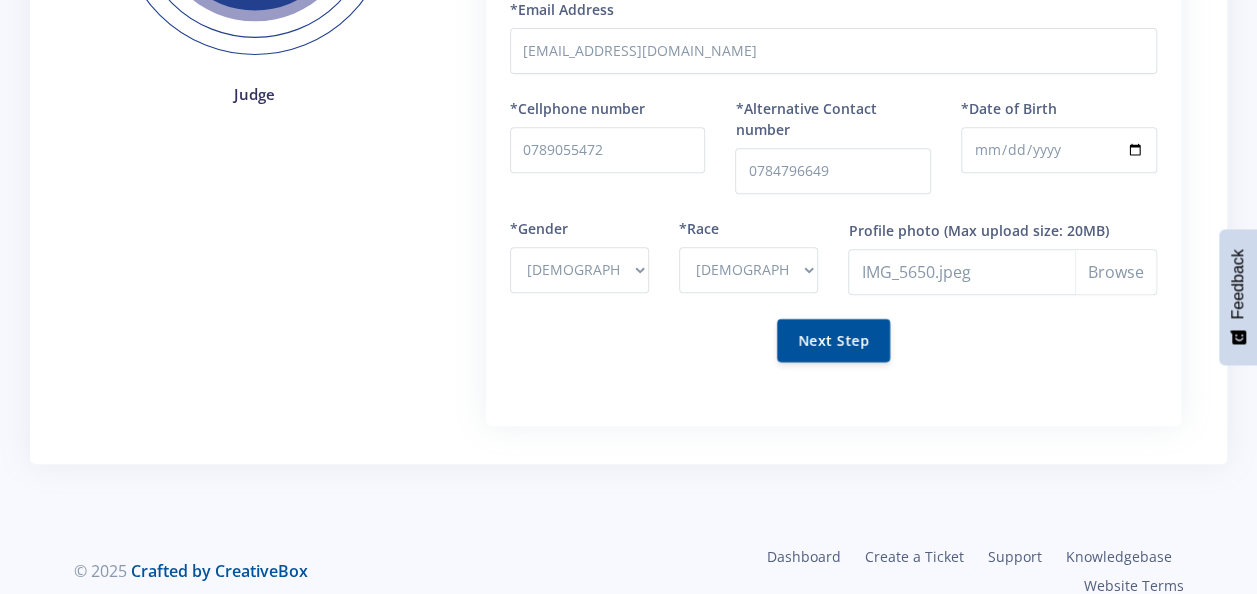 scroll, scrollTop: 400, scrollLeft: 0, axis: vertical 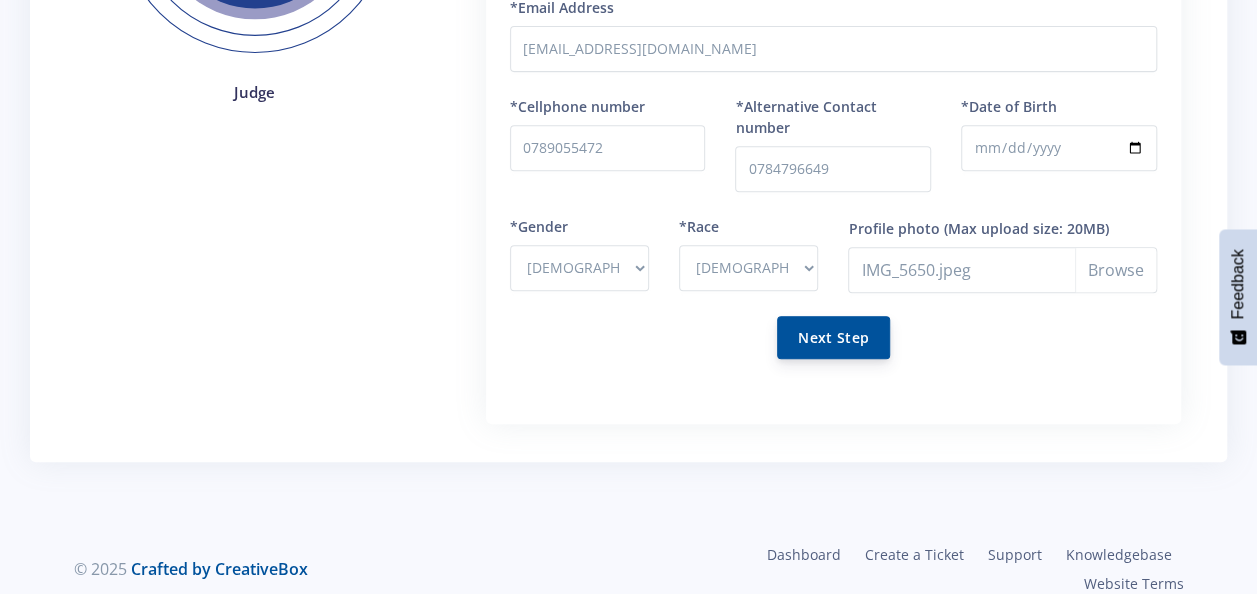 click on "Next
Step" at bounding box center (833, 337) 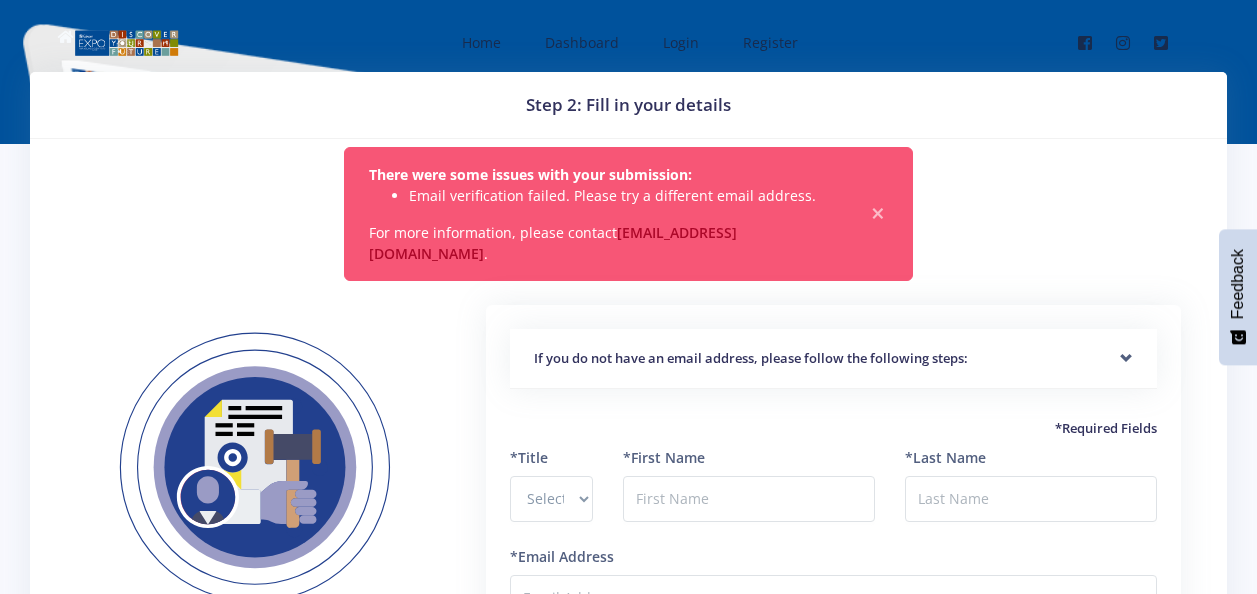 scroll, scrollTop: 0, scrollLeft: 0, axis: both 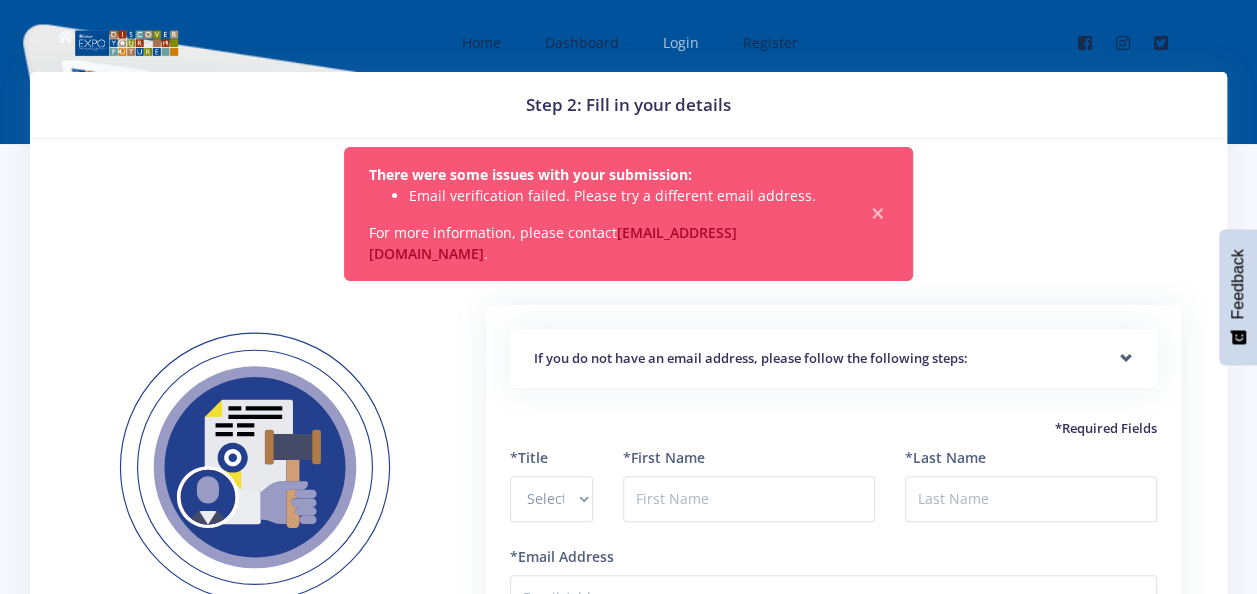 click on "Login" at bounding box center [679, 42] 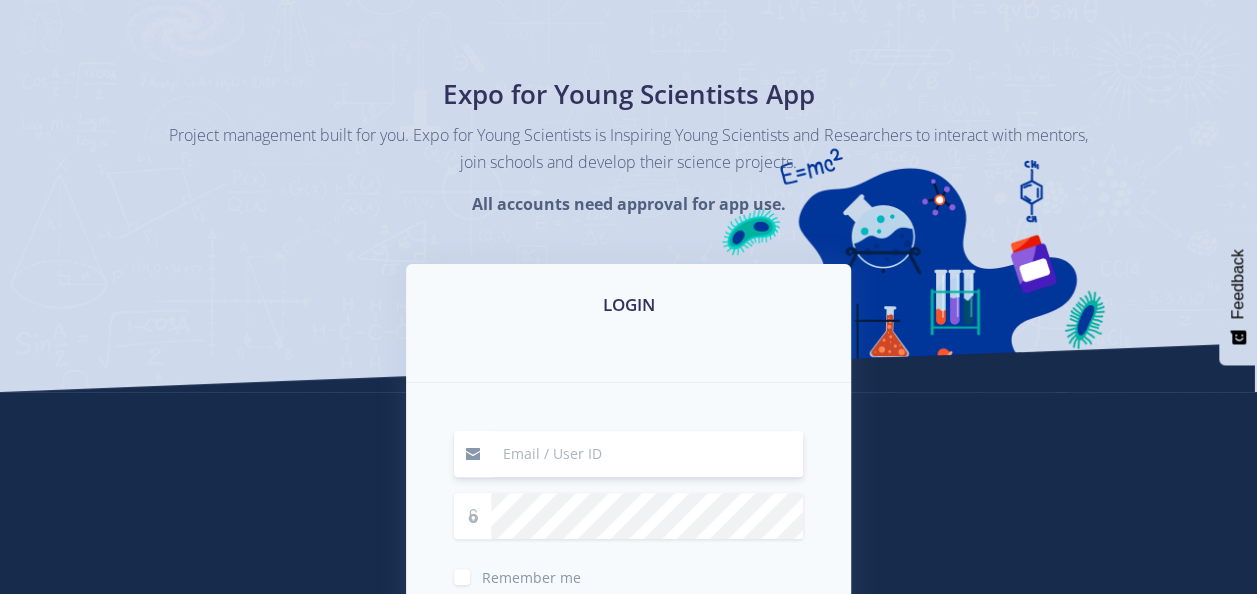 scroll, scrollTop: 200, scrollLeft: 0, axis: vertical 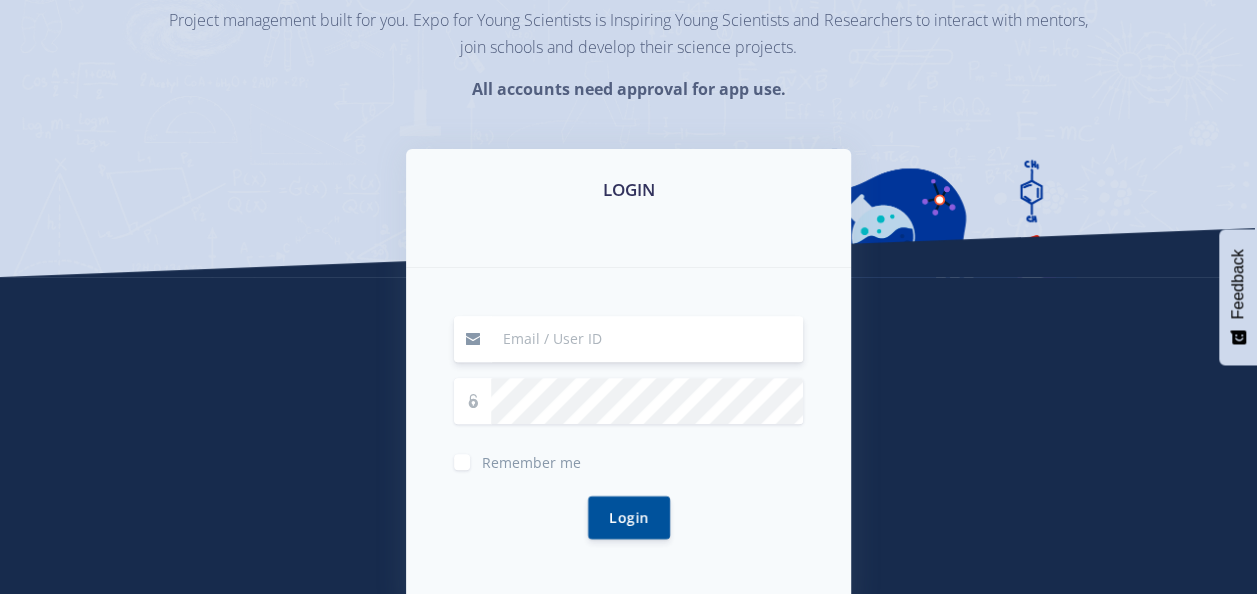 click at bounding box center (647, 339) 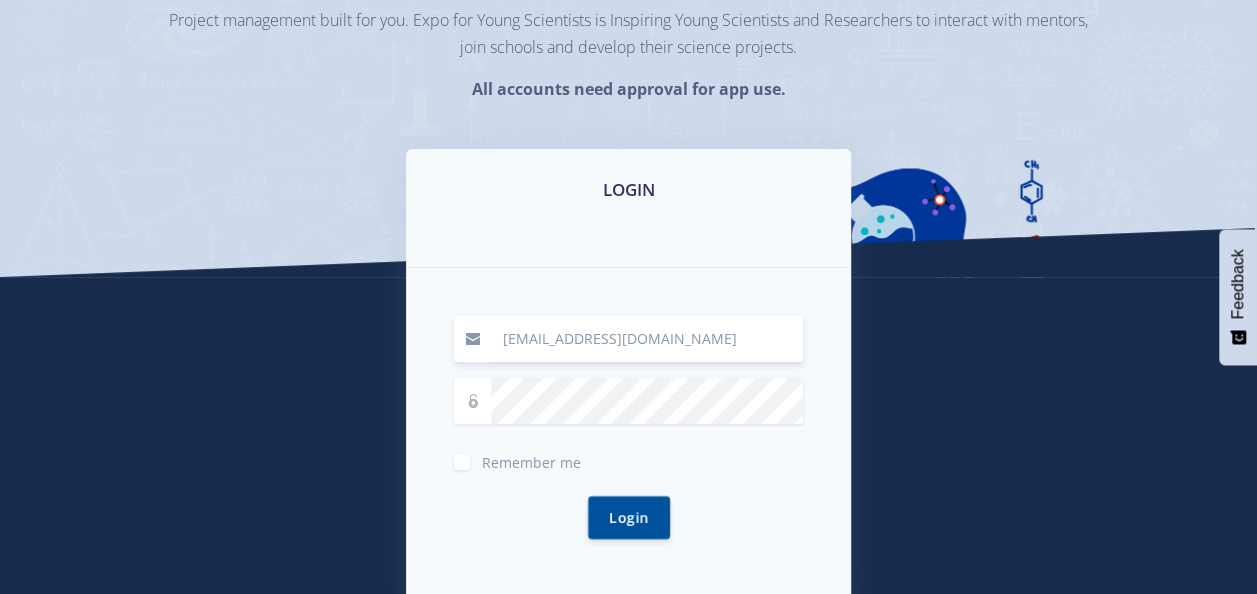 drag, startPoint x: 724, startPoint y: 330, endPoint x: 350, endPoint y: 314, distance: 374.3421 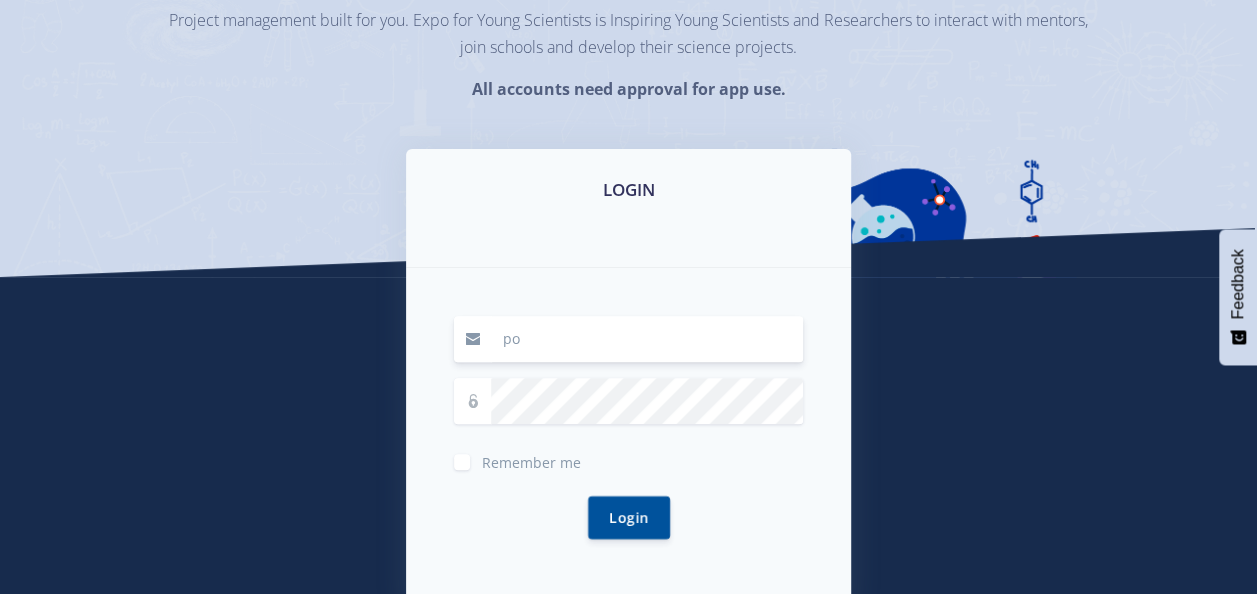 type on "[EMAIL_ADDRESS][DOMAIN_NAME]" 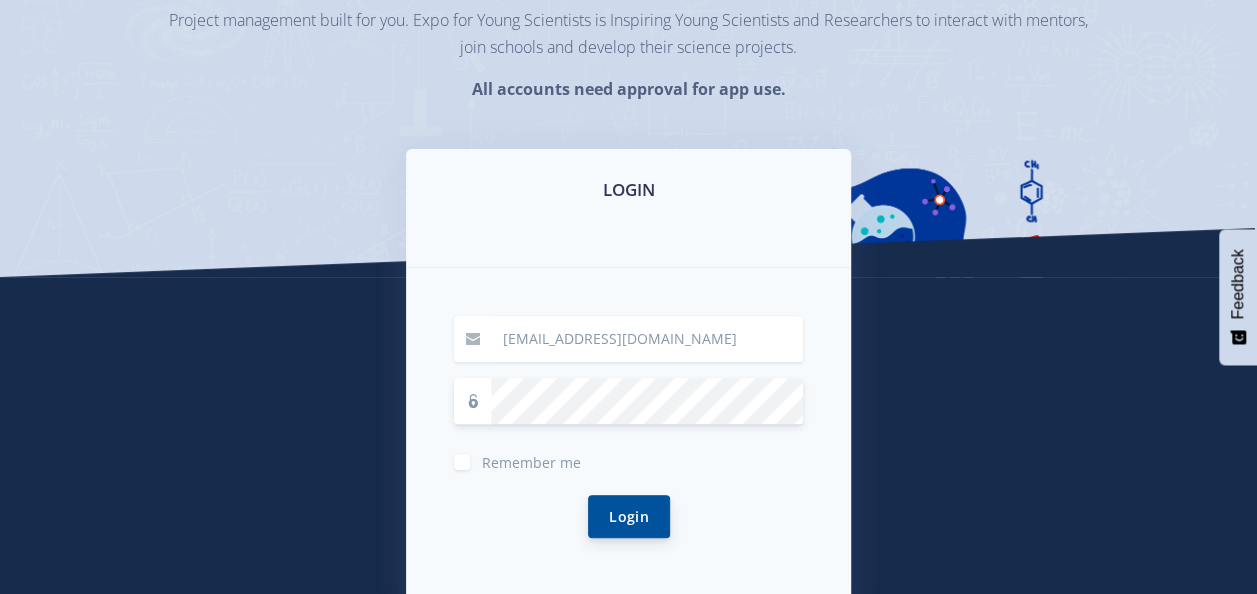 click on "Login" at bounding box center [629, 516] 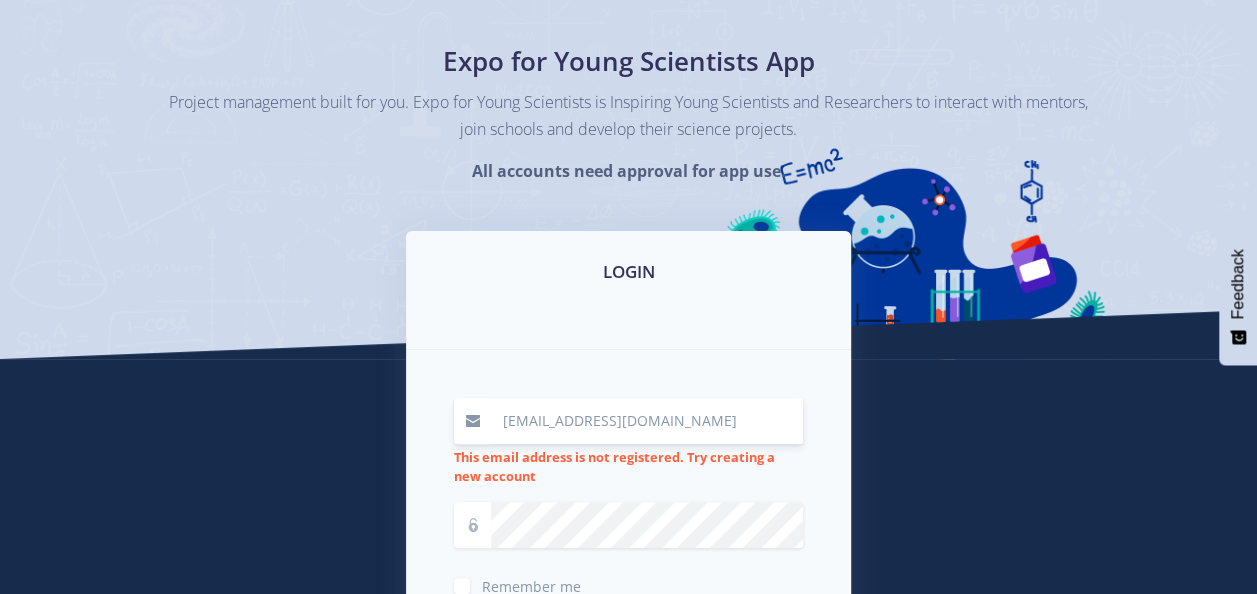 scroll, scrollTop: 300, scrollLeft: 0, axis: vertical 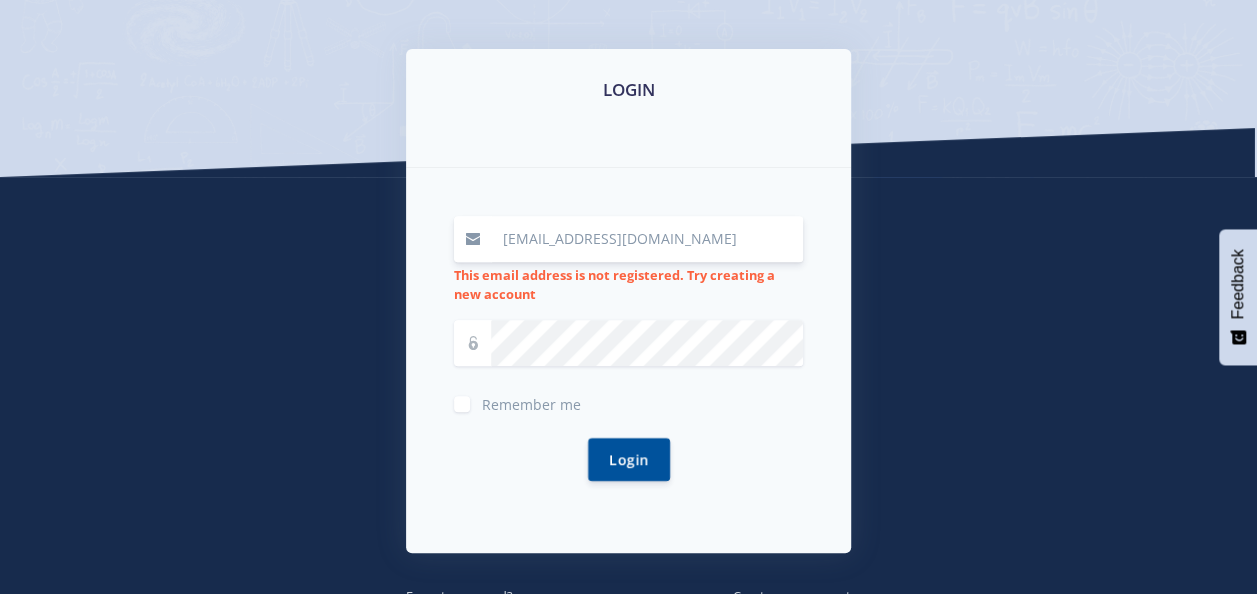 click on "potlakpp@eskom.co.za" at bounding box center [647, 239] 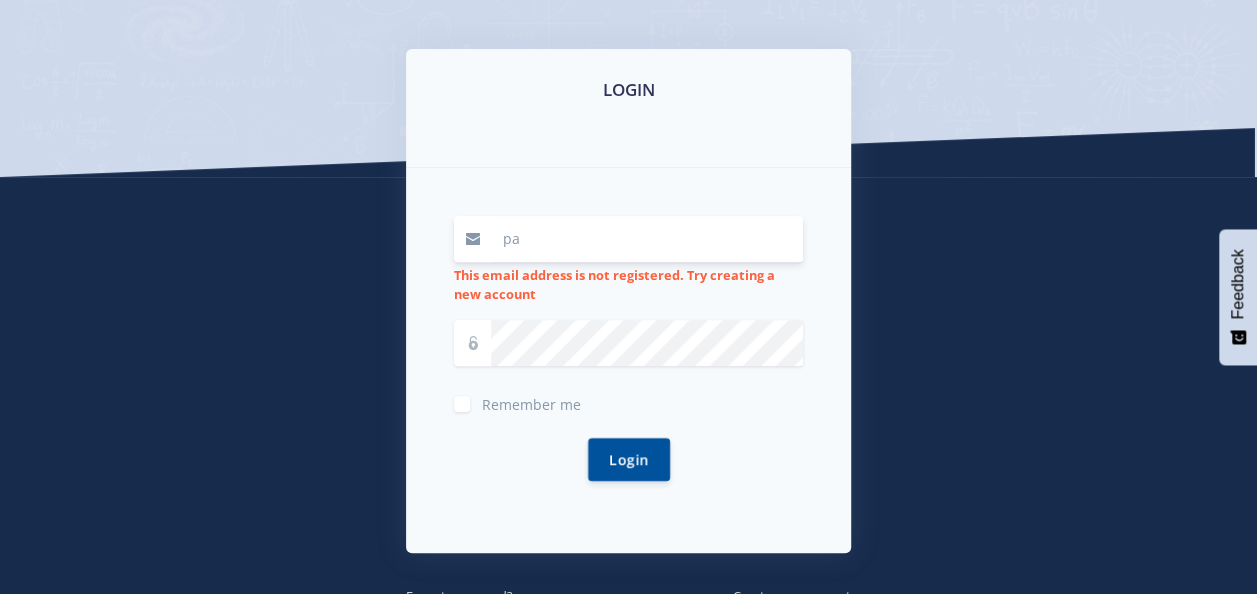 type on "palesa.potlaki@gmail.com" 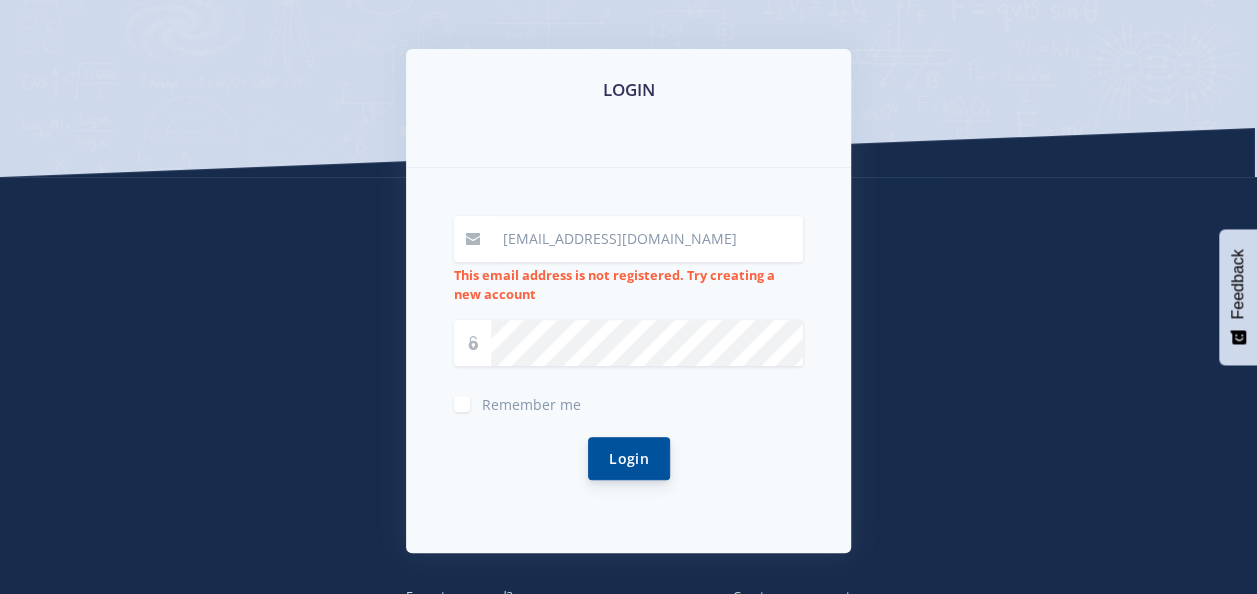 click on "Login" at bounding box center [629, 458] 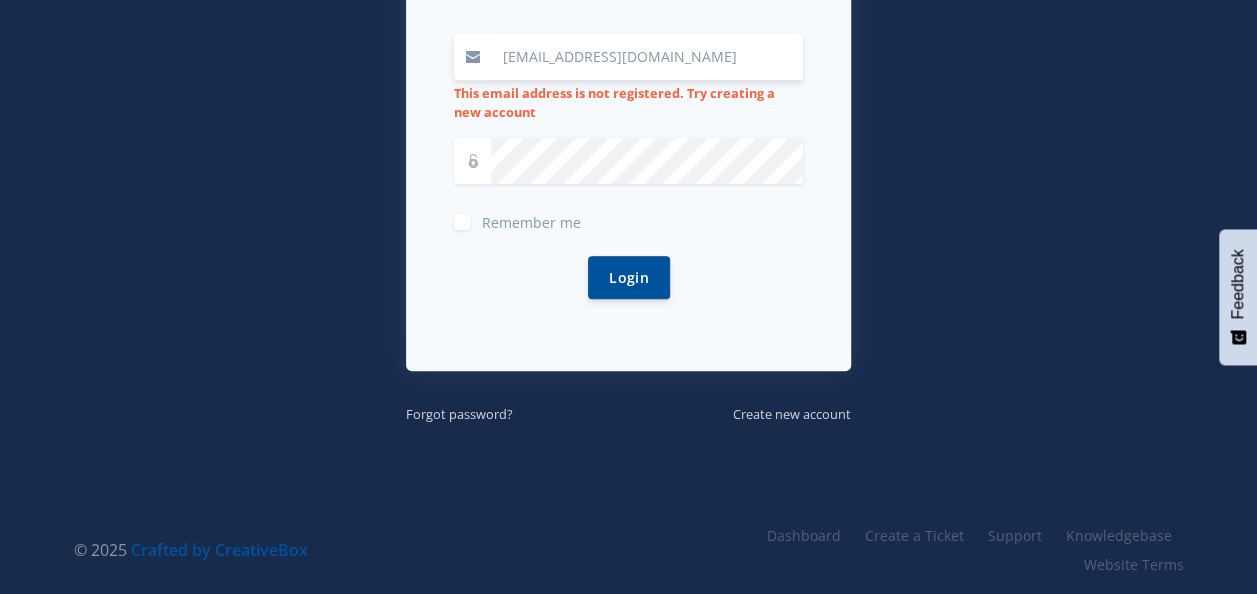 scroll, scrollTop: 485, scrollLeft: 0, axis: vertical 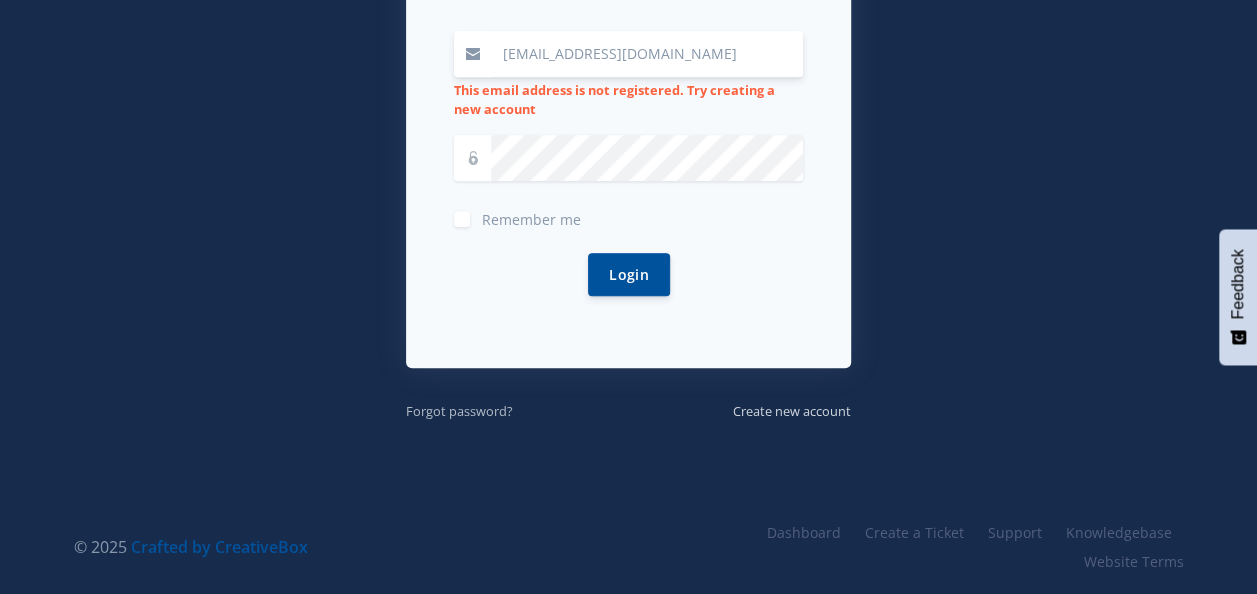 click on "Forgot password?" at bounding box center [459, 411] 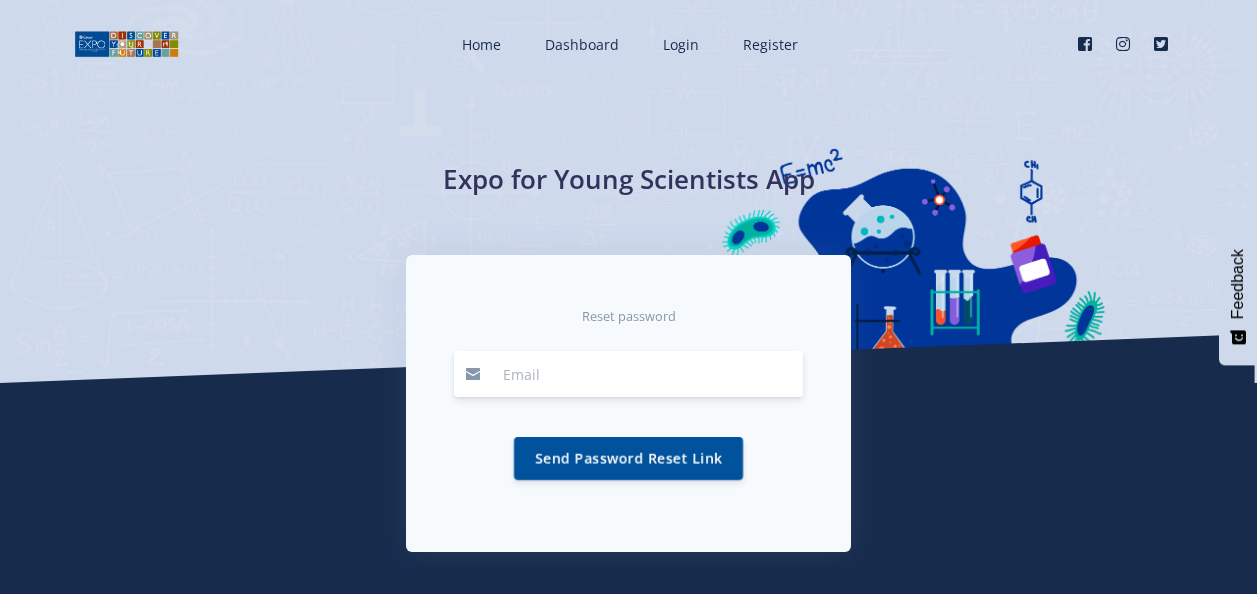 scroll, scrollTop: 0, scrollLeft: 0, axis: both 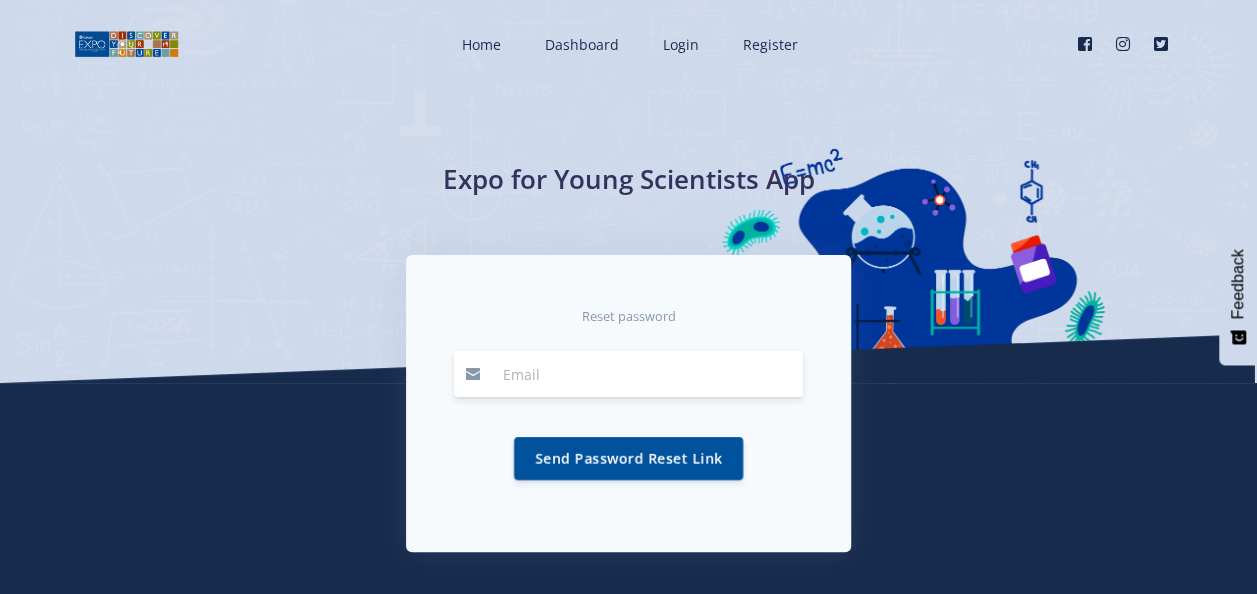 click at bounding box center [647, 374] 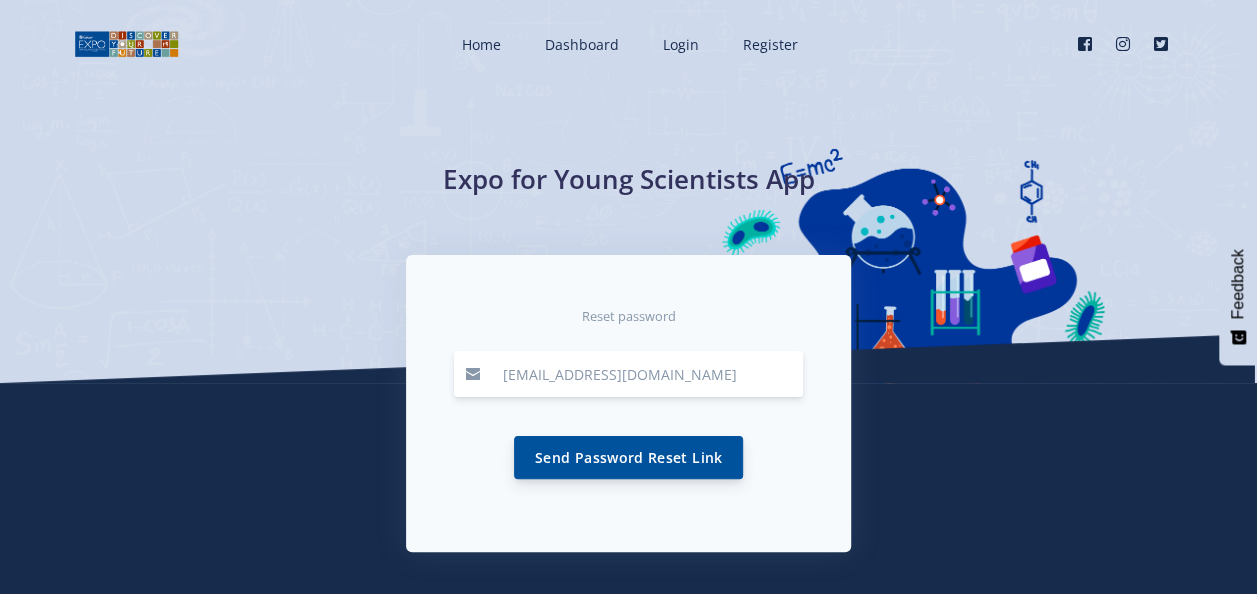 click on "Send Password Reset Link" at bounding box center (628, 457) 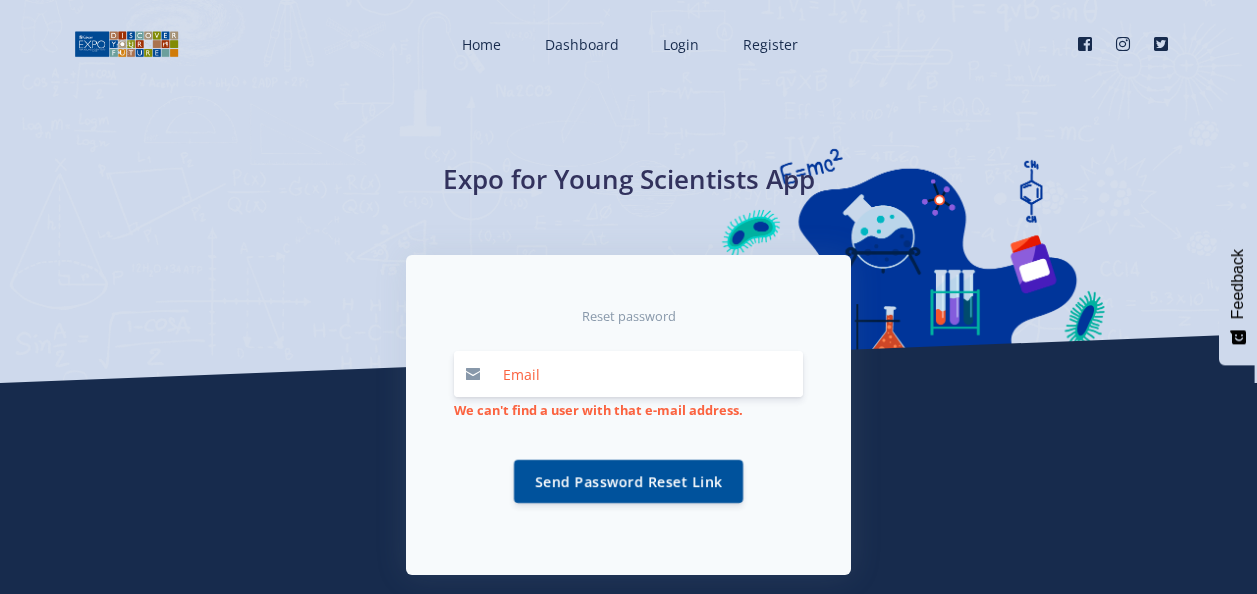 scroll, scrollTop: 0, scrollLeft: 0, axis: both 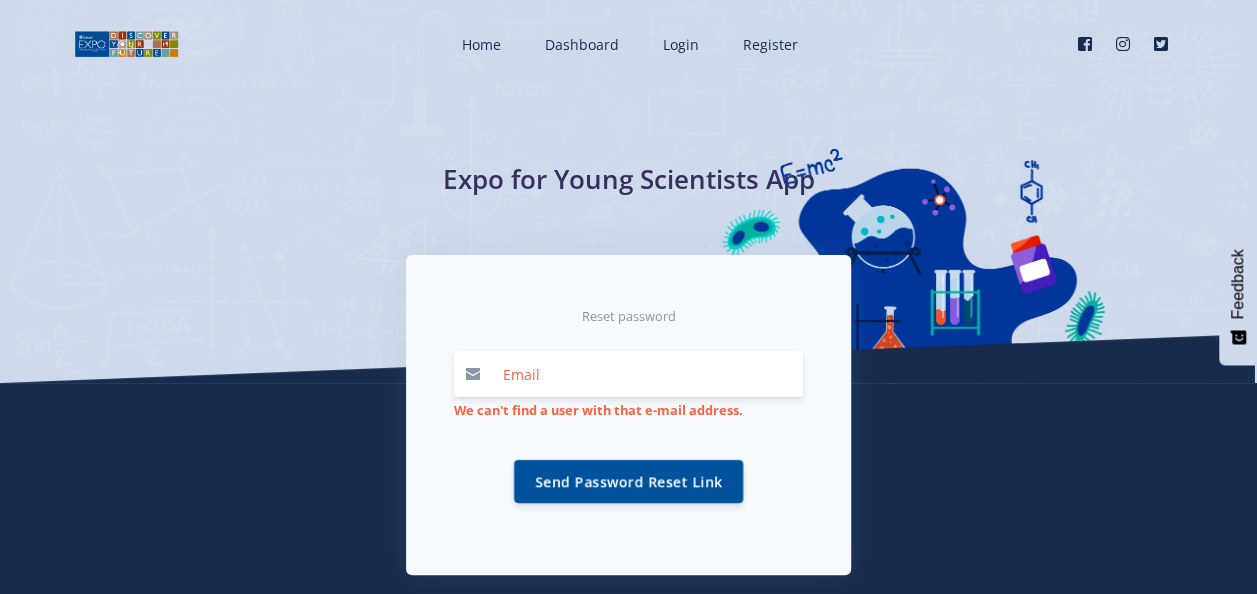 click at bounding box center [647, 374] 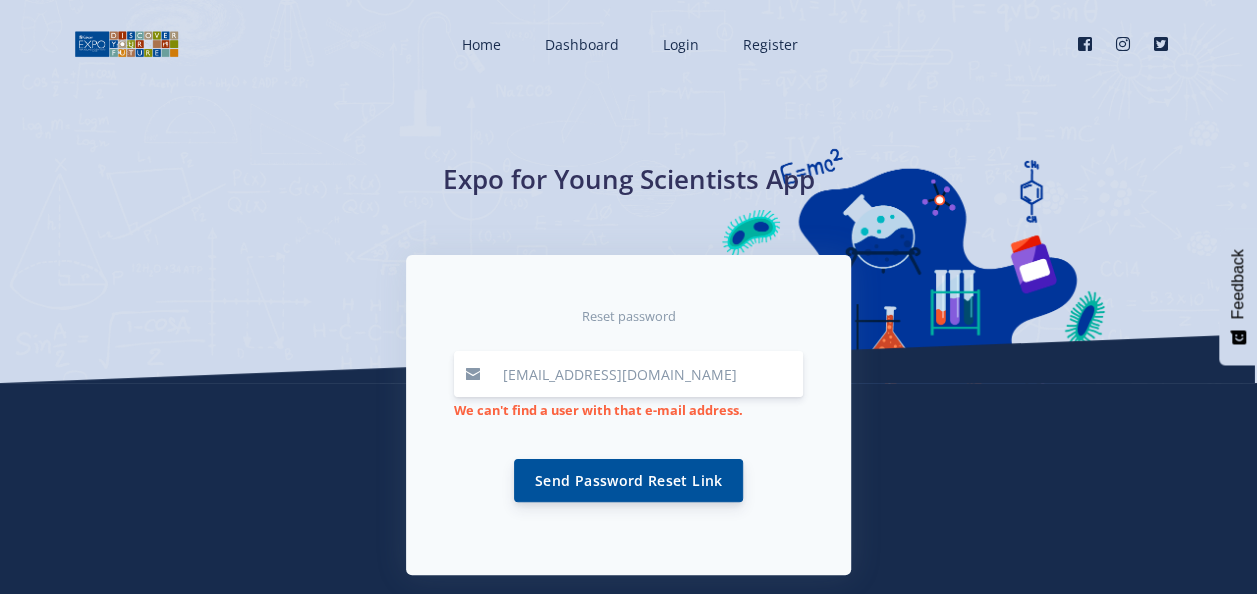 click on "Send Password Reset Link" at bounding box center [628, 480] 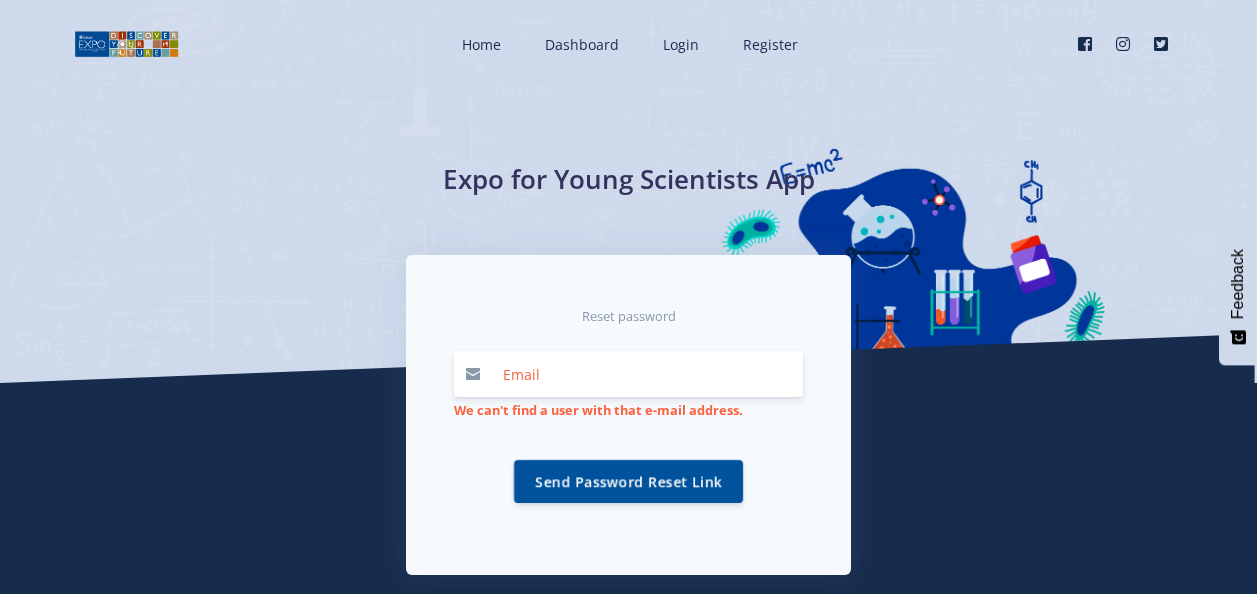 scroll, scrollTop: 0, scrollLeft: 0, axis: both 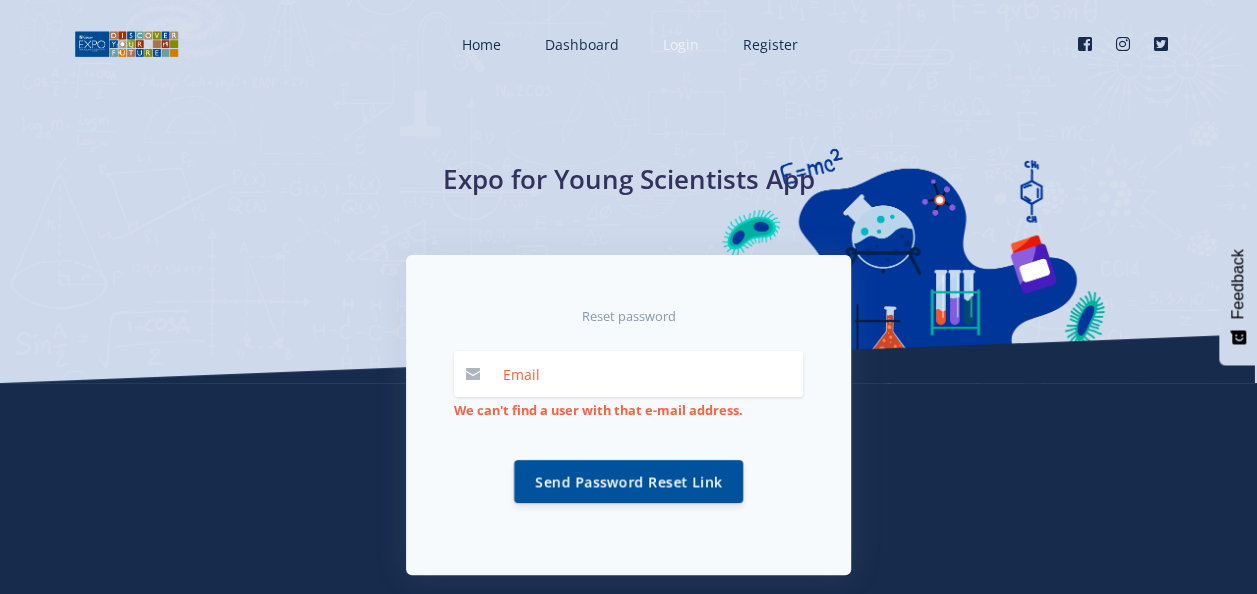 click on "Login" at bounding box center [681, 44] 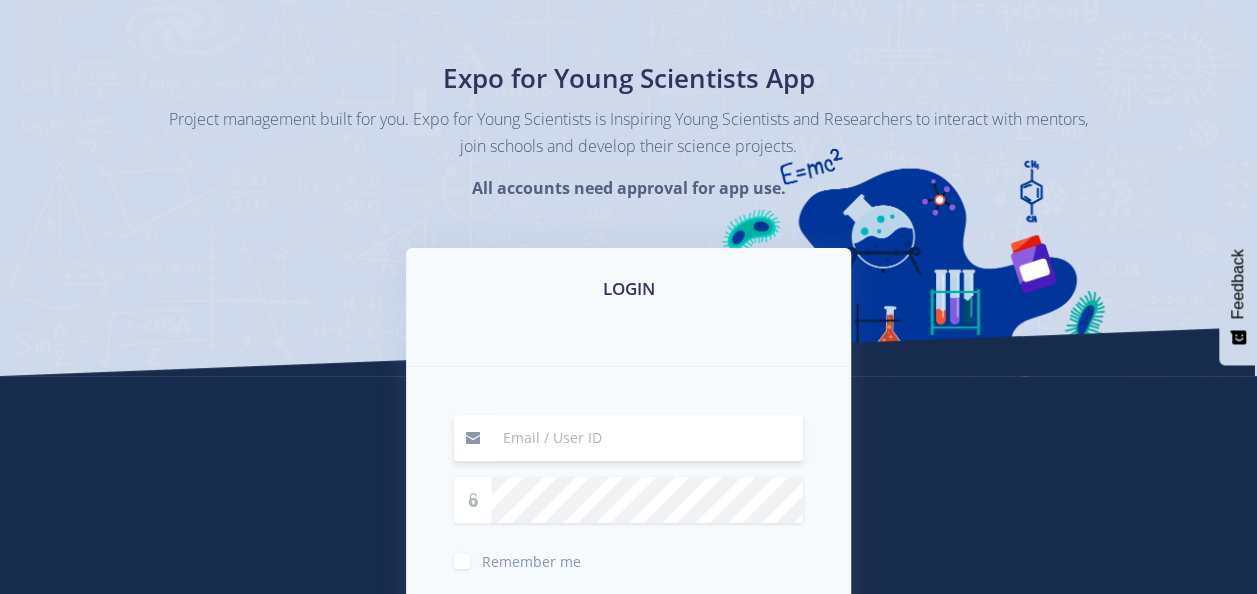 scroll, scrollTop: 200, scrollLeft: 0, axis: vertical 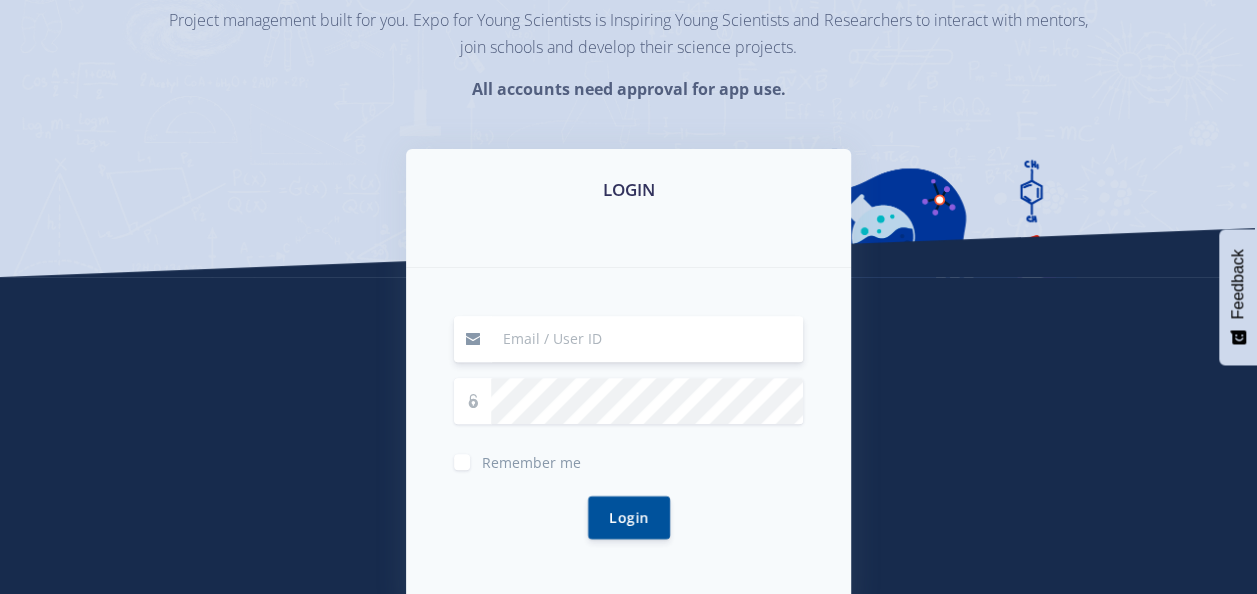 click at bounding box center (647, 339) 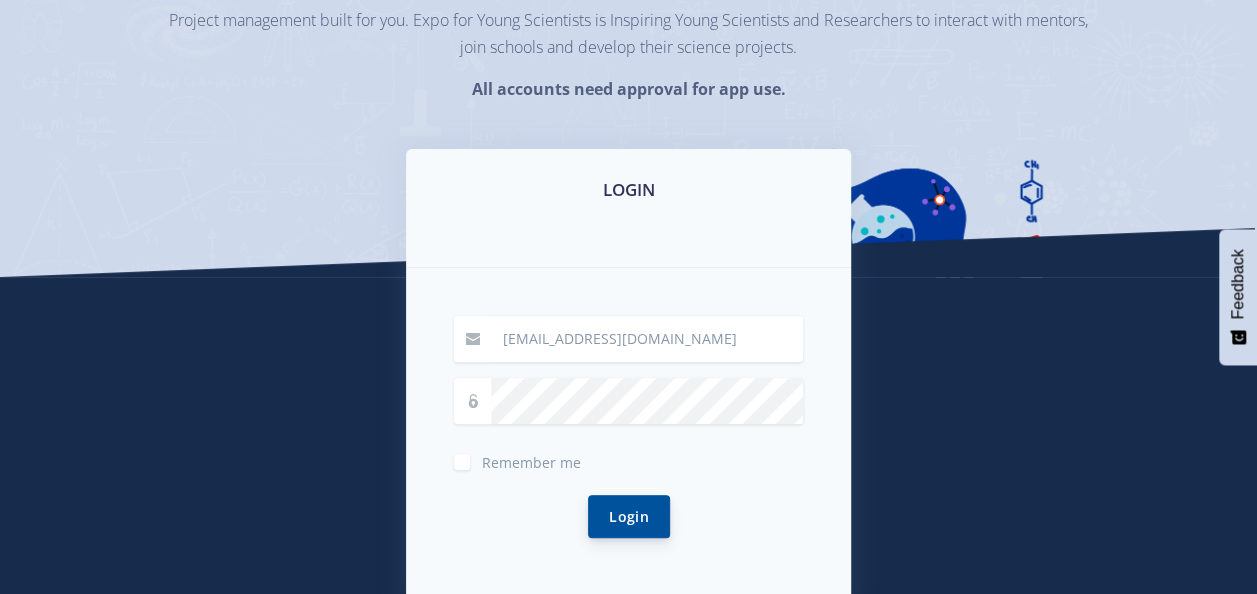 click on "Login" at bounding box center (629, 516) 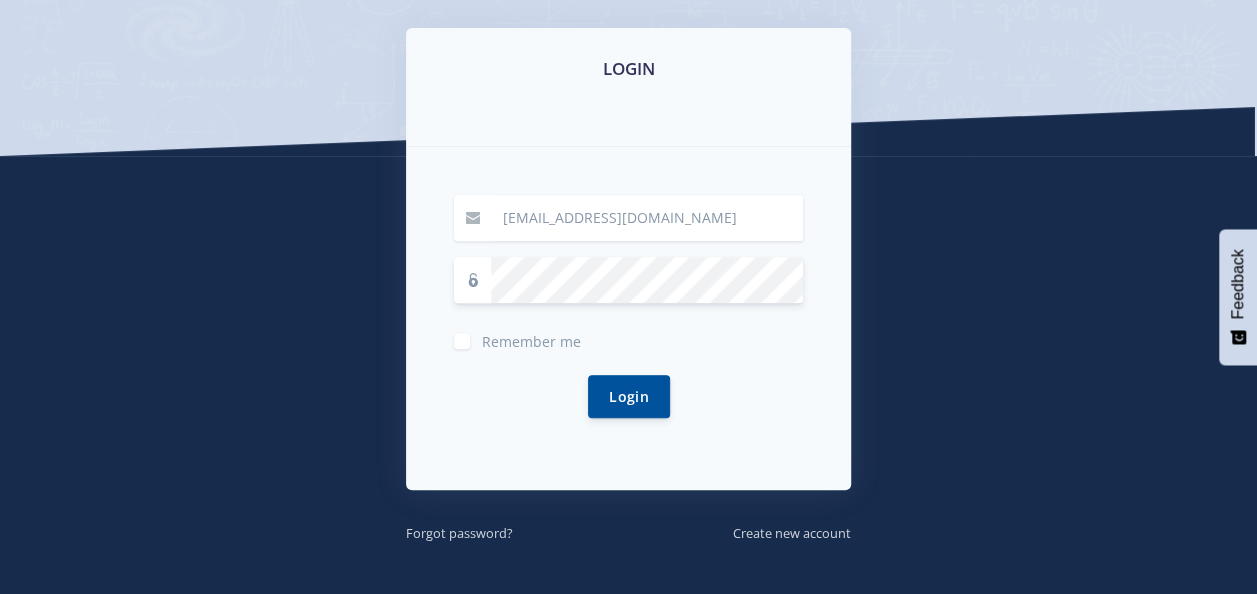scroll, scrollTop: 442, scrollLeft: 0, axis: vertical 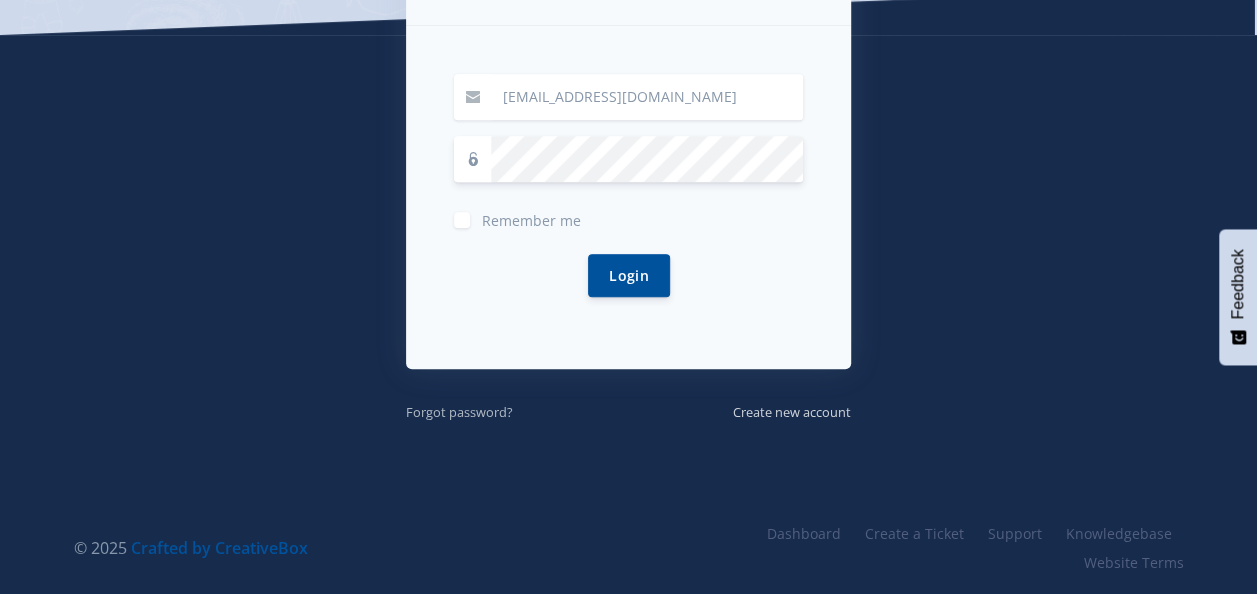 drag, startPoint x: 476, startPoint y: 414, endPoint x: 535, endPoint y: 405, distance: 59.682495 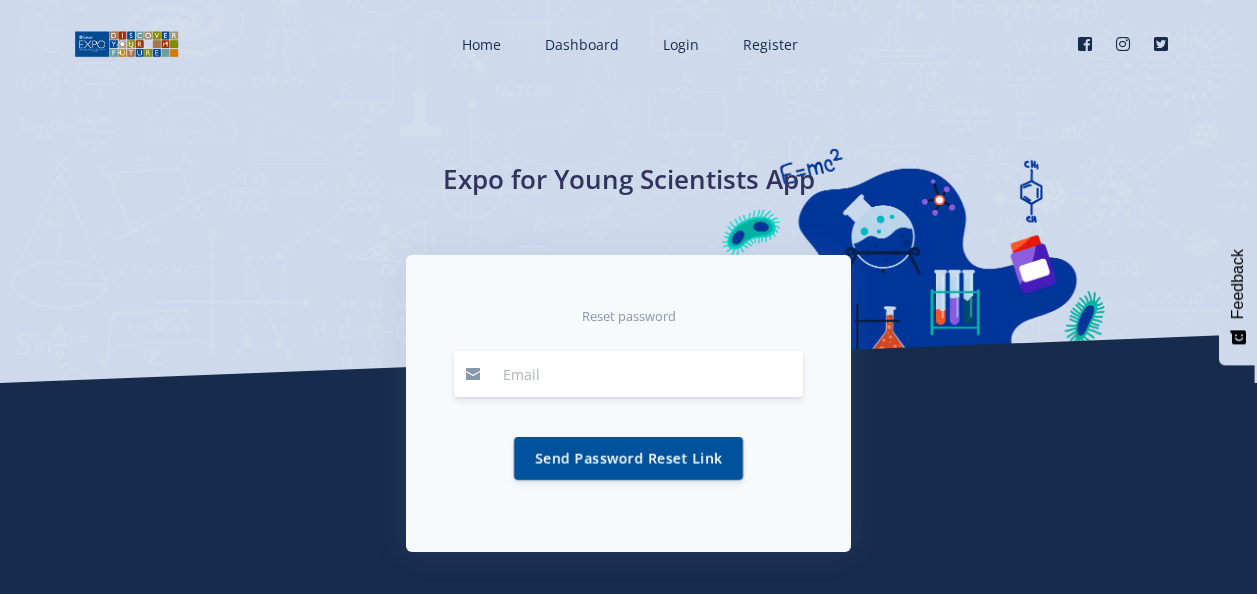 scroll, scrollTop: 0, scrollLeft: 0, axis: both 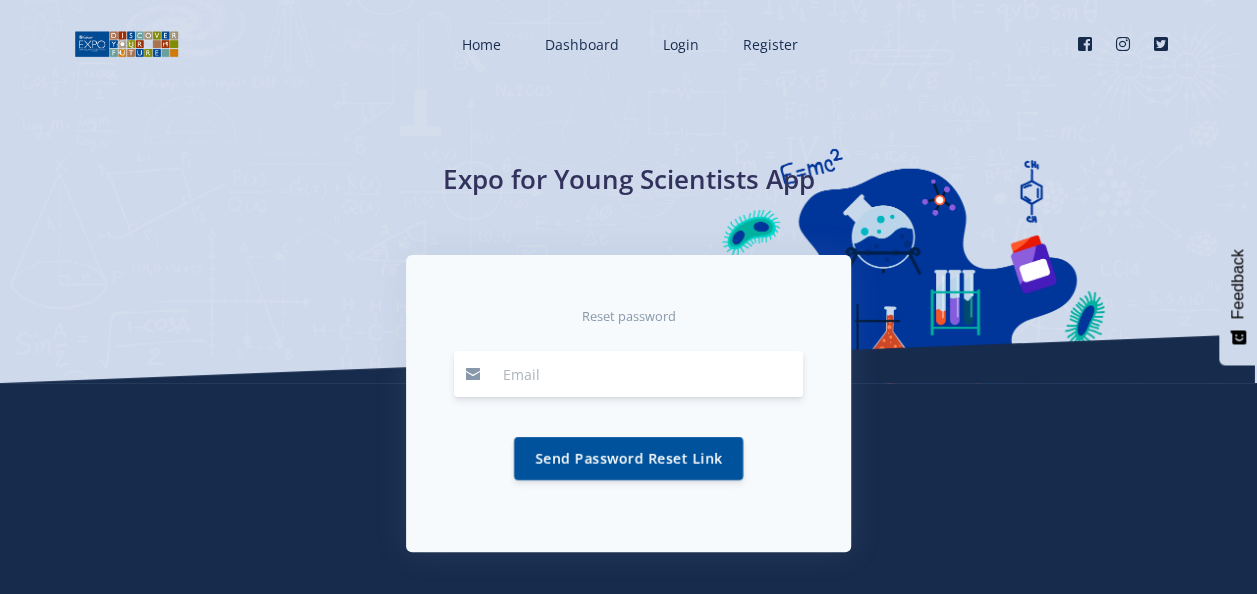 click at bounding box center (647, 374) 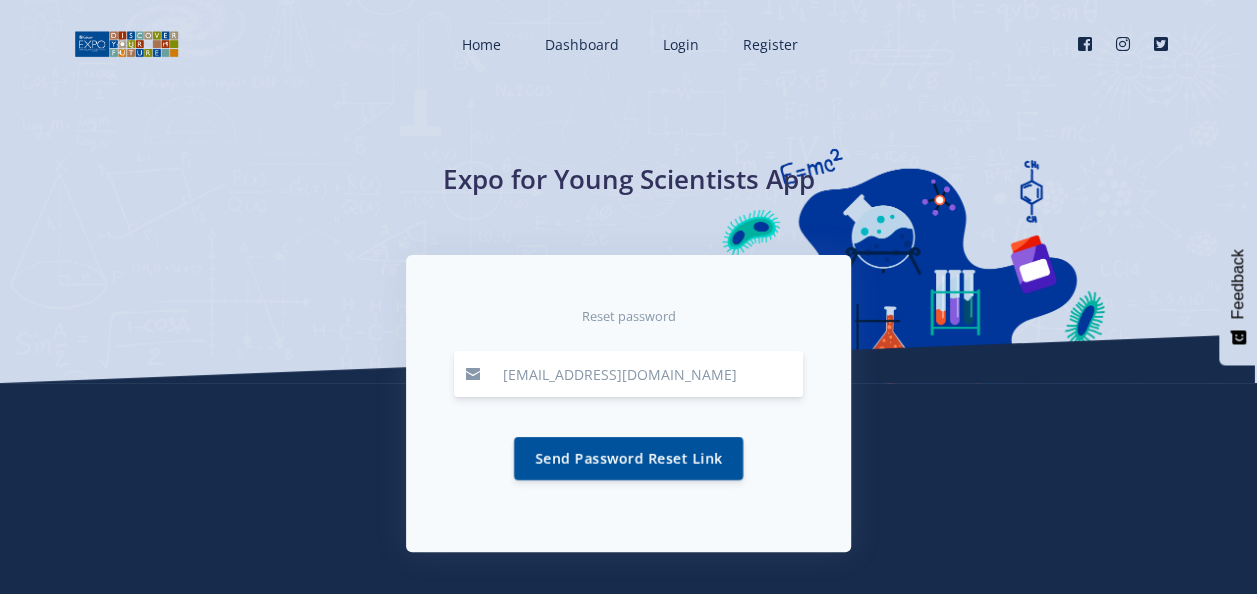 click on "Send Password Reset Link" at bounding box center (628, 458) 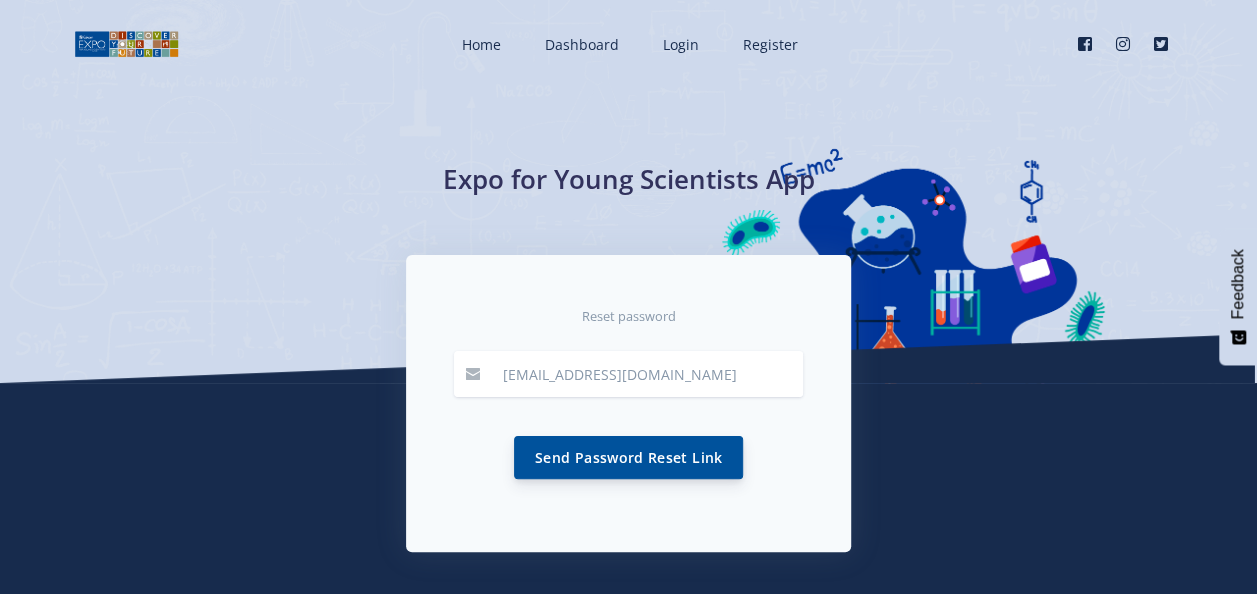 click on "Send Password Reset Link" at bounding box center [628, 457] 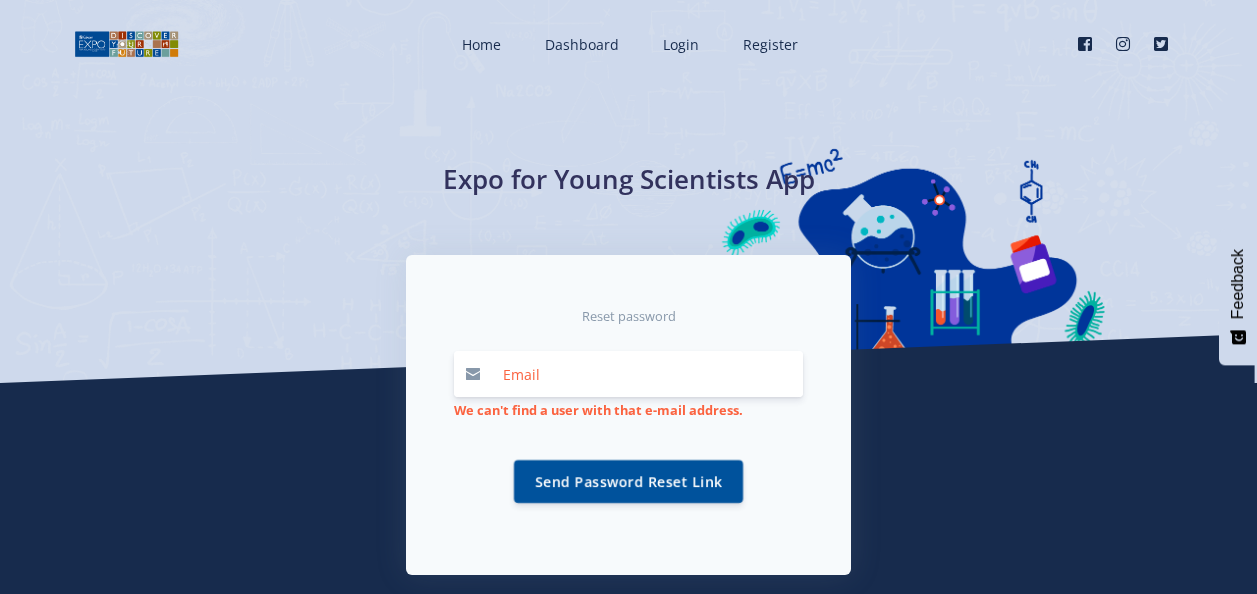 scroll, scrollTop: 0, scrollLeft: 0, axis: both 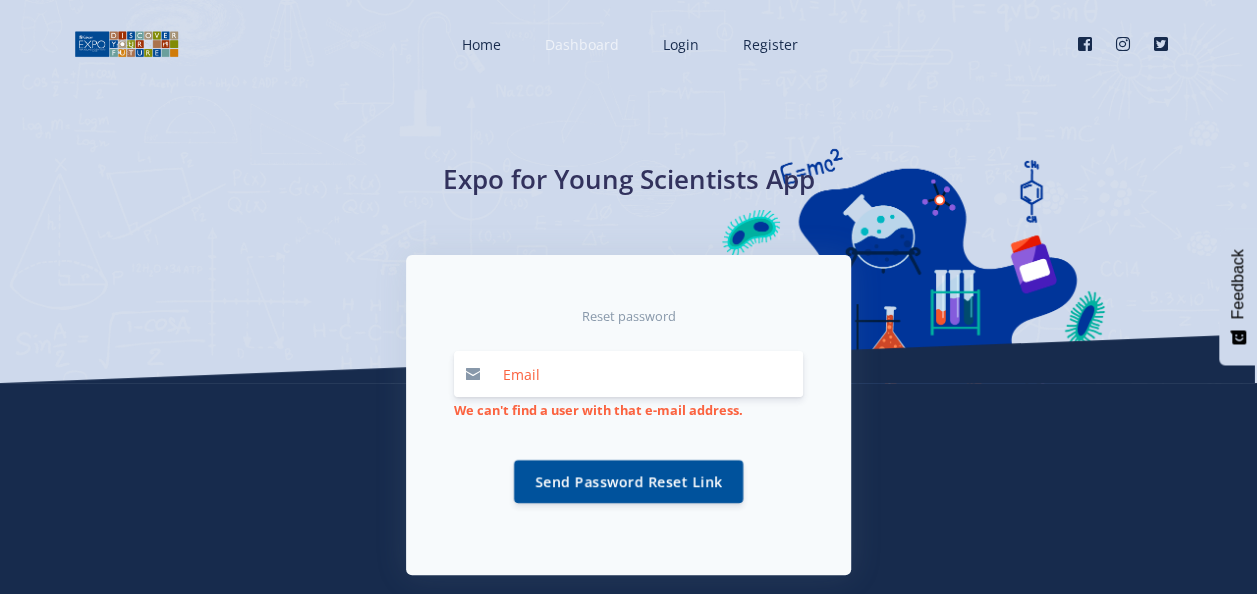 click on "Dashboard" at bounding box center [582, 44] 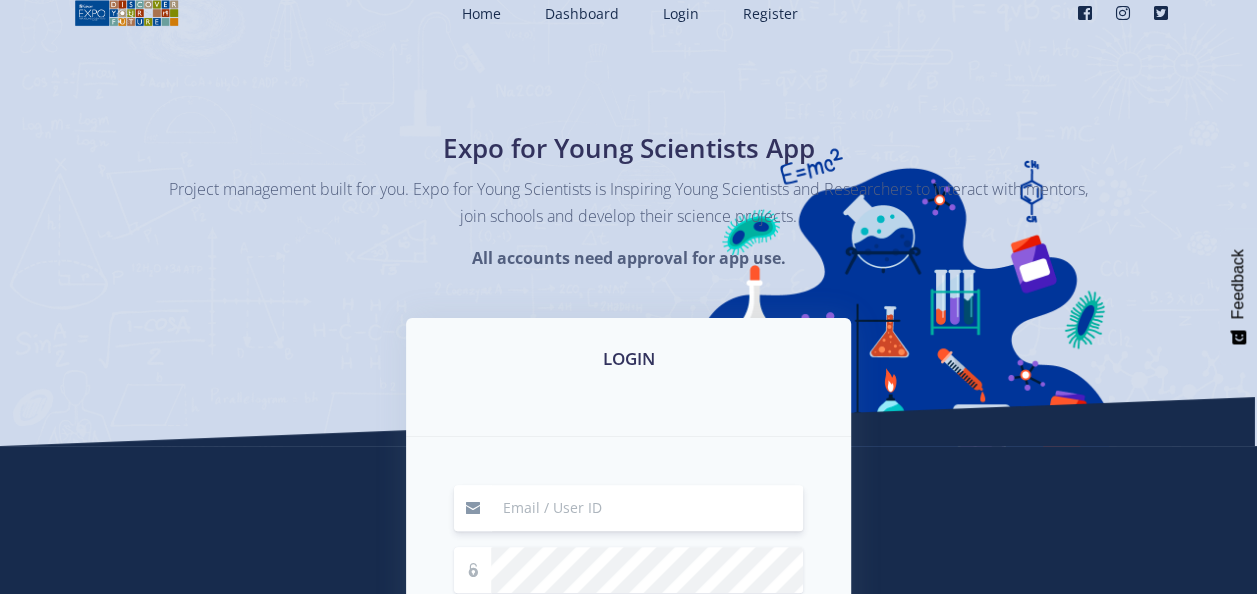 scroll, scrollTop: 0, scrollLeft: 0, axis: both 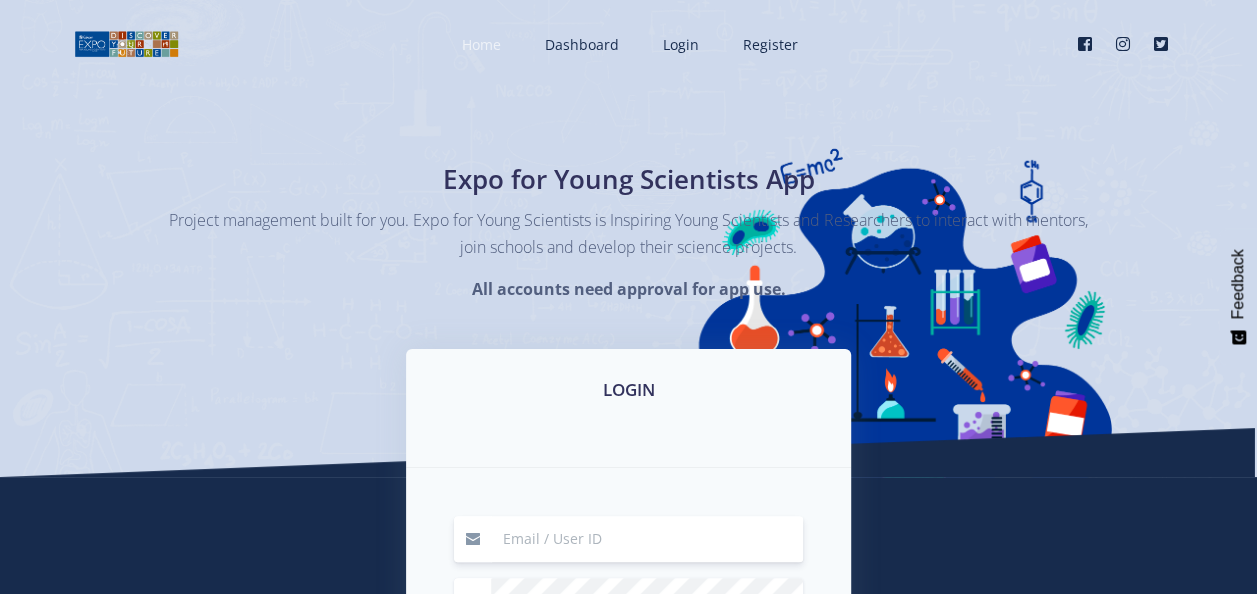 click on "Home" at bounding box center (481, 44) 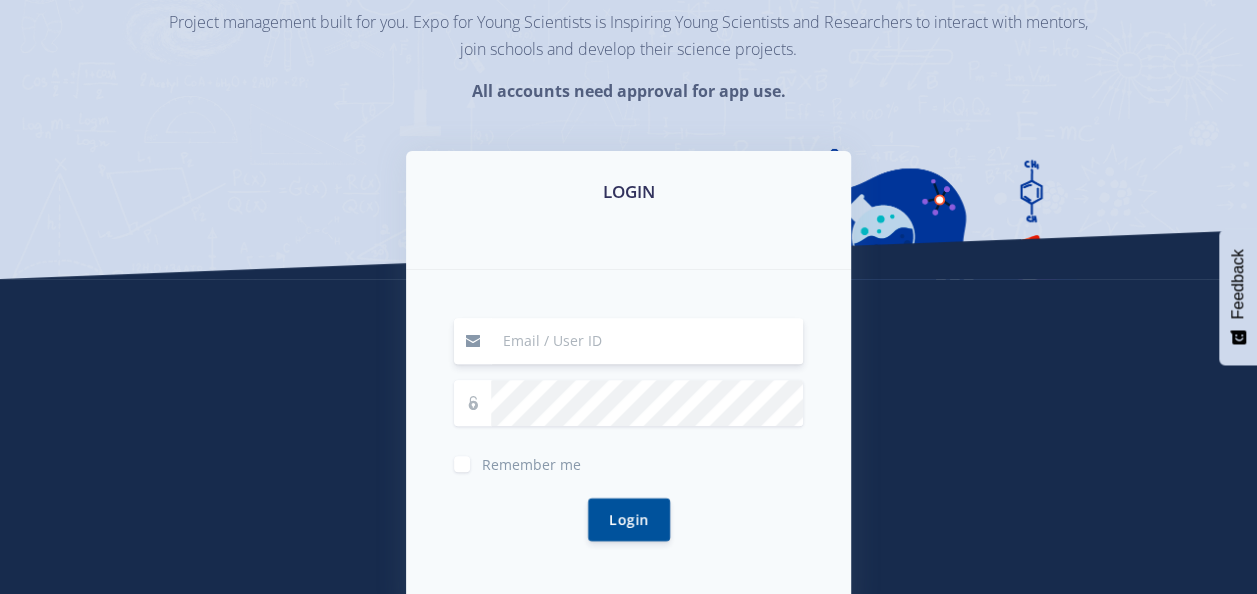 scroll, scrollTop: 200, scrollLeft: 0, axis: vertical 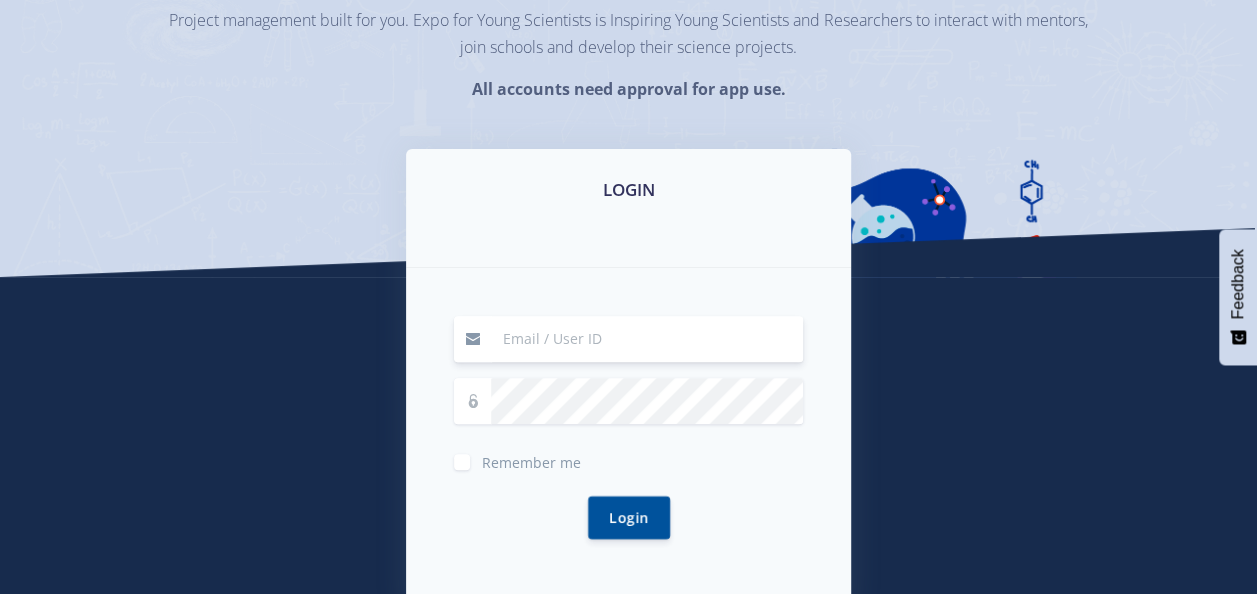 click at bounding box center [647, 339] 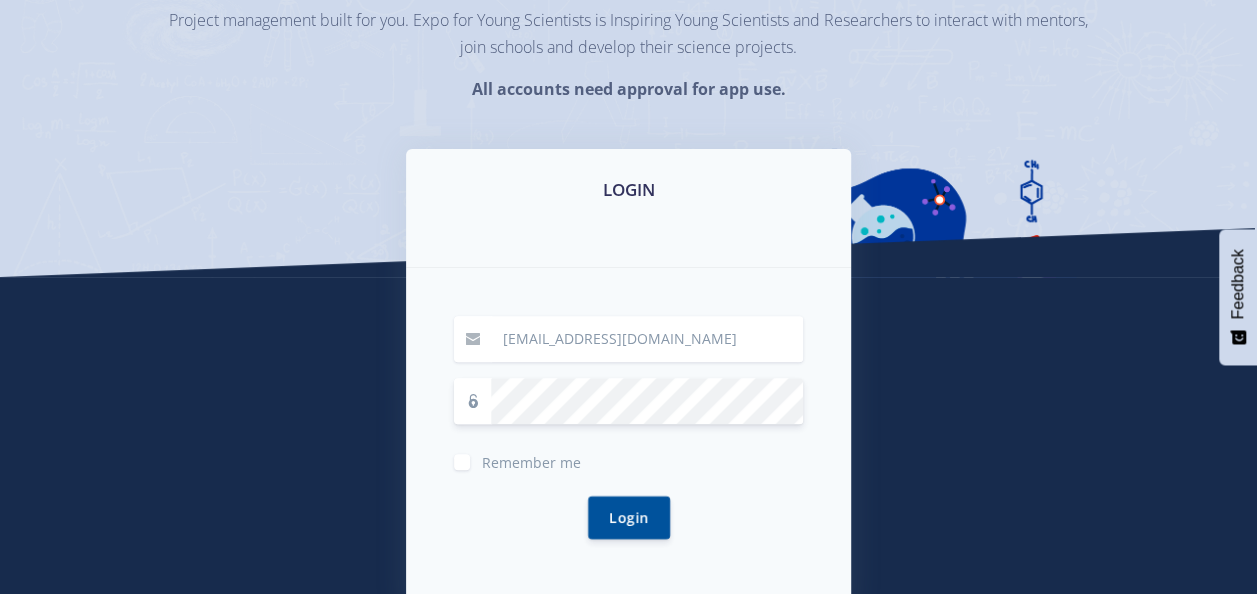 click on "Login" at bounding box center (629, 517) 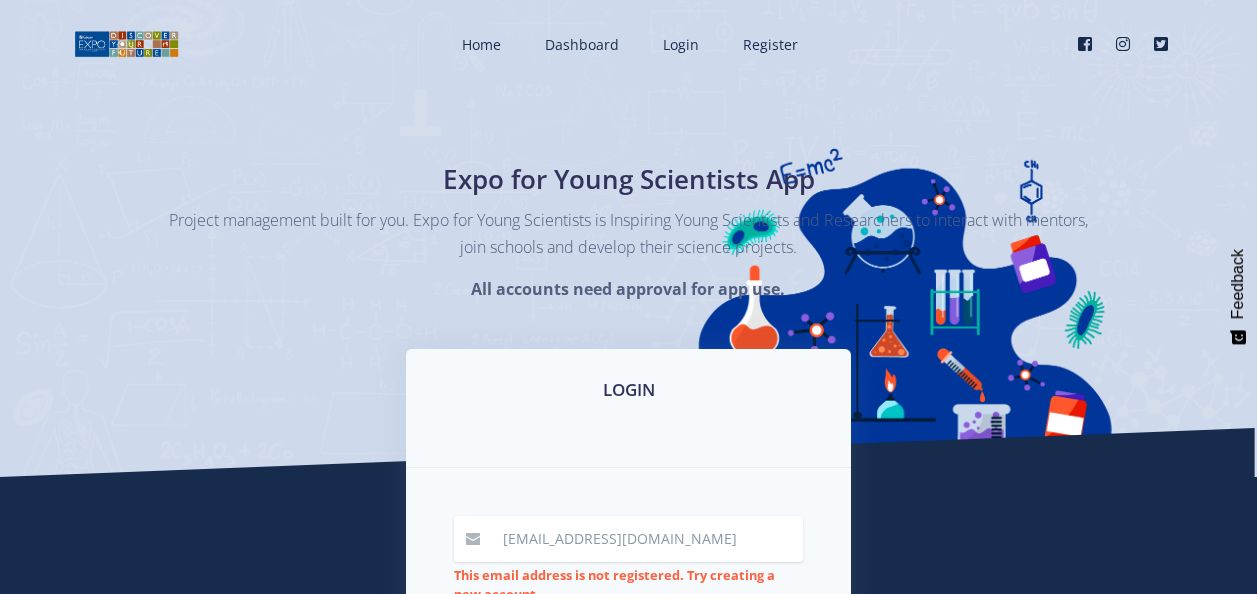 scroll, scrollTop: 0, scrollLeft: 0, axis: both 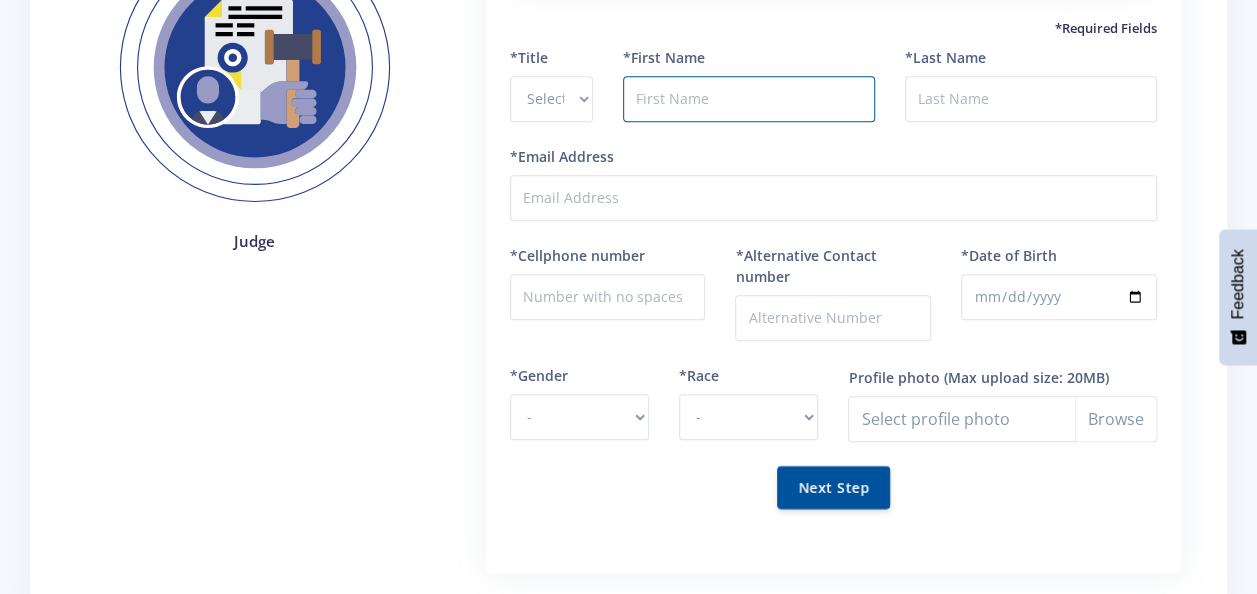click at bounding box center (749, 99) 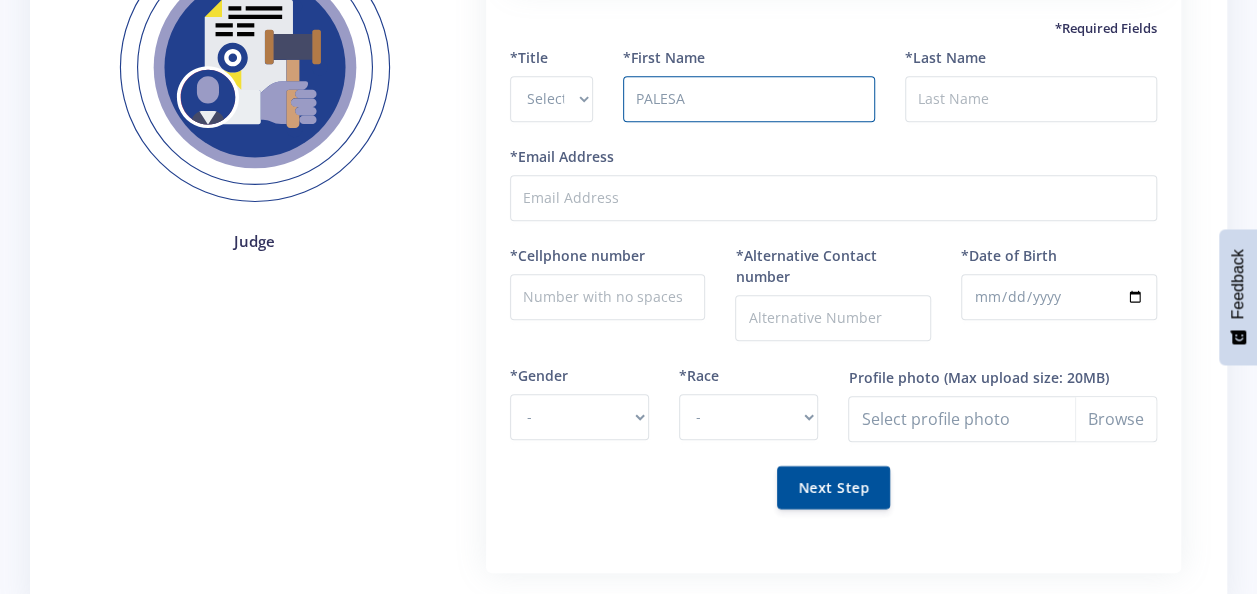 type on "POTLAKI" 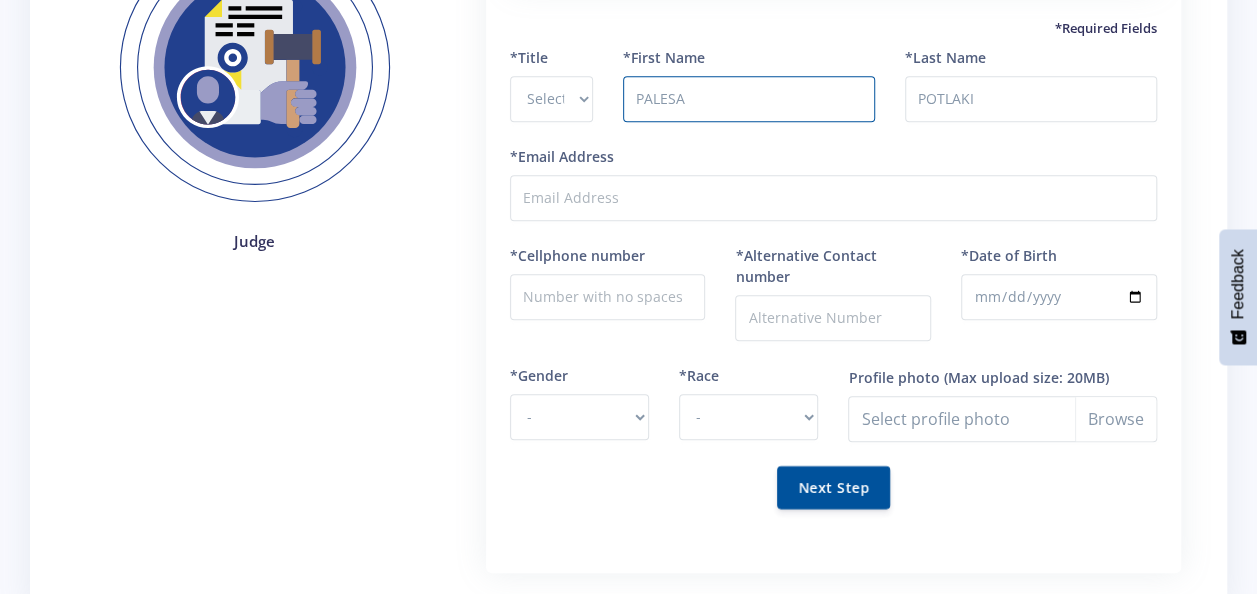 type on "palesa.potlaki@gmail.com" 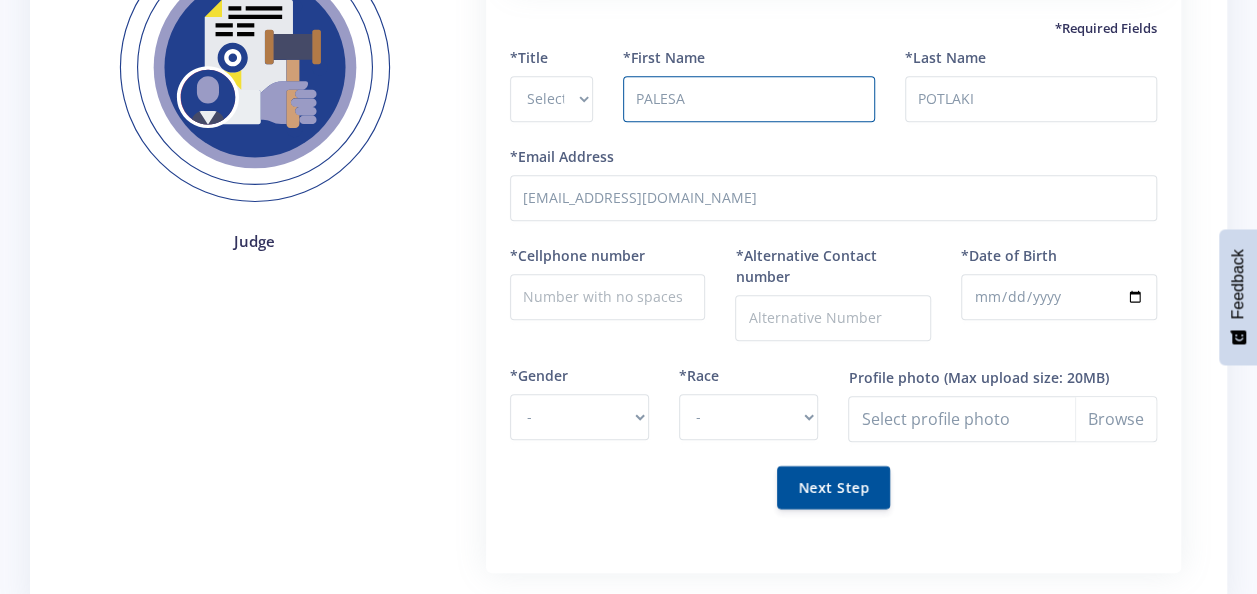 type on "0789055472" 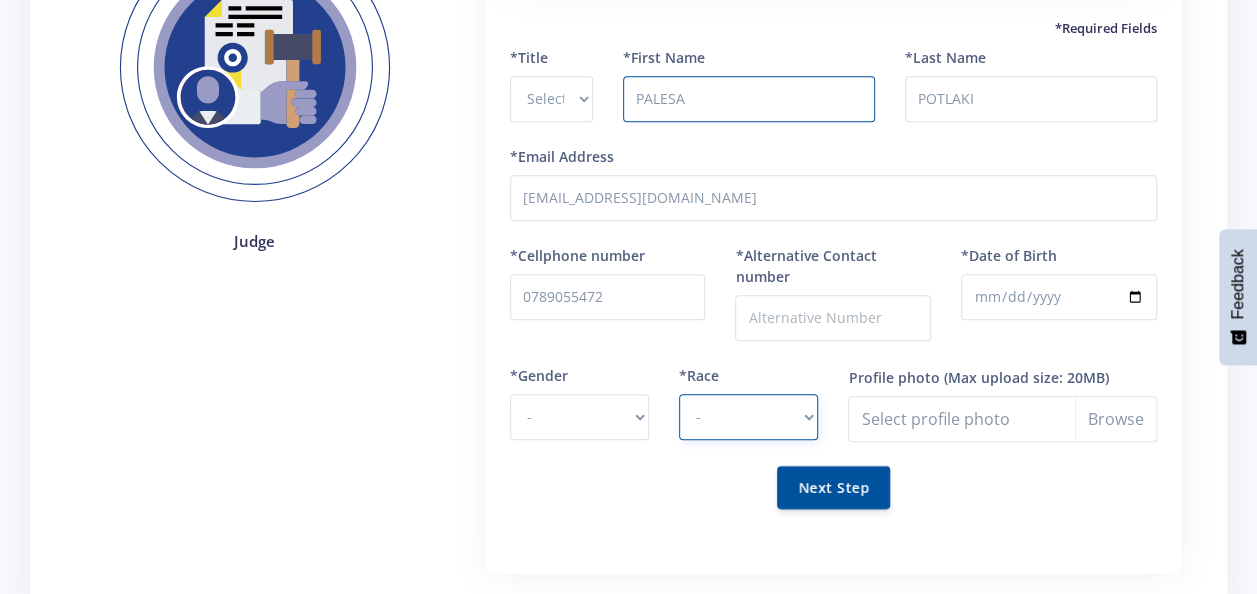 select on "African" 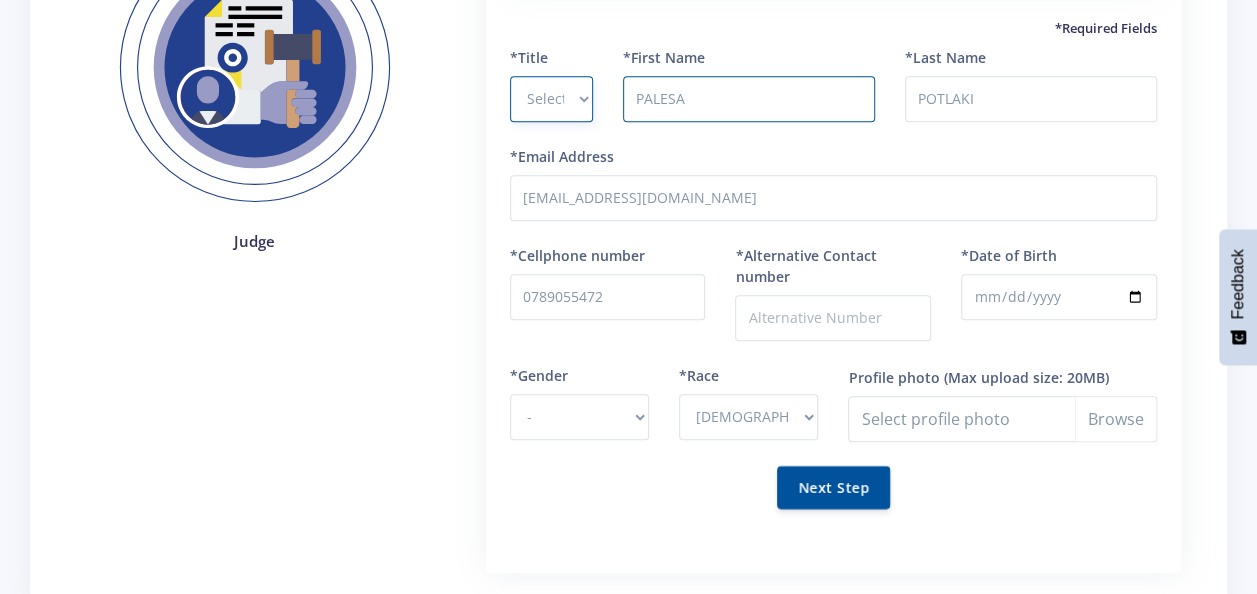click on "Select Title
Prof
Dr
Mr
Mrs
Ms
Other" at bounding box center (551, 99) 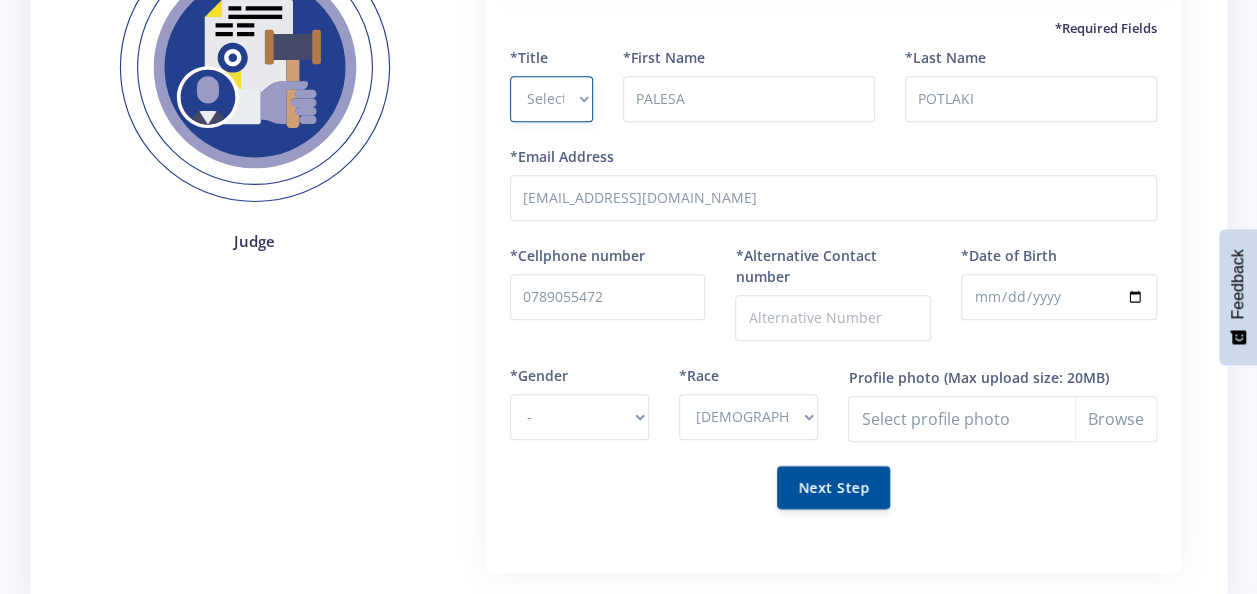 select on "Ms" 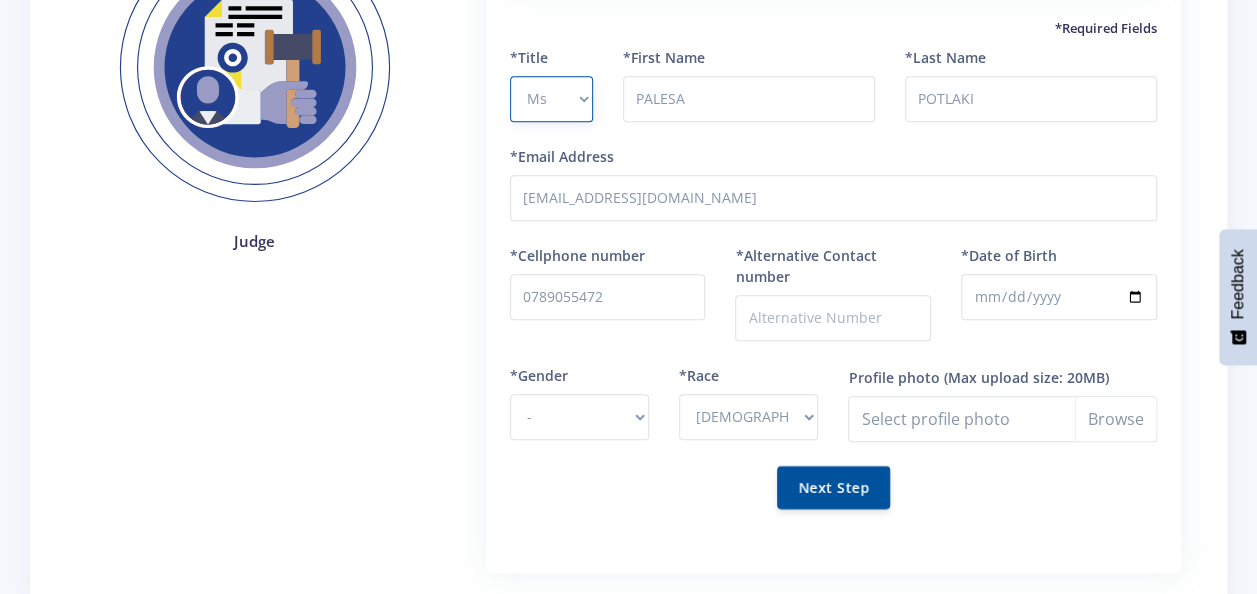click on "Select Title
Prof
Dr
Mr
Mrs
Ms
Other" at bounding box center (551, 99) 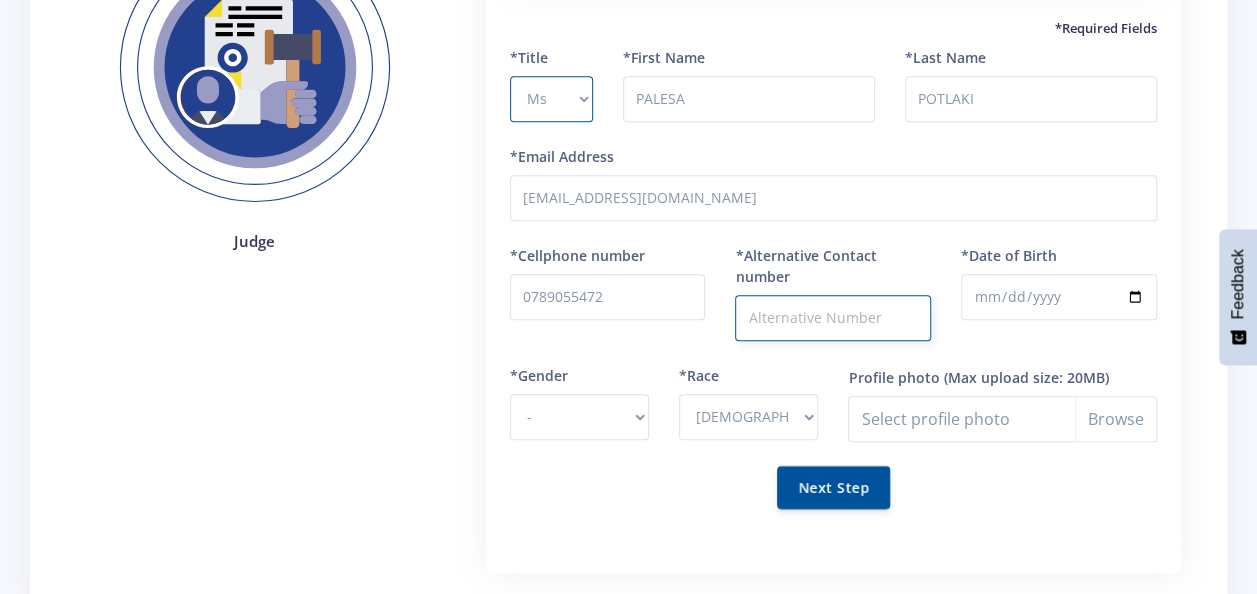 click on "*Alternative Contact number" at bounding box center [833, 318] 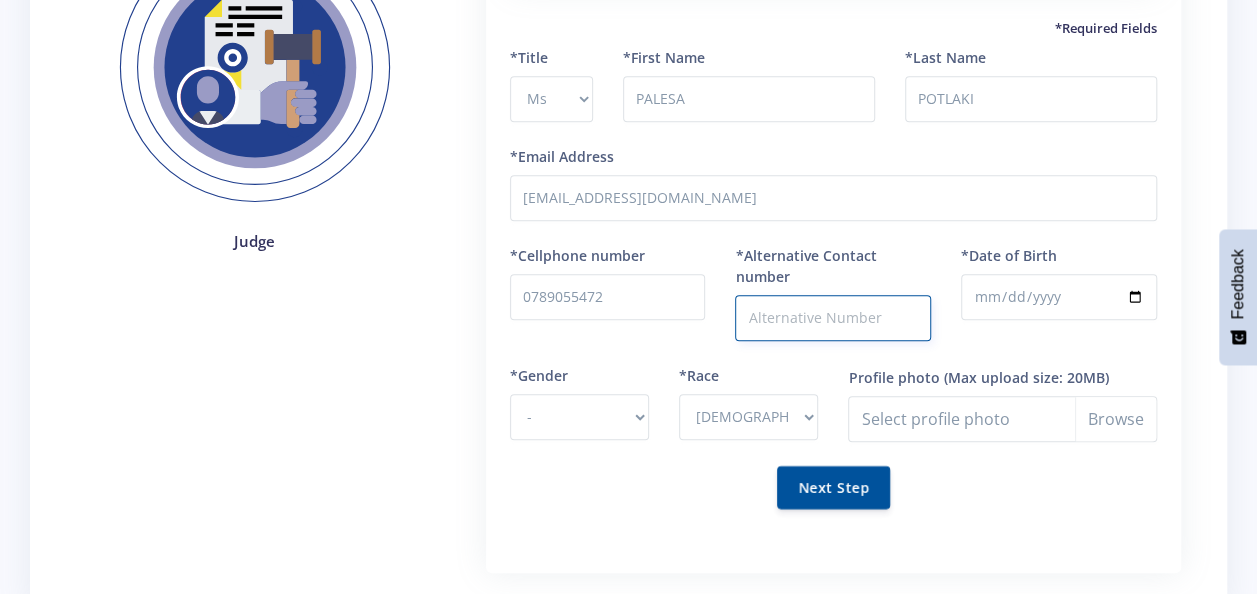 type on "0784796649" 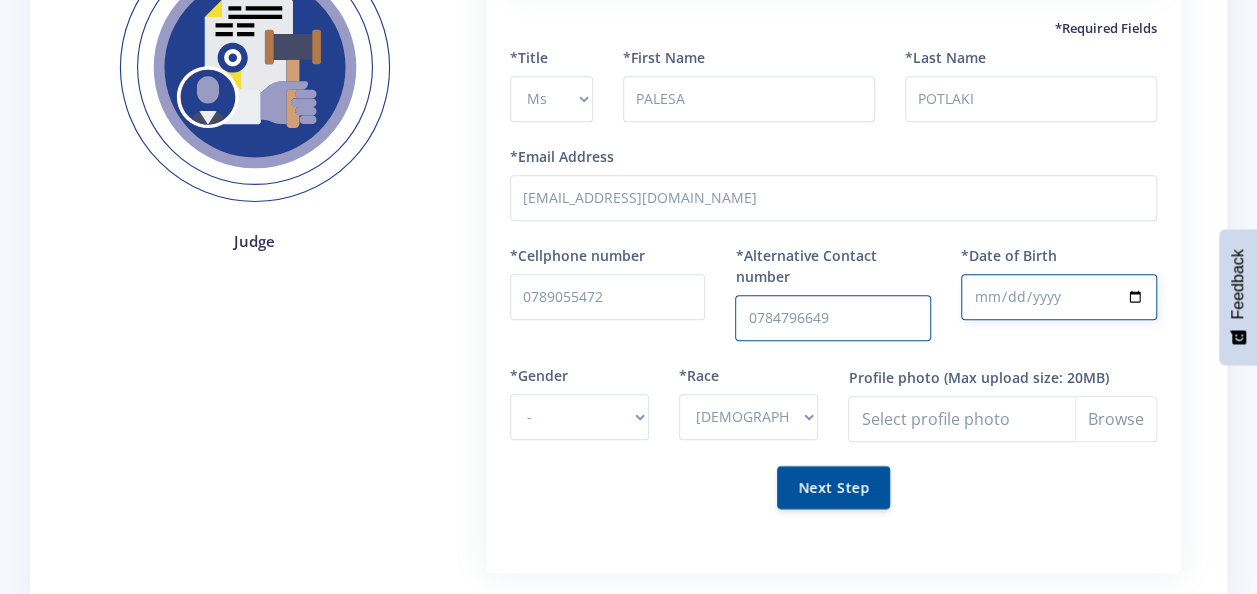 click on "*Date of Birth" at bounding box center (1059, 297) 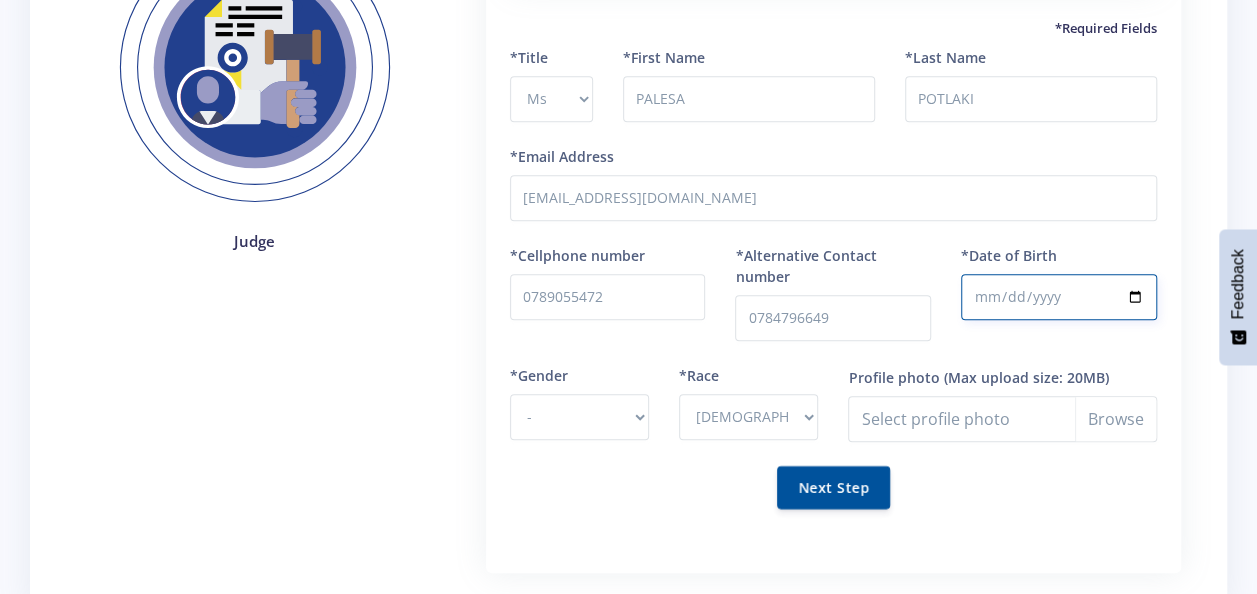 click on "*Date of Birth" at bounding box center [1059, 297] 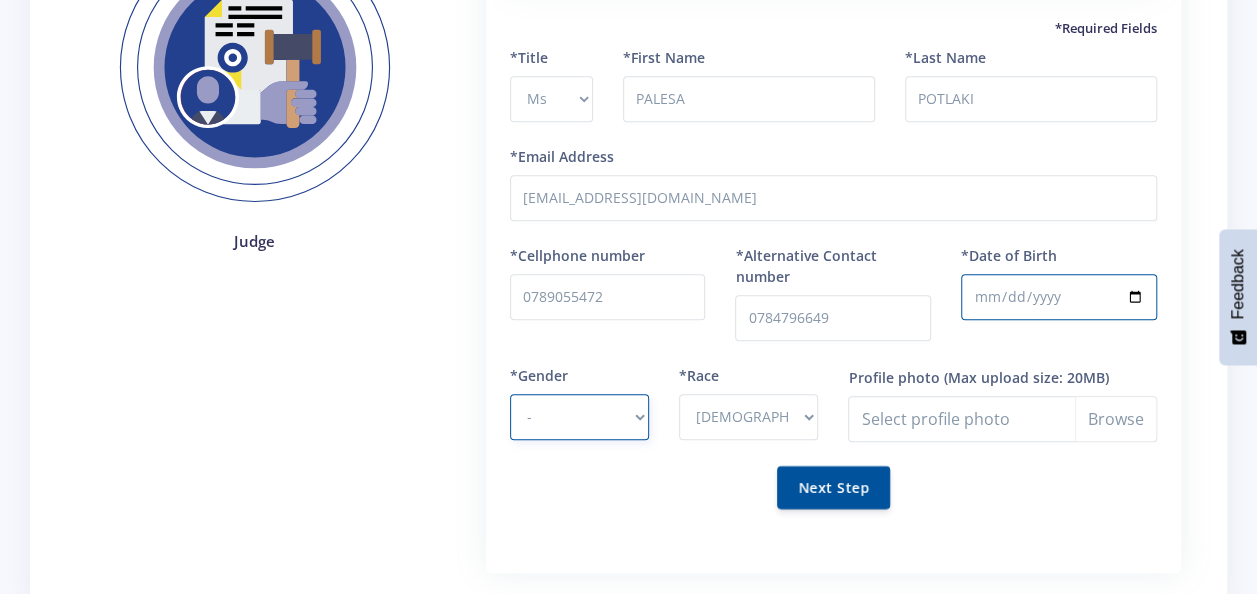 click on "-
Male
Female" at bounding box center [579, 417] 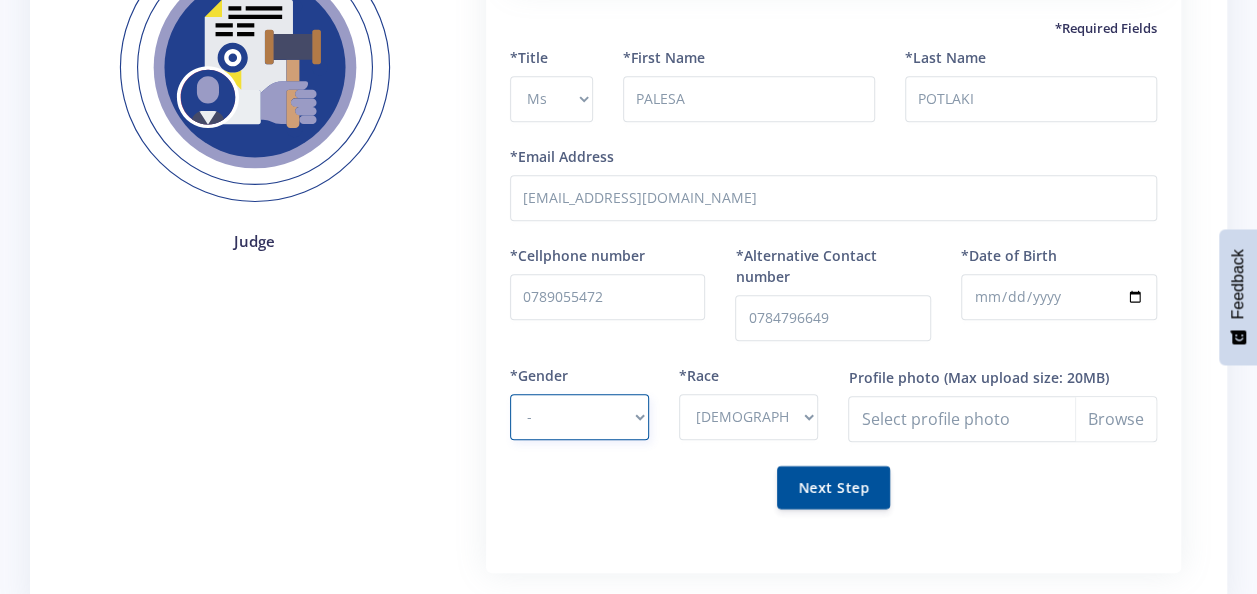 select on "F" 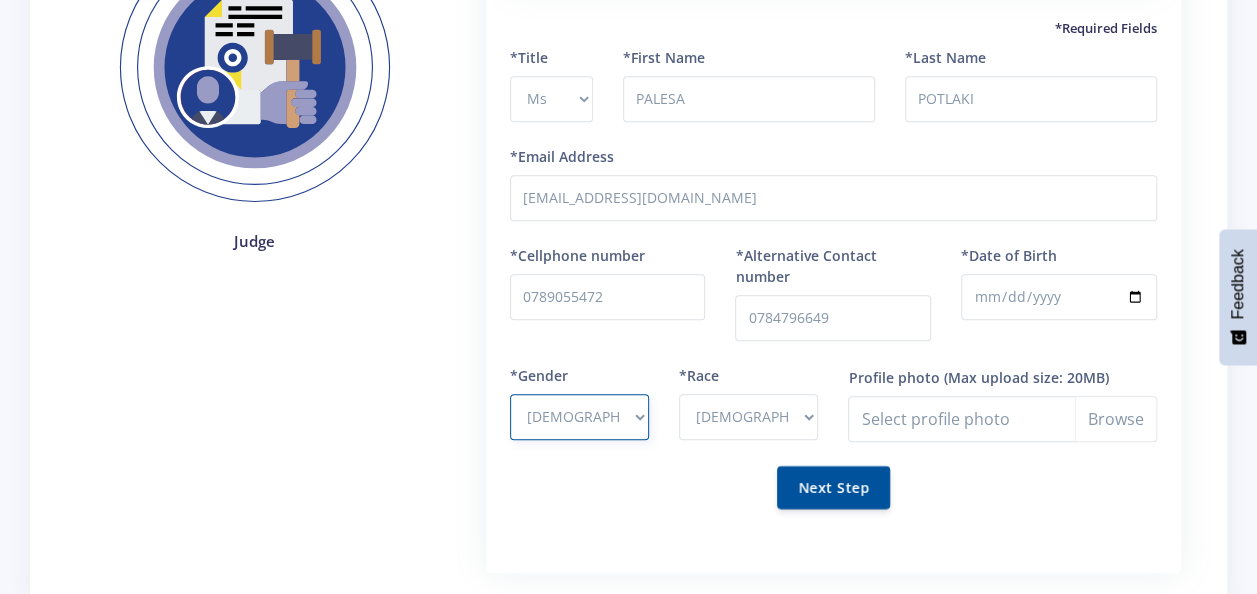 click on "-
Male
Female" at bounding box center (579, 417) 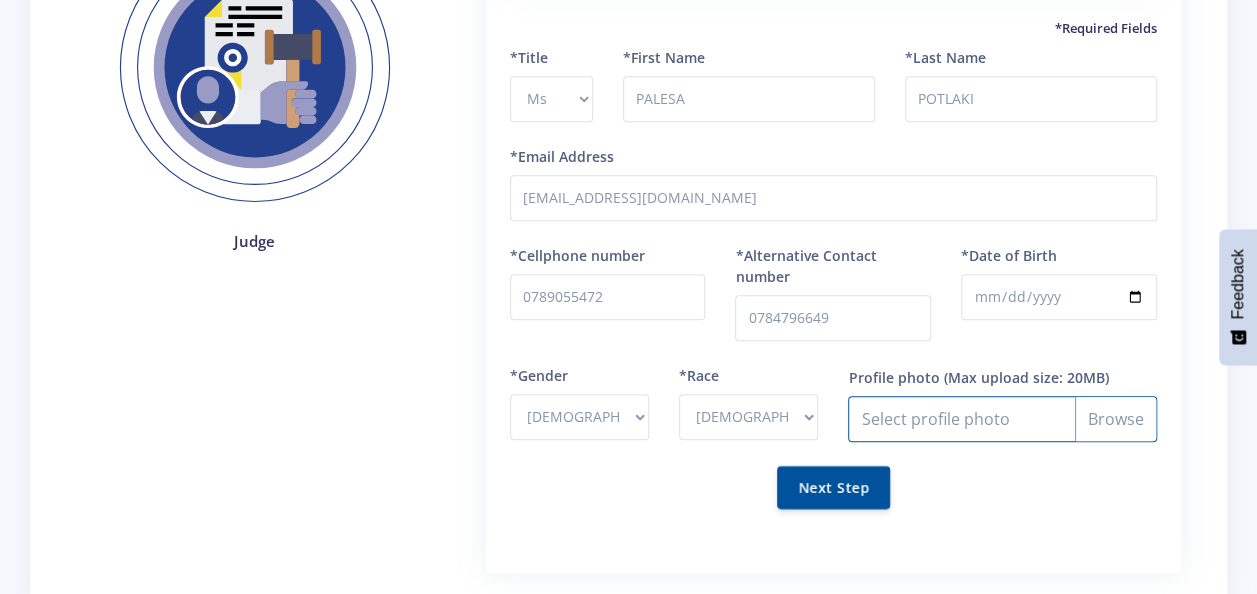 click on "Profile photo" at bounding box center [1002, 419] 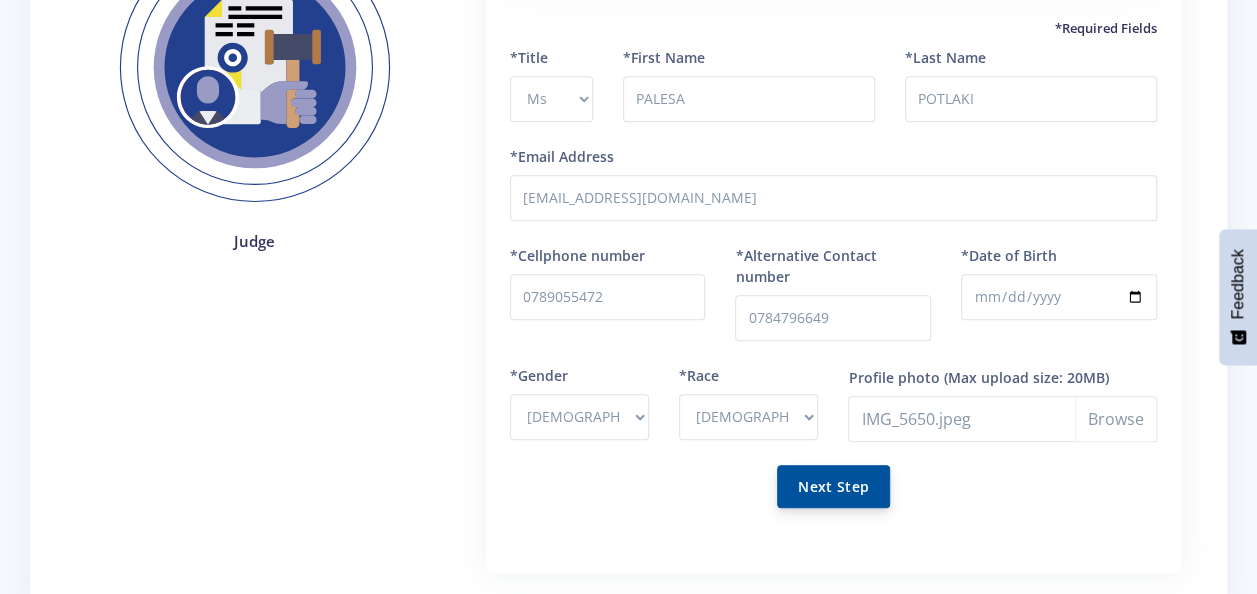 click on "Next
Step" at bounding box center (833, 486) 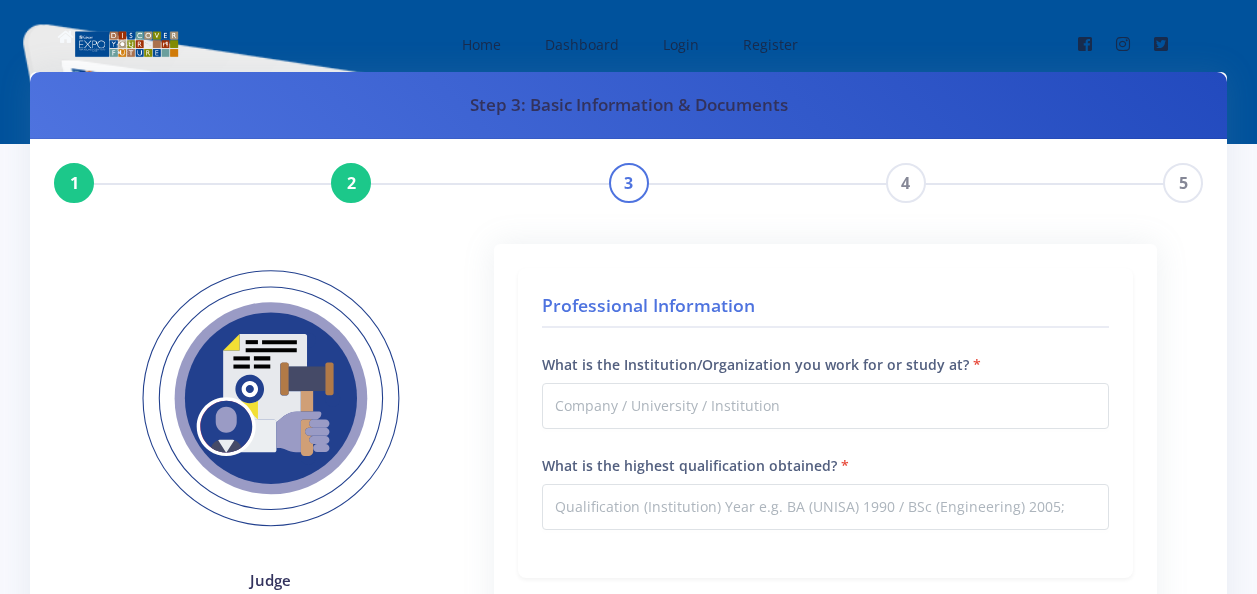 scroll, scrollTop: 0, scrollLeft: 0, axis: both 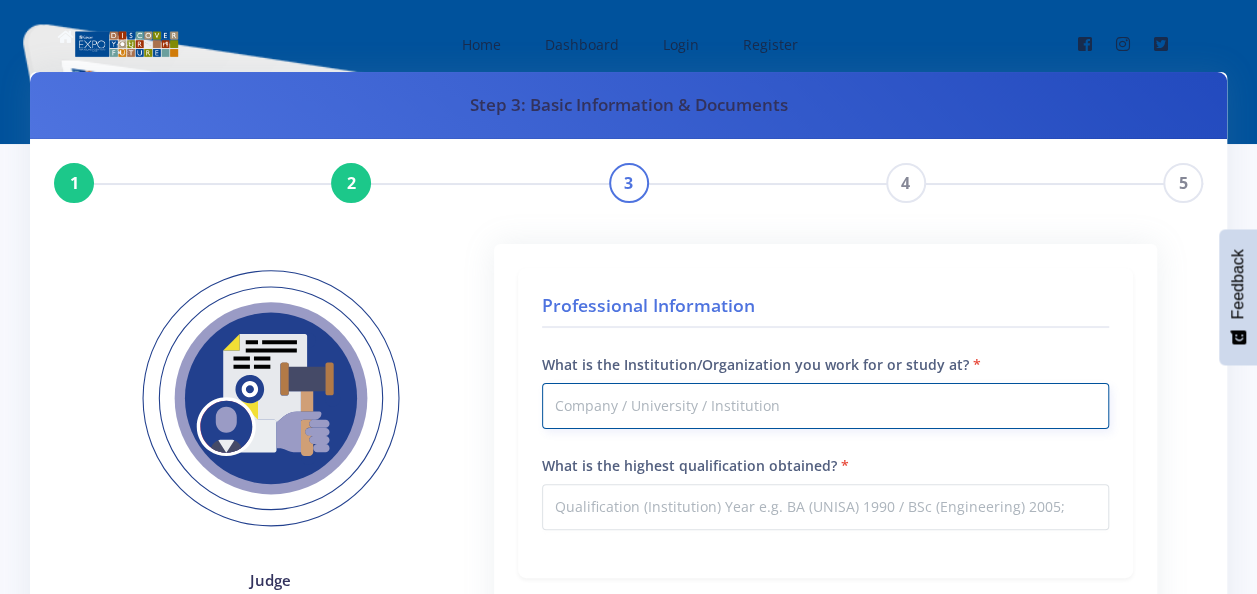 click on "What is the Institution/Organization you work for or study at?" at bounding box center [825, 406] 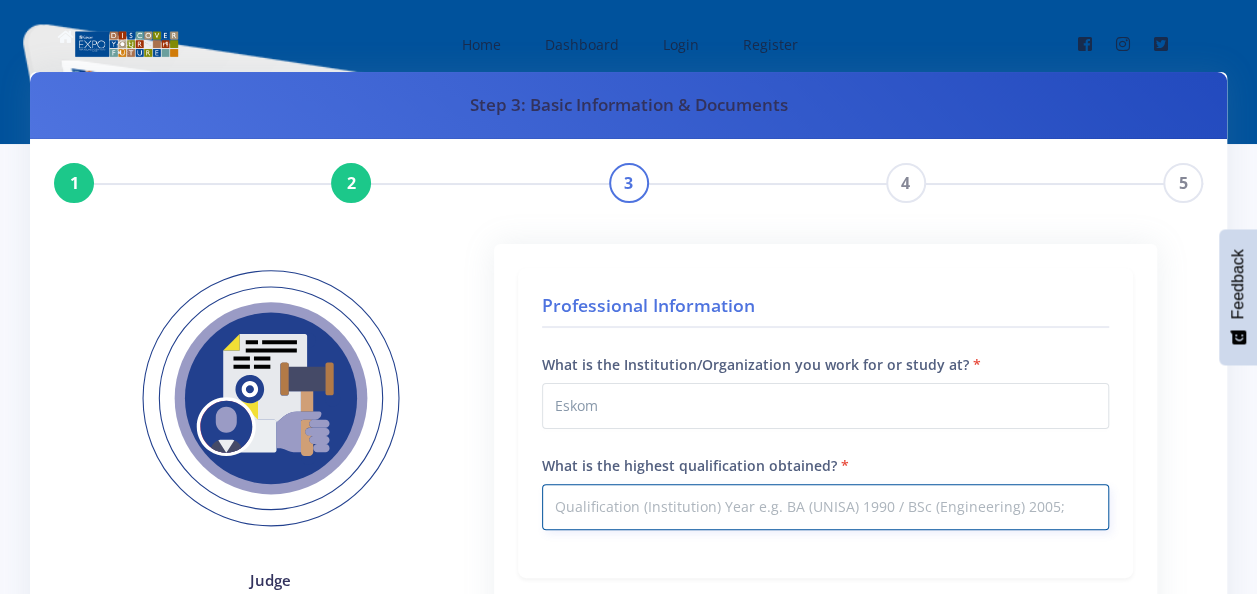 click on "What is the highest qualification obtained?" at bounding box center [825, 507] 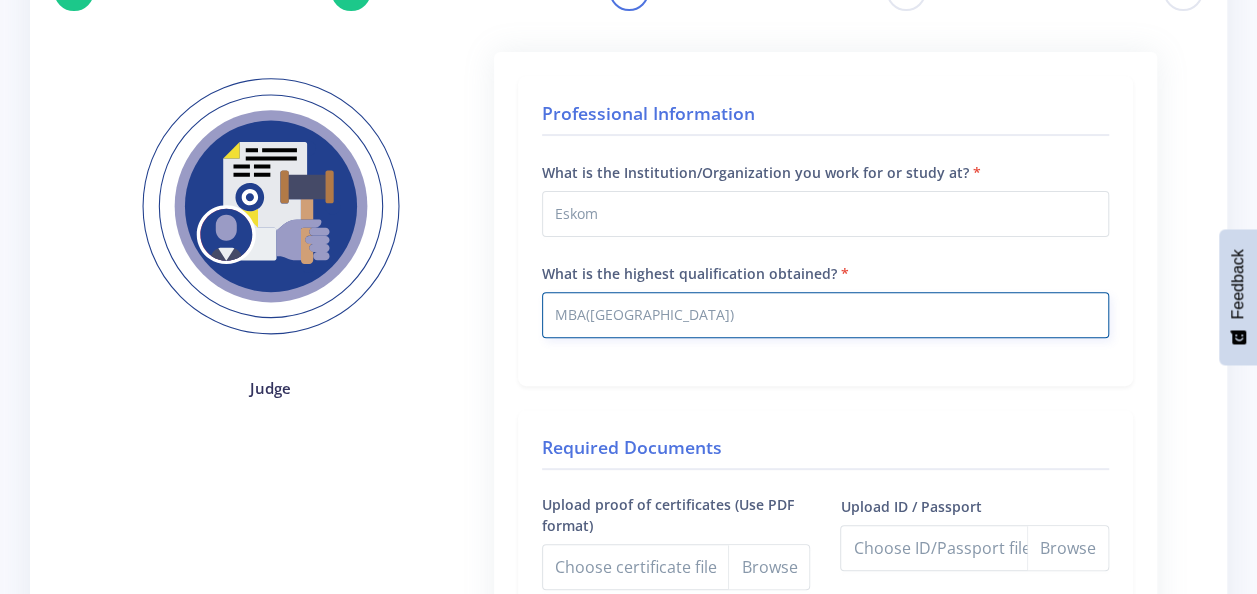 scroll, scrollTop: 200, scrollLeft: 0, axis: vertical 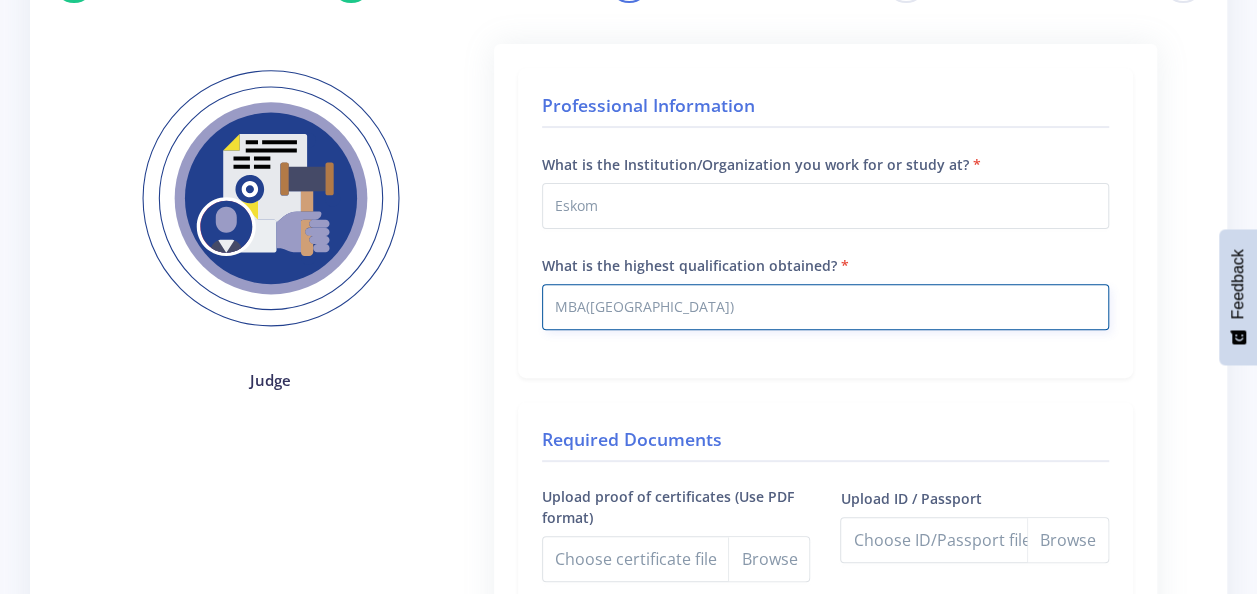 type on "MBA(UNISA)" 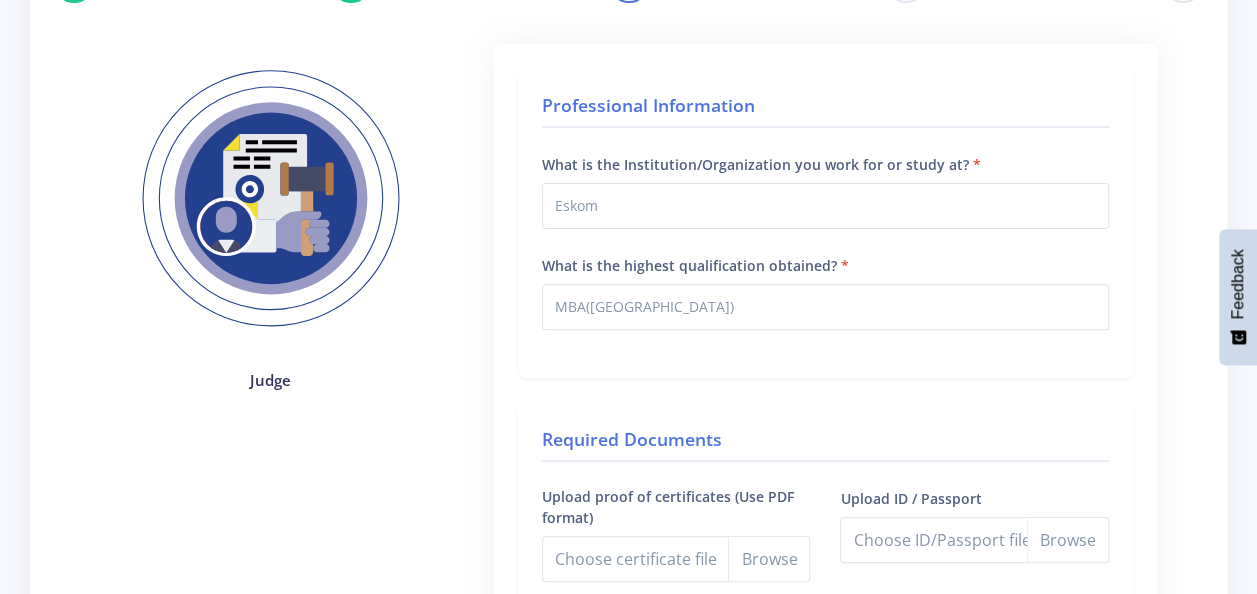 click on "Professional Information
What is the Institution/Organization you work for or study at?
Eskom
What is the highest qualification obtained?
MBA(UNISA)" at bounding box center (825, 223) 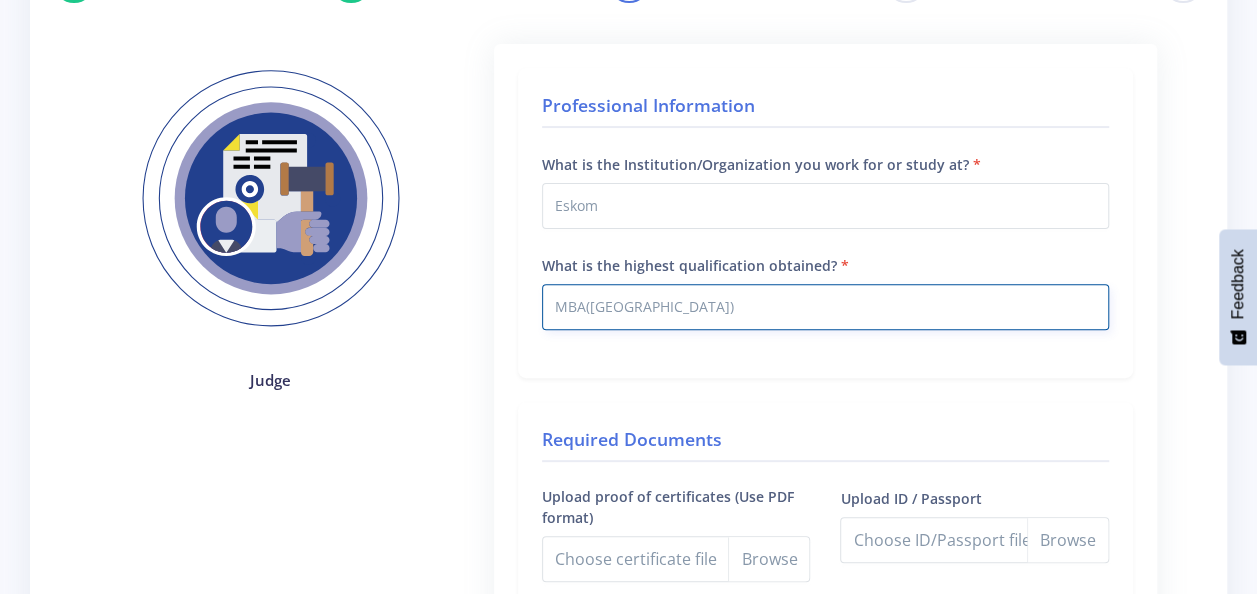 click on "MBA(UNISA)" at bounding box center [825, 307] 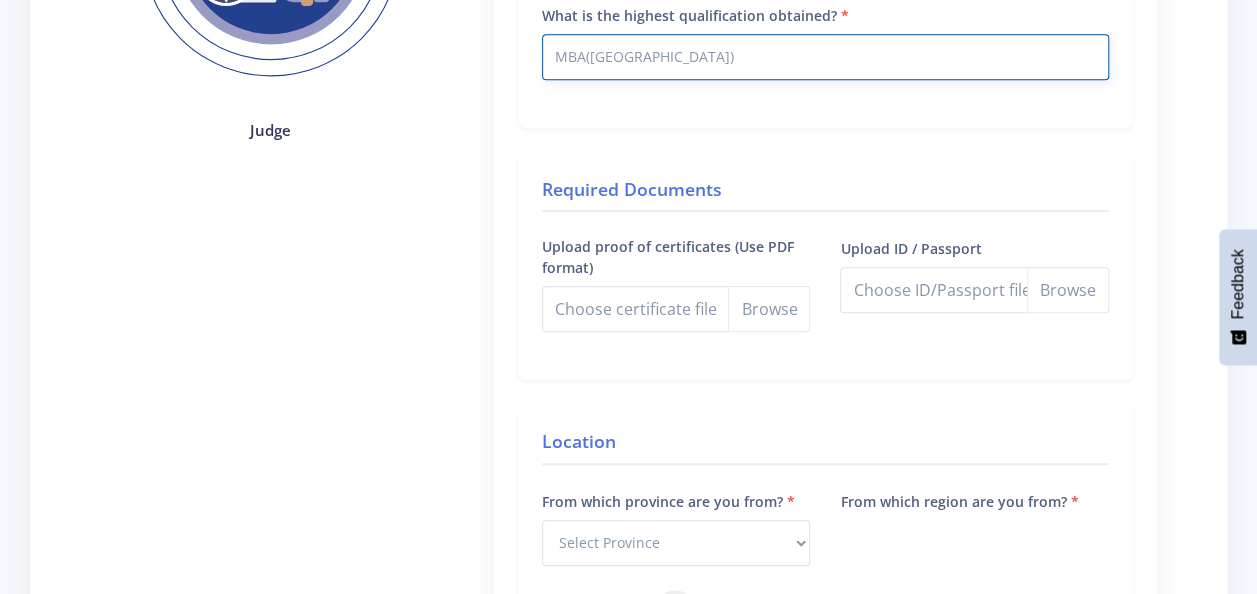 scroll, scrollTop: 500, scrollLeft: 0, axis: vertical 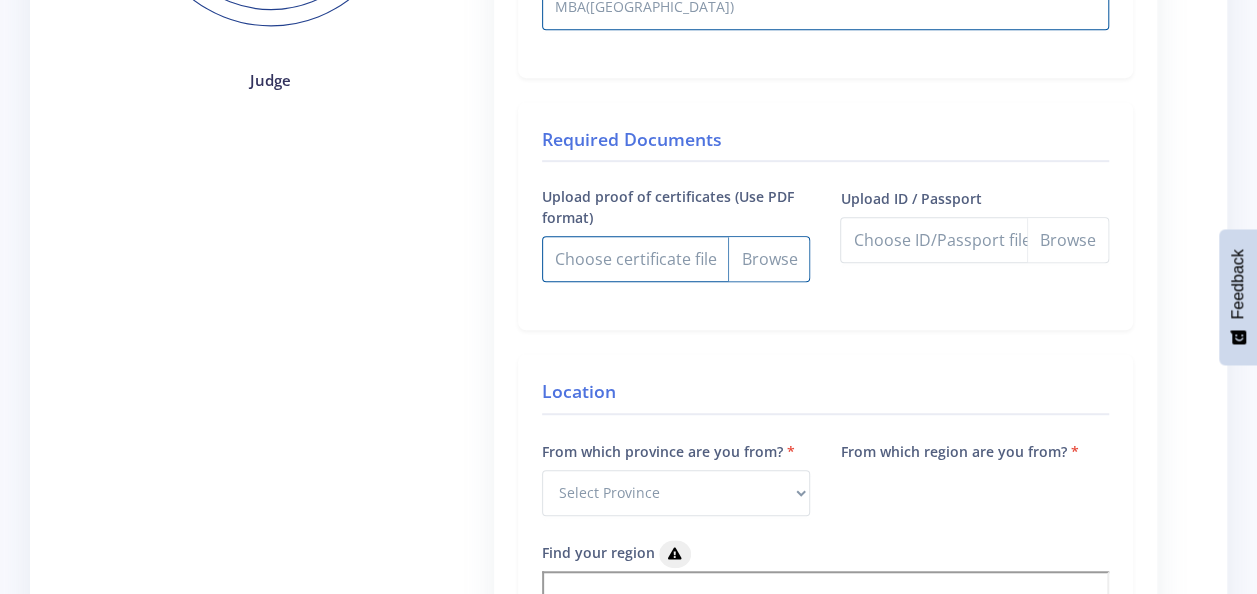 click on "Upload proof of certificates (Use PDF format)" at bounding box center (676, 259) 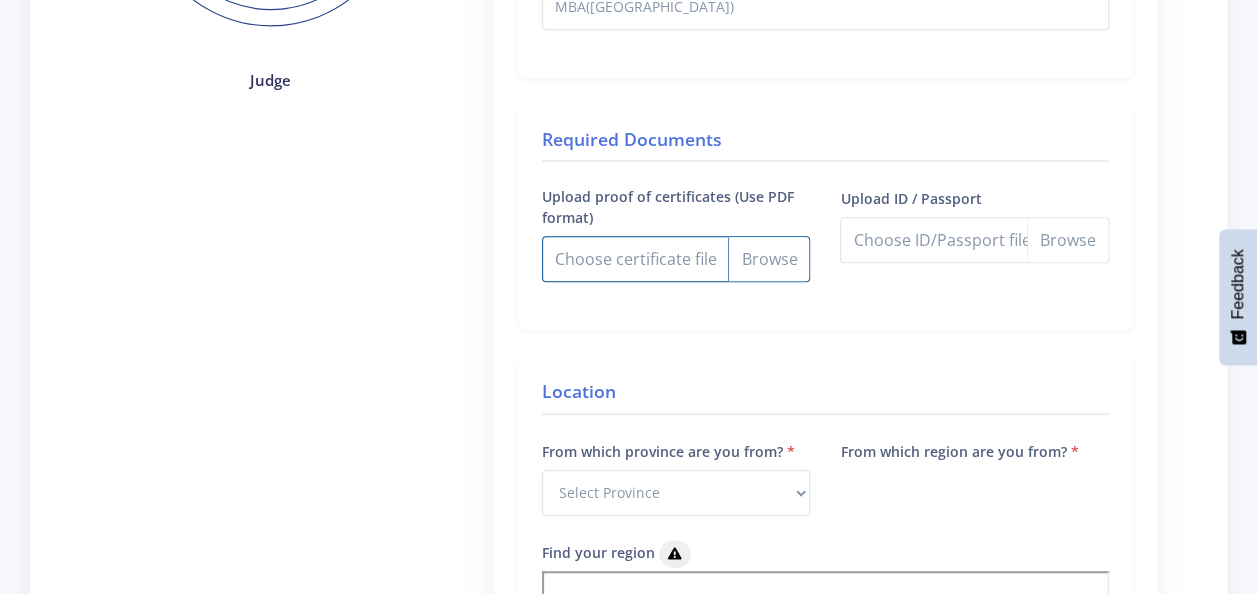 type on "C:\fakepath\Q---.pdf" 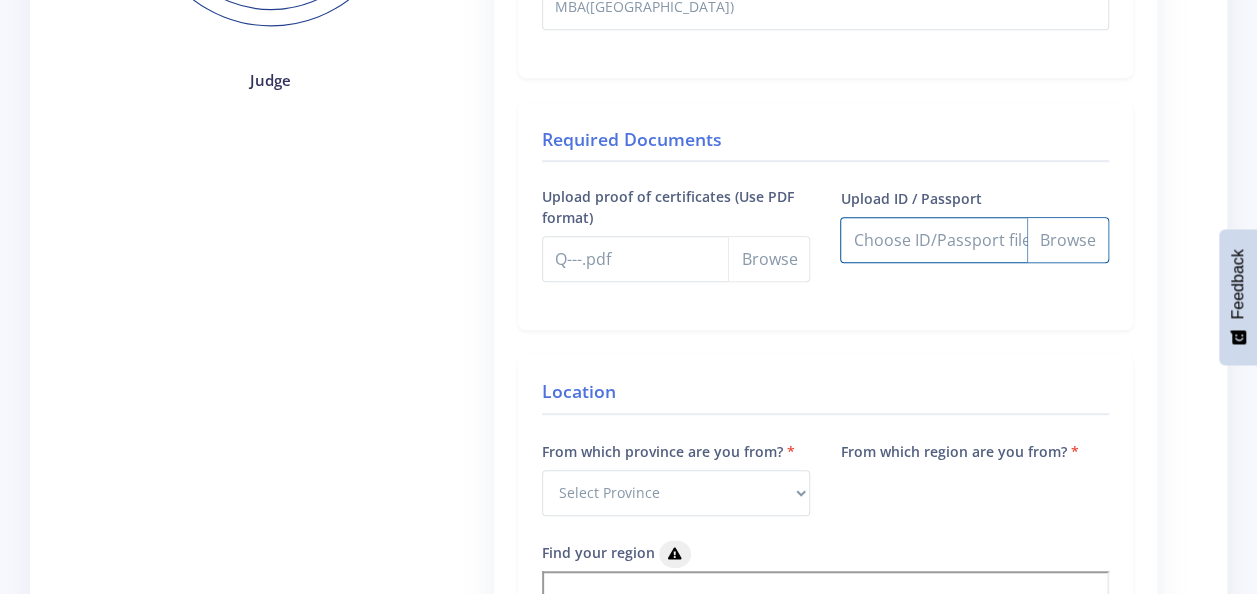 click on "Upload ID / Passport" at bounding box center [974, 240] 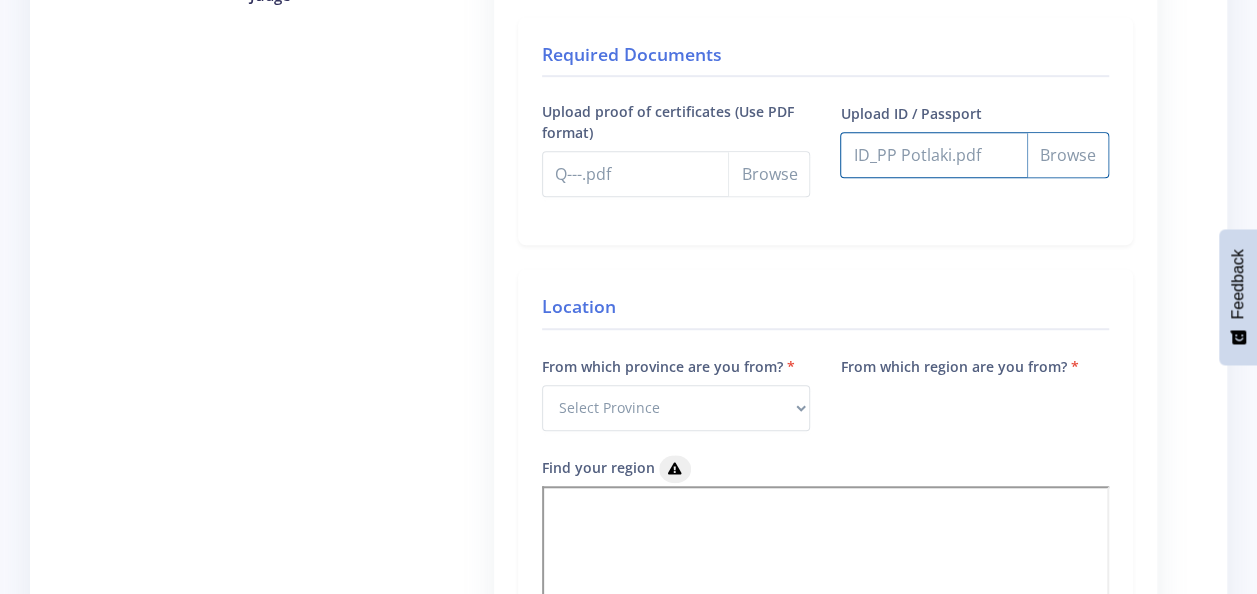 scroll, scrollTop: 700, scrollLeft: 0, axis: vertical 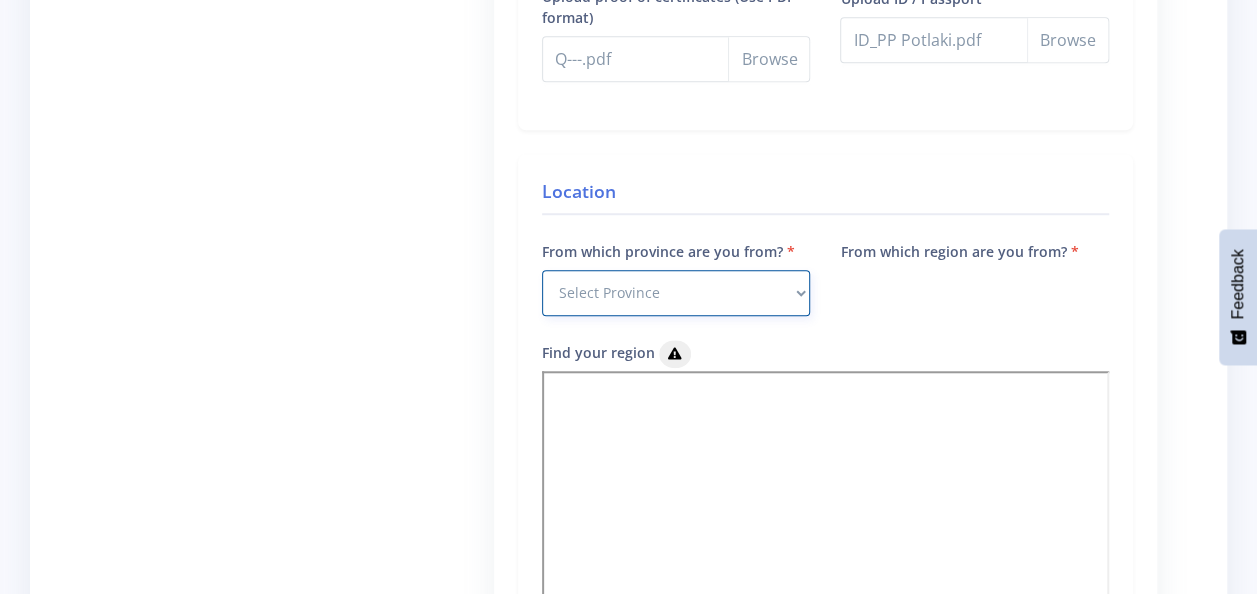 click on "Select Province
Western Cape
Eastern Cape
Northern Cape
North West
Free State" at bounding box center [676, 293] 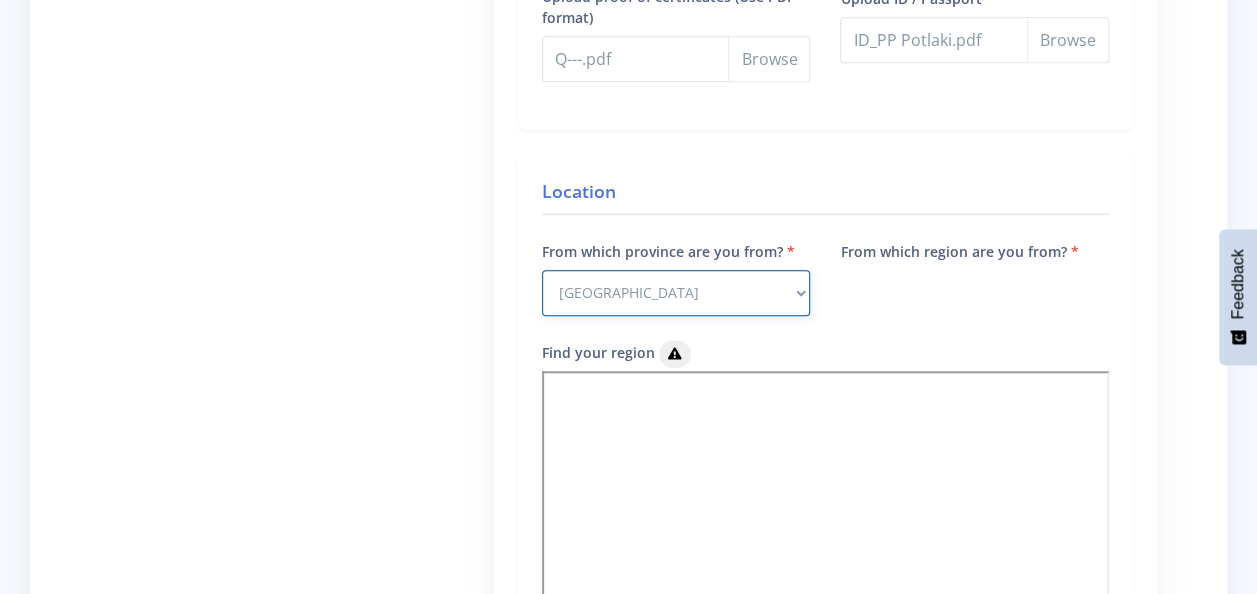 click on "Select Province
Western Cape
Eastern Cape
Northern Cape
North West
Free State" at bounding box center (676, 293) 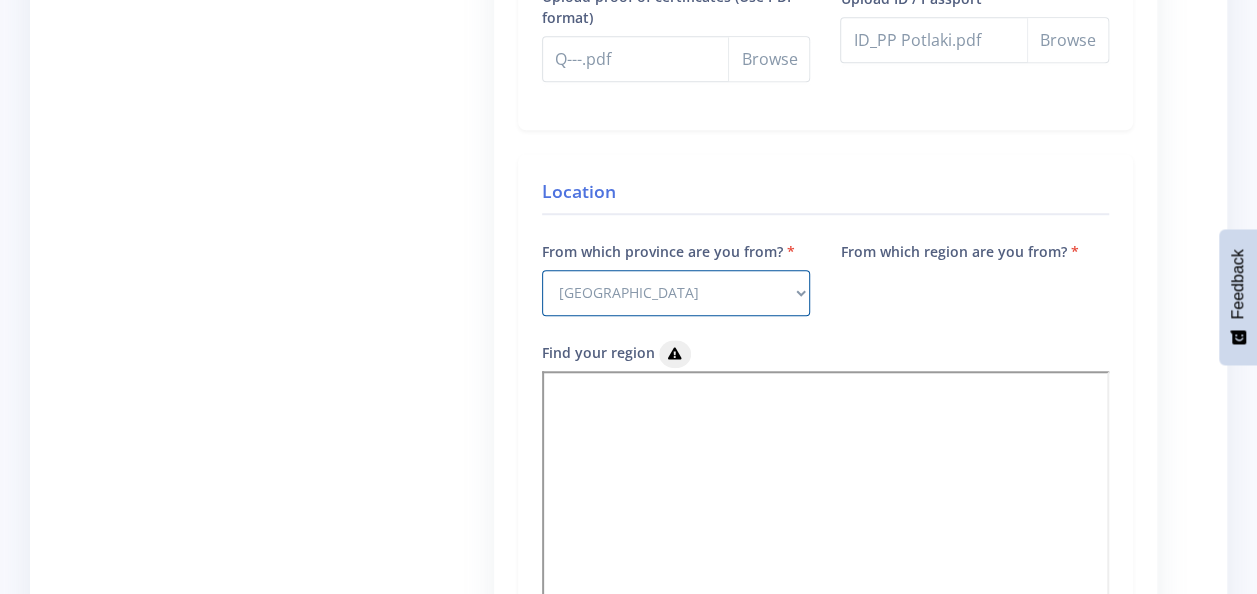 click on "From which region are you from?" at bounding box center [974, 289] 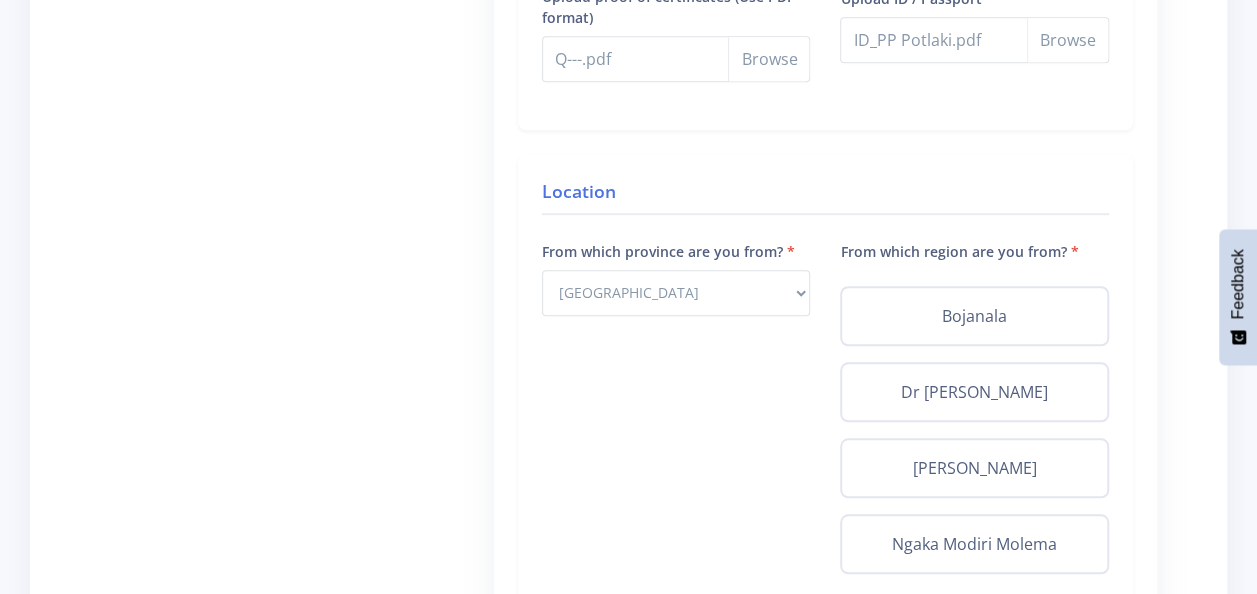 click on "From which region are you from?" at bounding box center (959, 251) 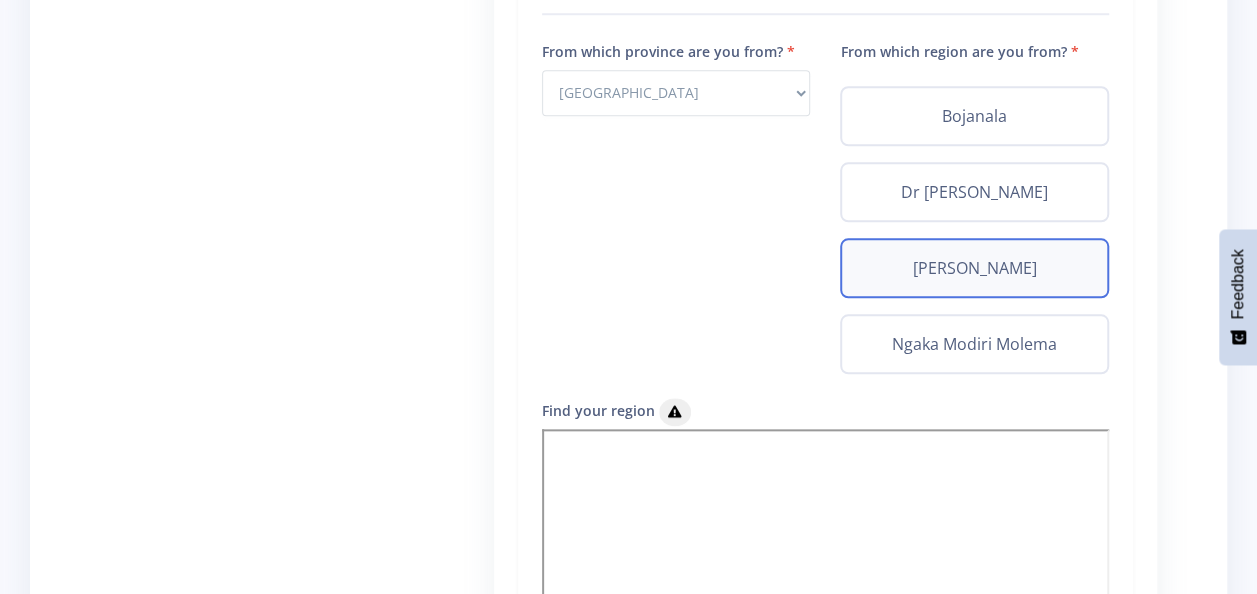 scroll, scrollTop: 800, scrollLeft: 0, axis: vertical 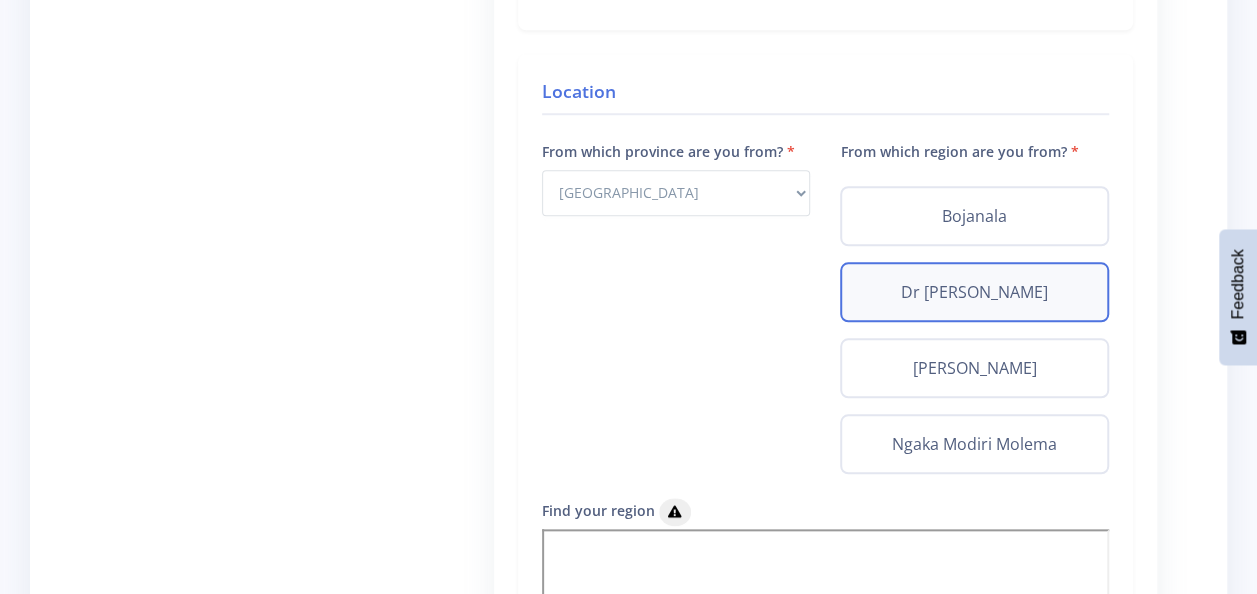 click on "Dr Kenneth Kaunda" at bounding box center [974, 292] 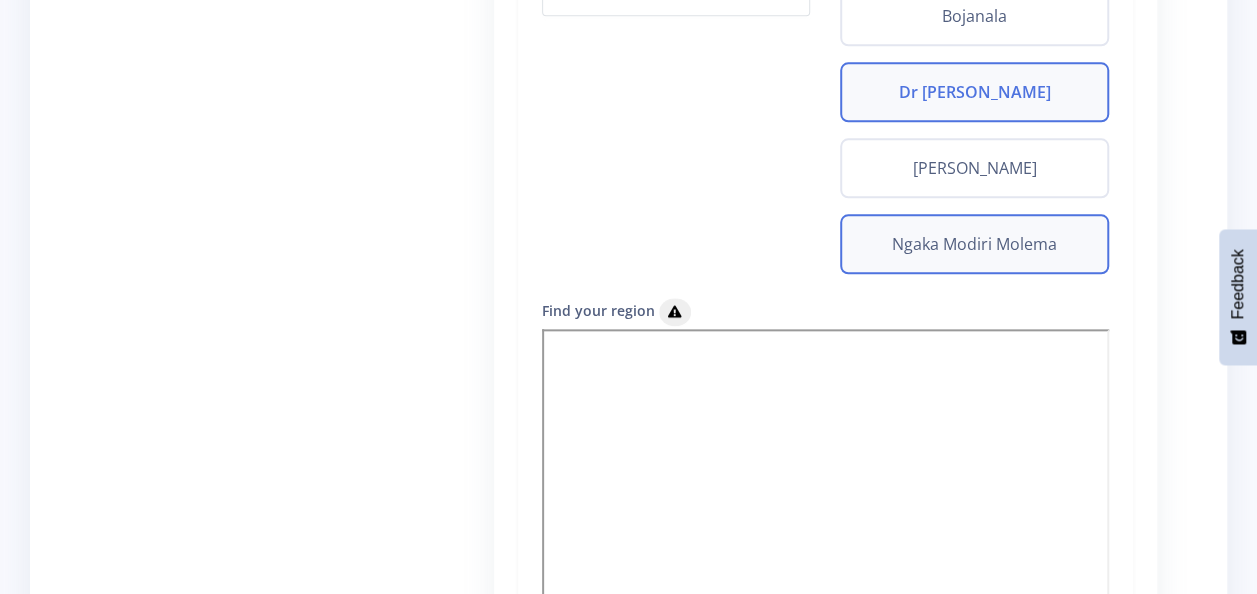 scroll, scrollTop: 900, scrollLeft: 0, axis: vertical 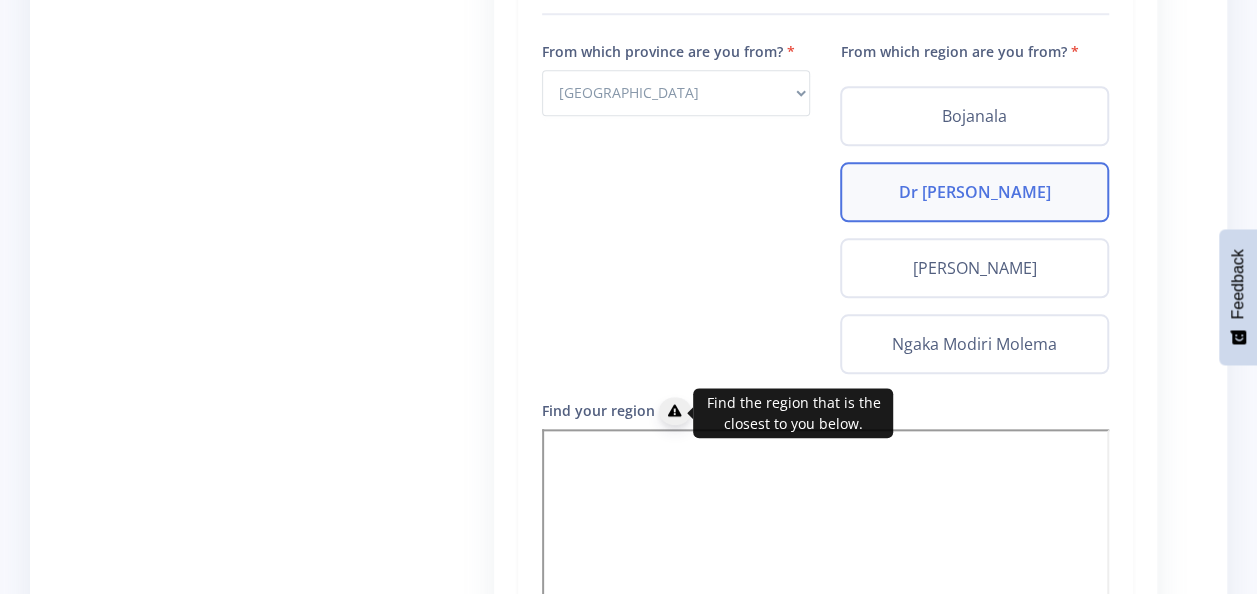 click at bounding box center (675, 411) 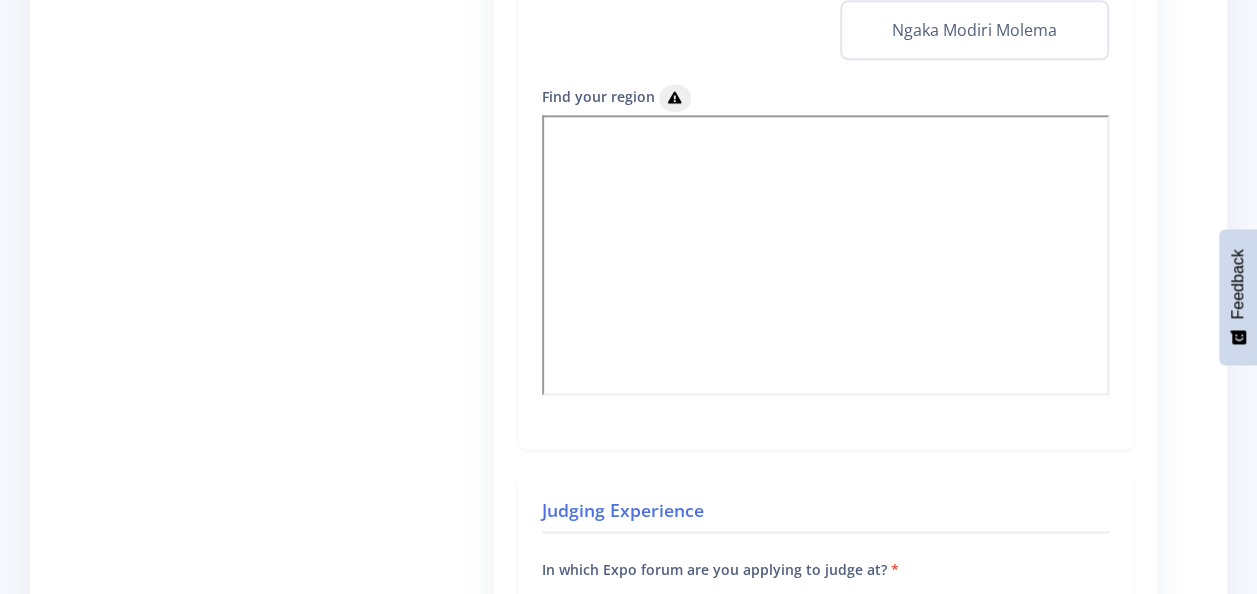 scroll, scrollTop: 1400, scrollLeft: 0, axis: vertical 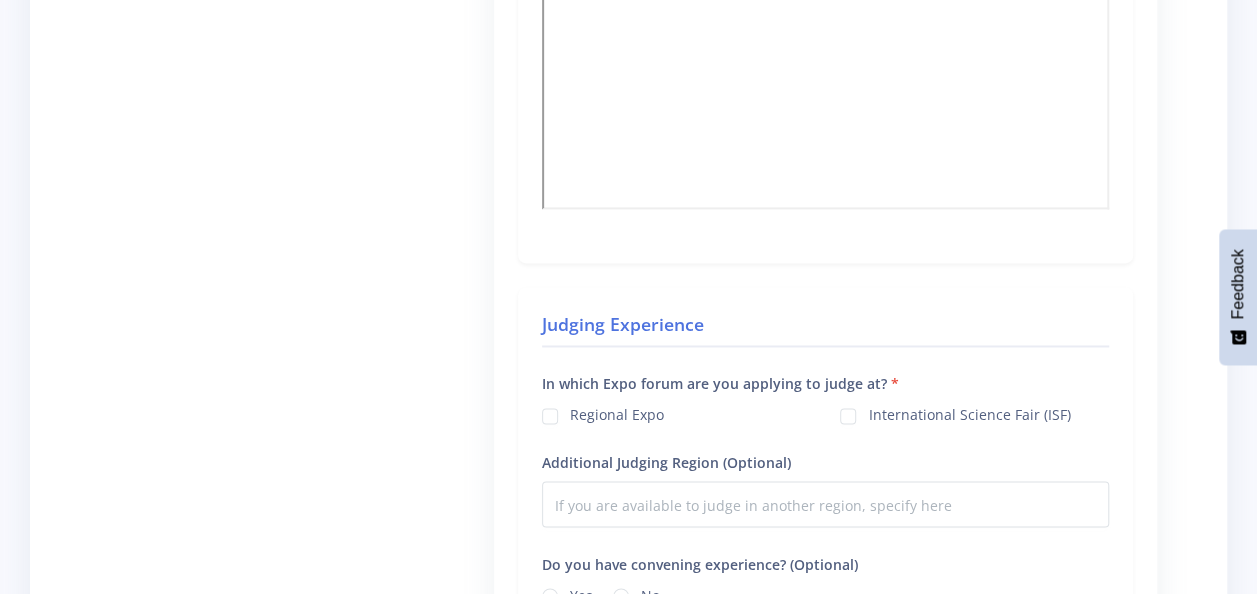 click on "Regional Expo" at bounding box center (617, 412) 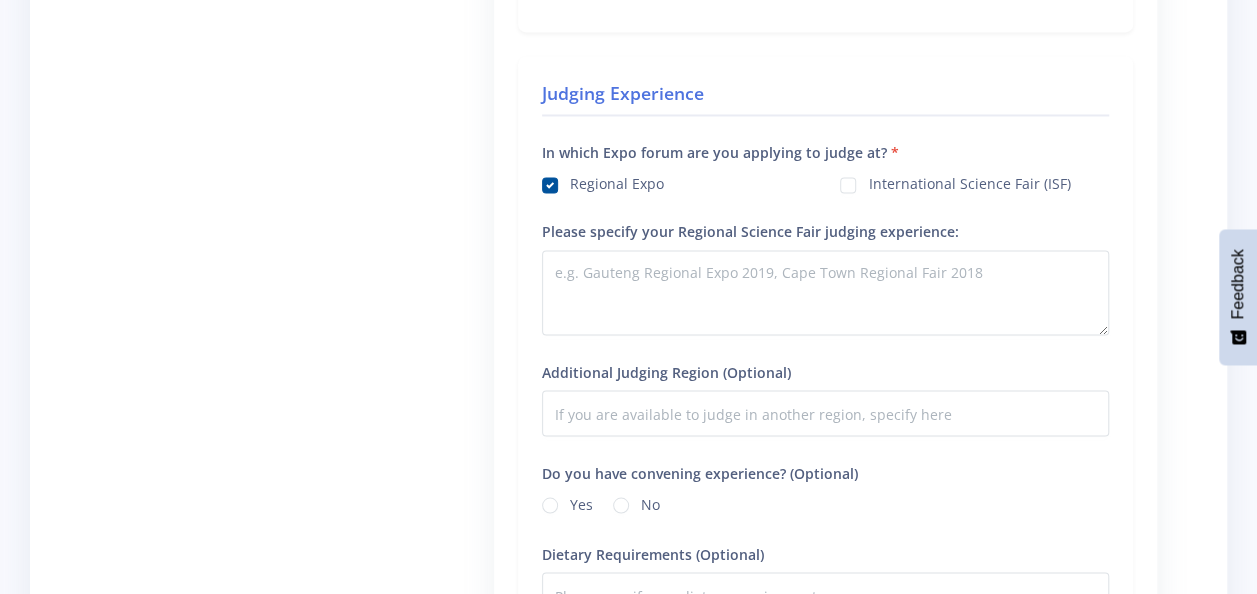 scroll, scrollTop: 1600, scrollLeft: 0, axis: vertical 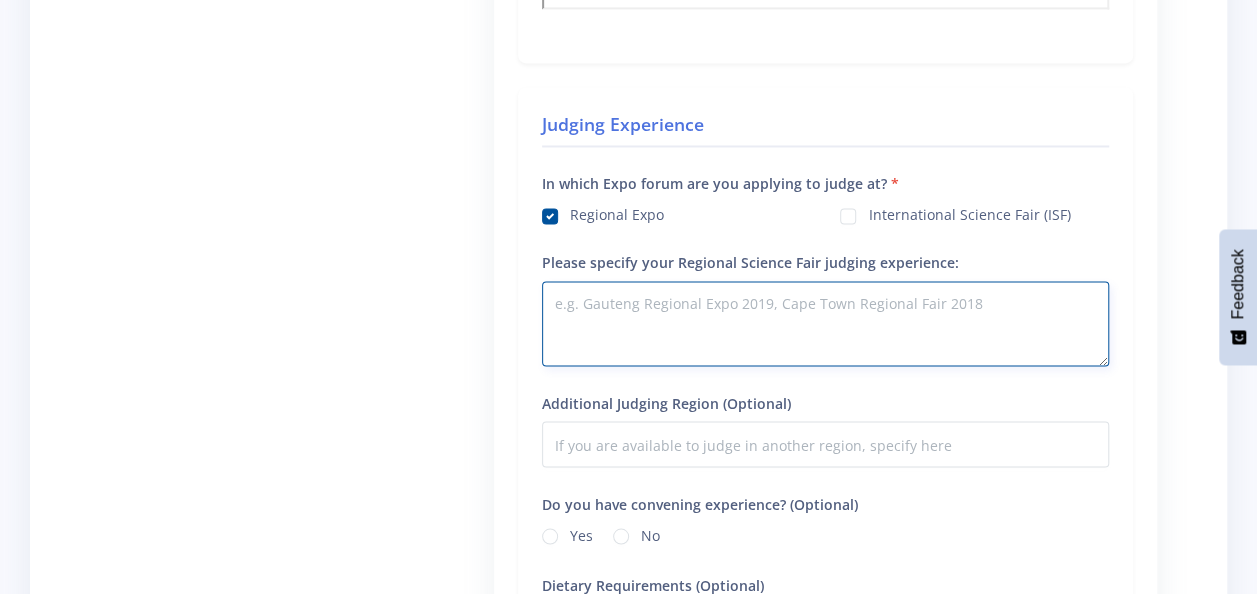 click on "Please specify your Regional Science Fair judging experience:" at bounding box center (825, 323) 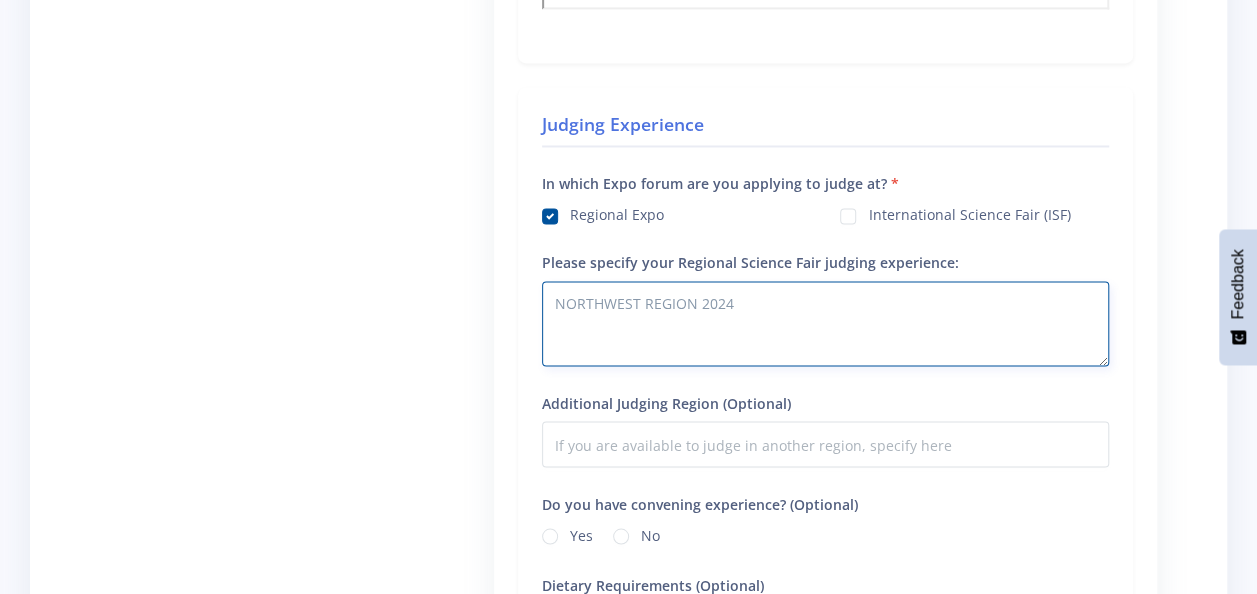 type on "NORTHWEST REGION 2024" 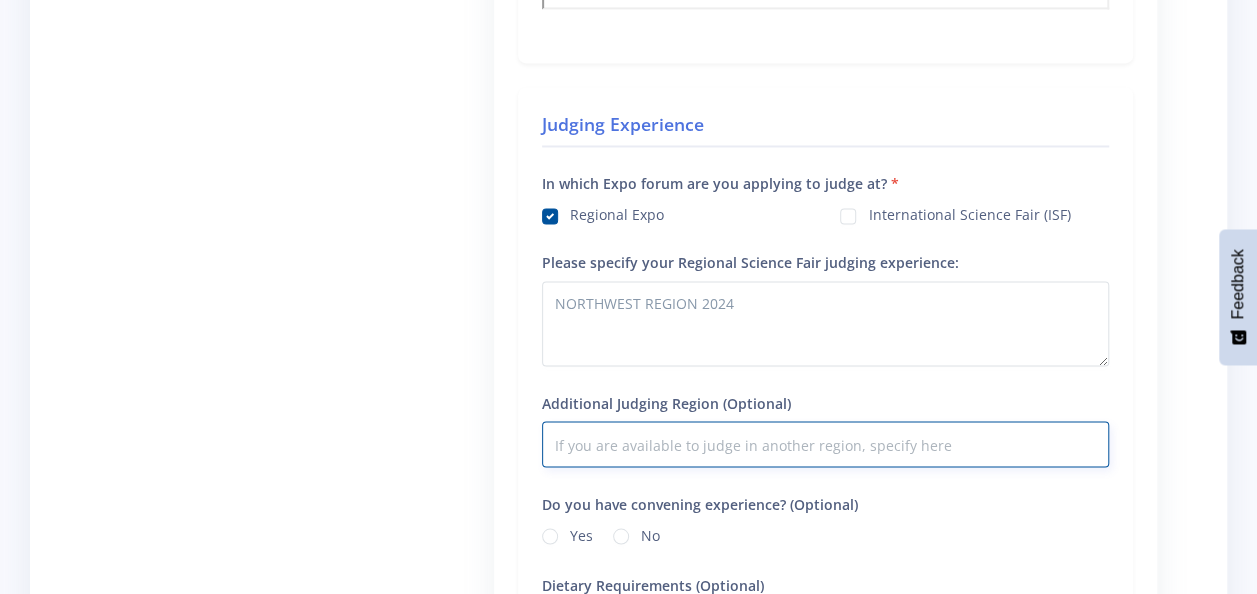 click on "Additional Judging Region (Optional)" at bounding box center (825, 444) 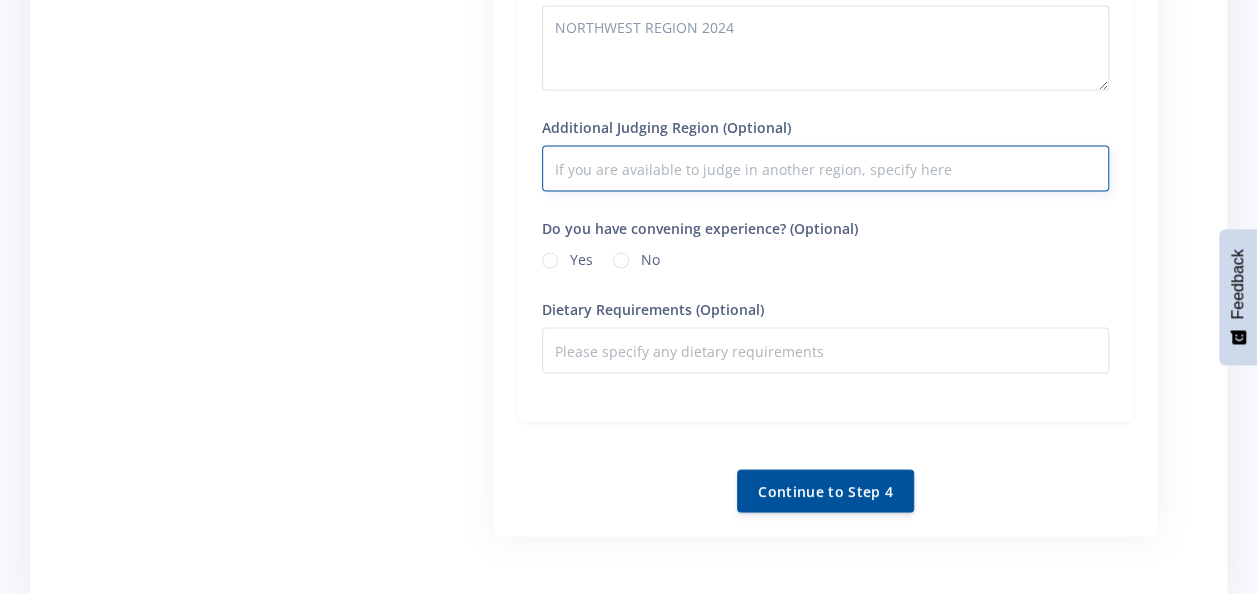 scroll, scrollTop: 1900, scrollLeft: 0, axis: vertical 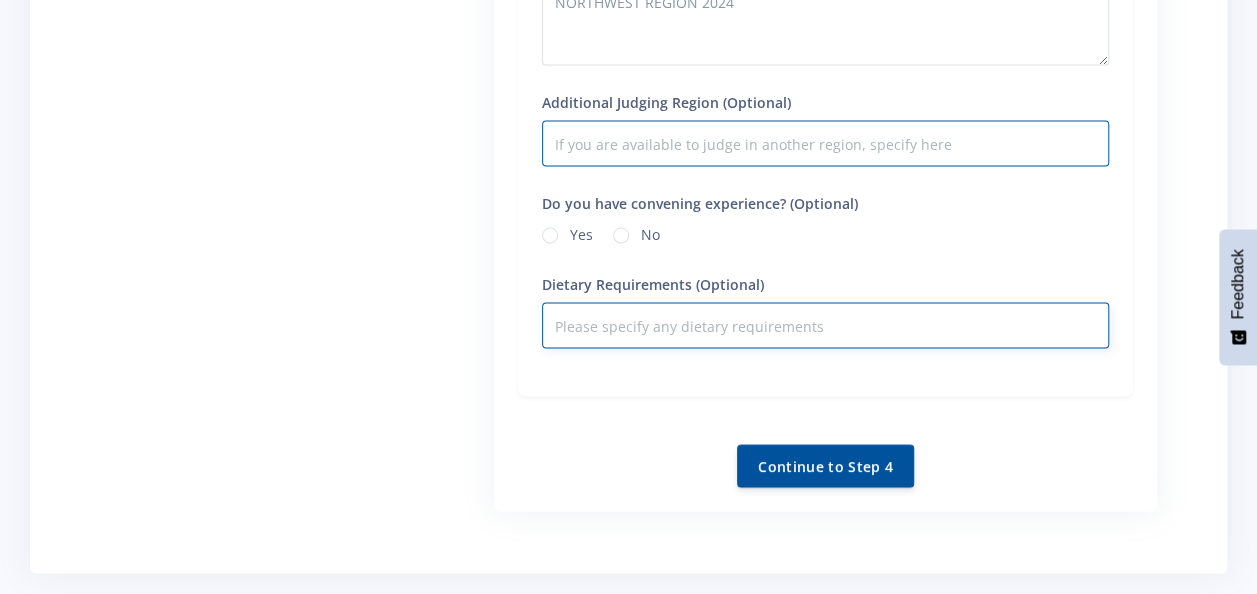 click on "Dietary Requirements (Optional)" at bounding box center [825, 326] 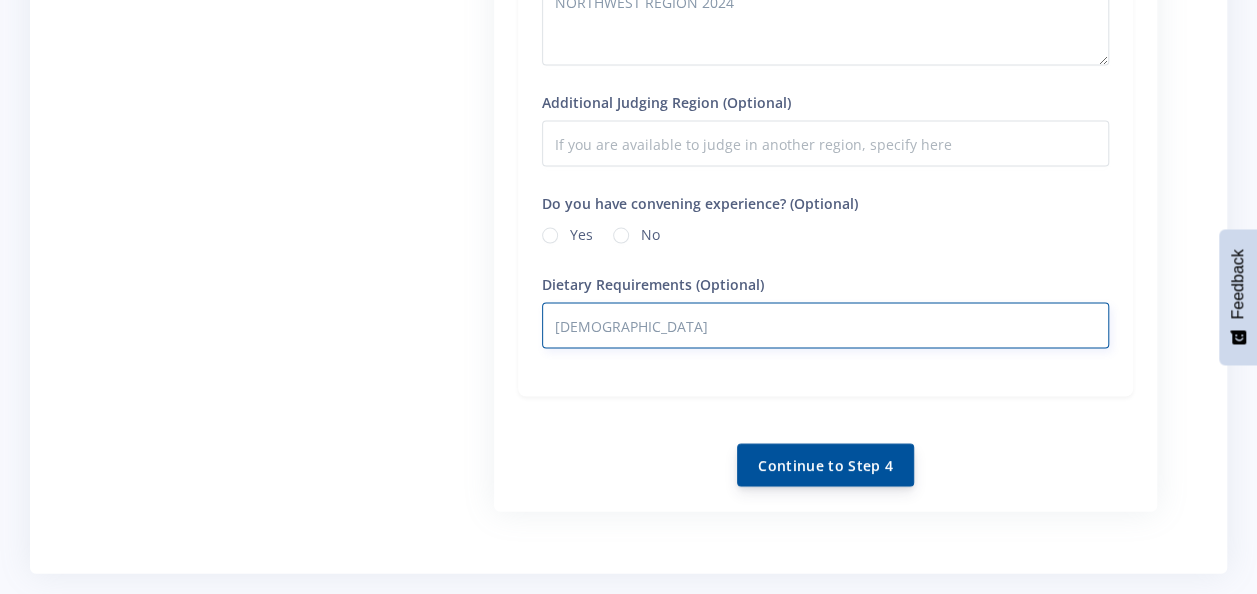 type on "HALAAL" 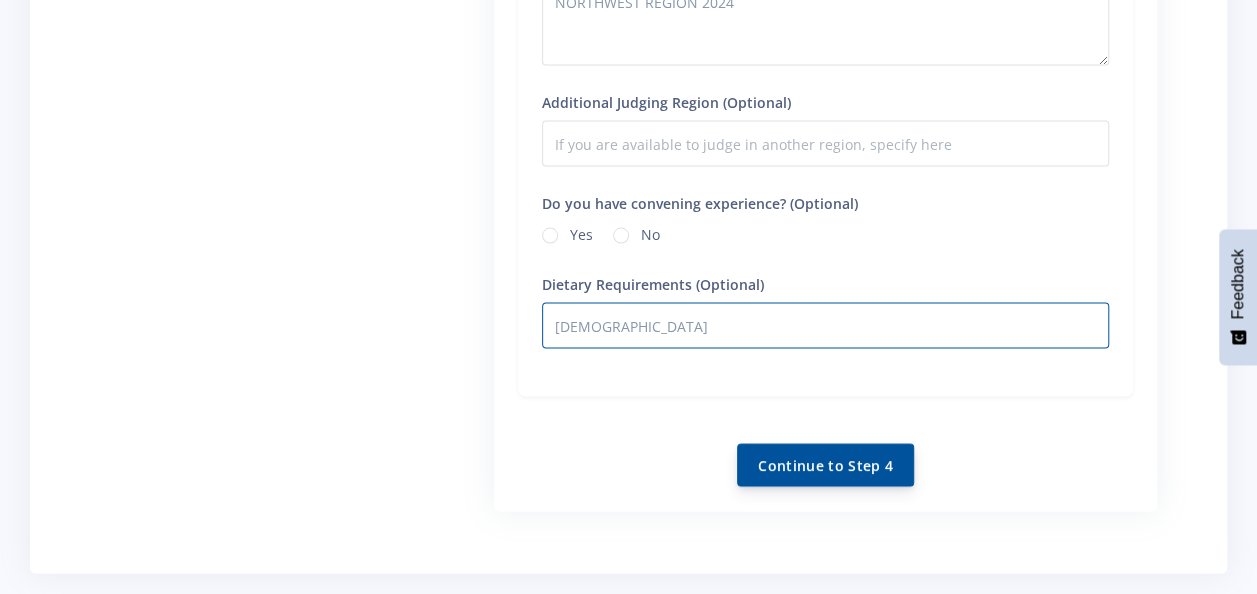 click on "Continue to Step 4" at bounding box center (825, 465) 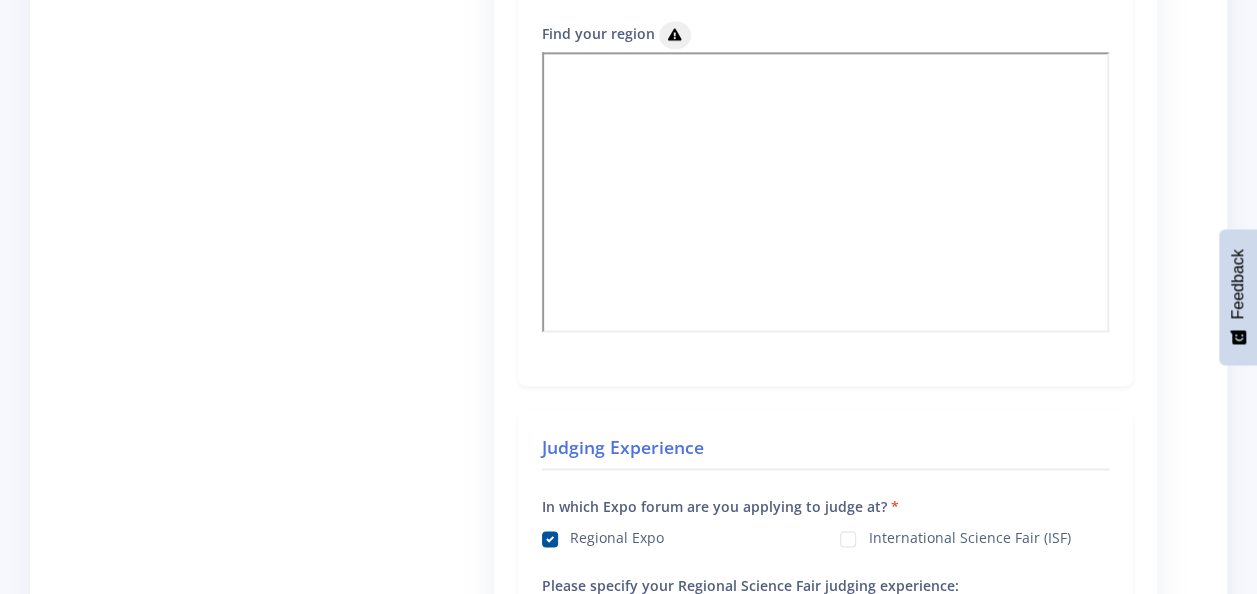 scroll, scrollTop: 1100, scrollLeft: 0, axis: vertical 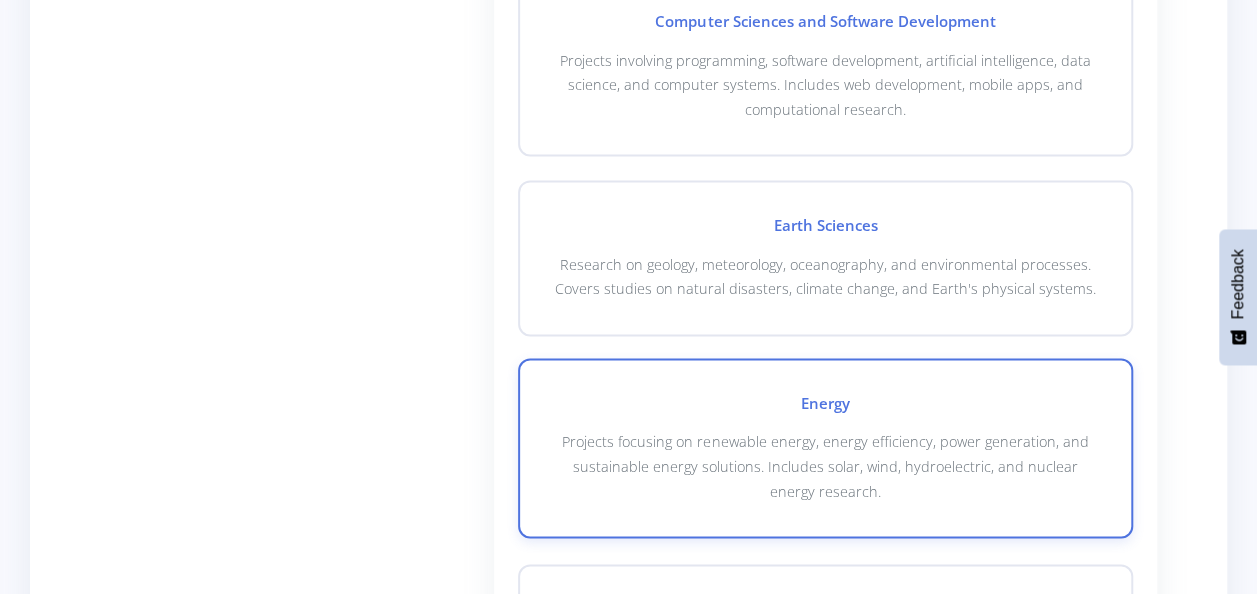 click on "Projects focusing on renewable energy, energy efficiency, power generation, and sustainable energy solutions. Includes solar, wind, hydroelectric, and nuclear energy research." at bounding box center [825, 466] 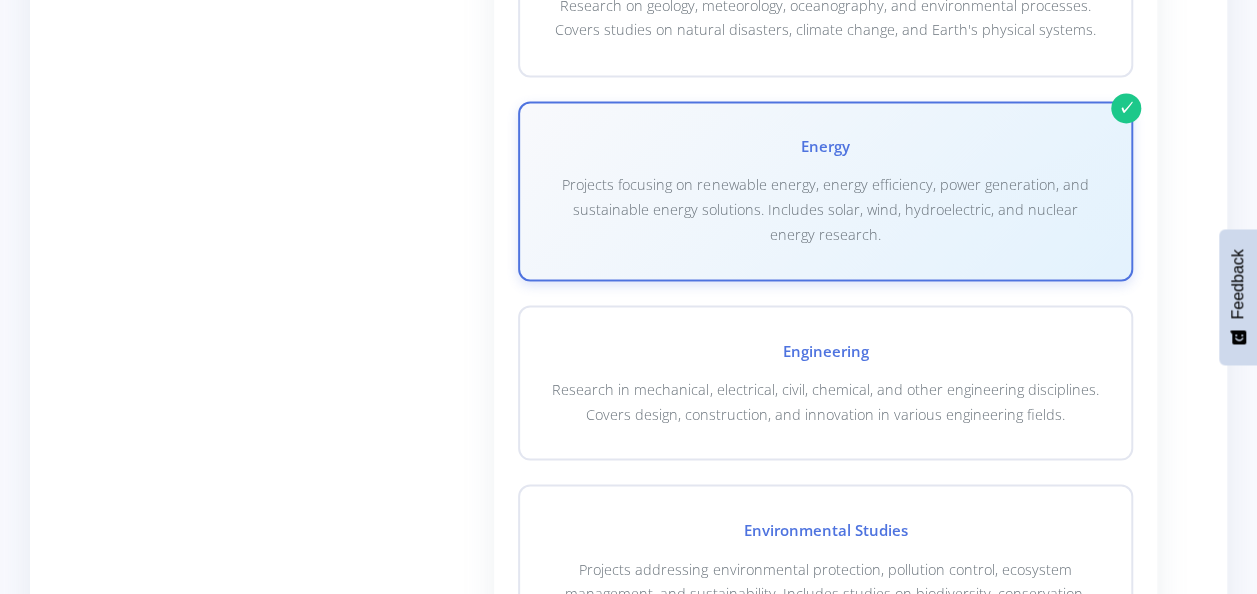 scroll, scrollTop: 1700, scrollLeft: 0, axis: vertical 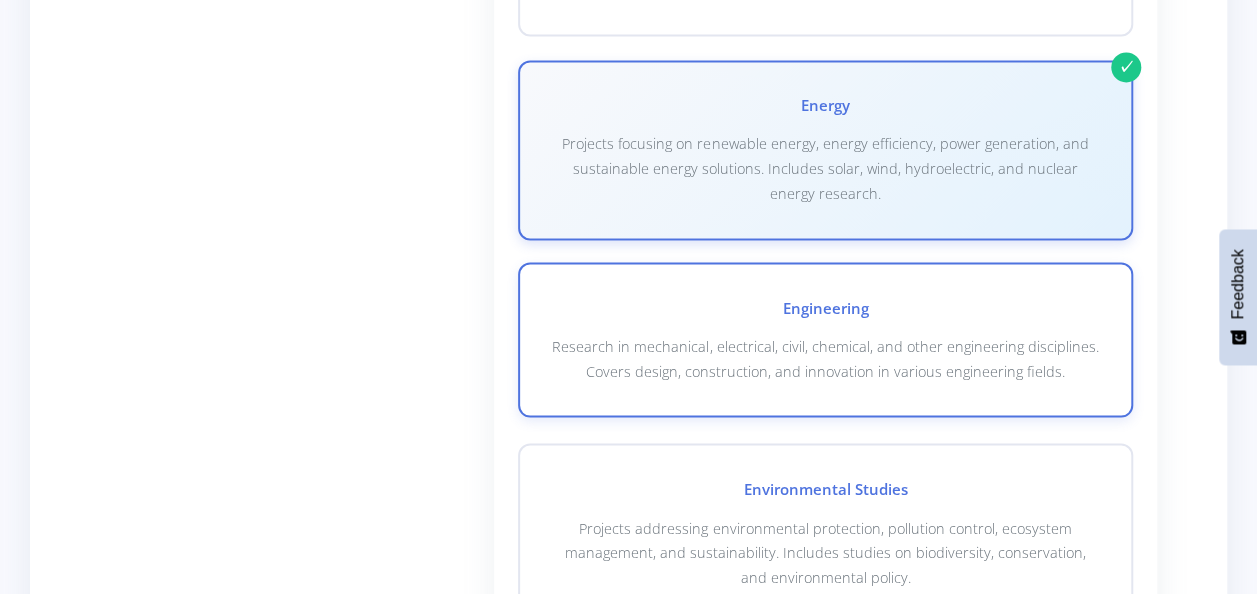 click on "Research in mechanical, electrical, civil, chemical, and other engineering disciplines. Covers design, construction, and innovation in various engineering fields." at bounding box center (825, 358) 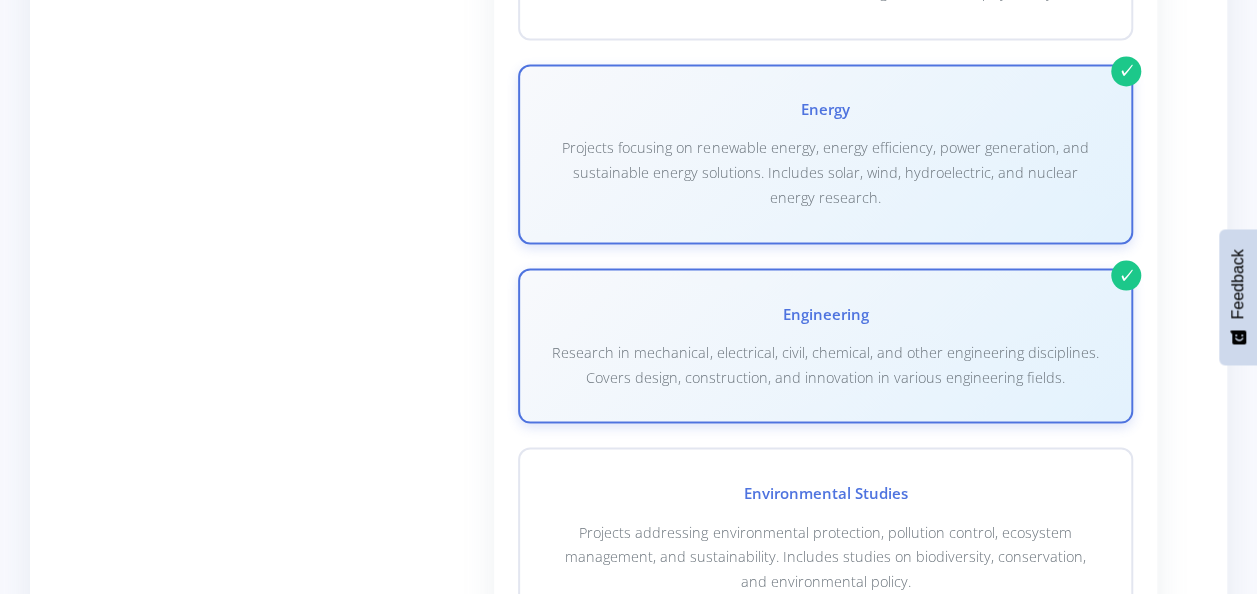 scroll, scrollTop: 1700, scrollLeft: 0, axis: vertical 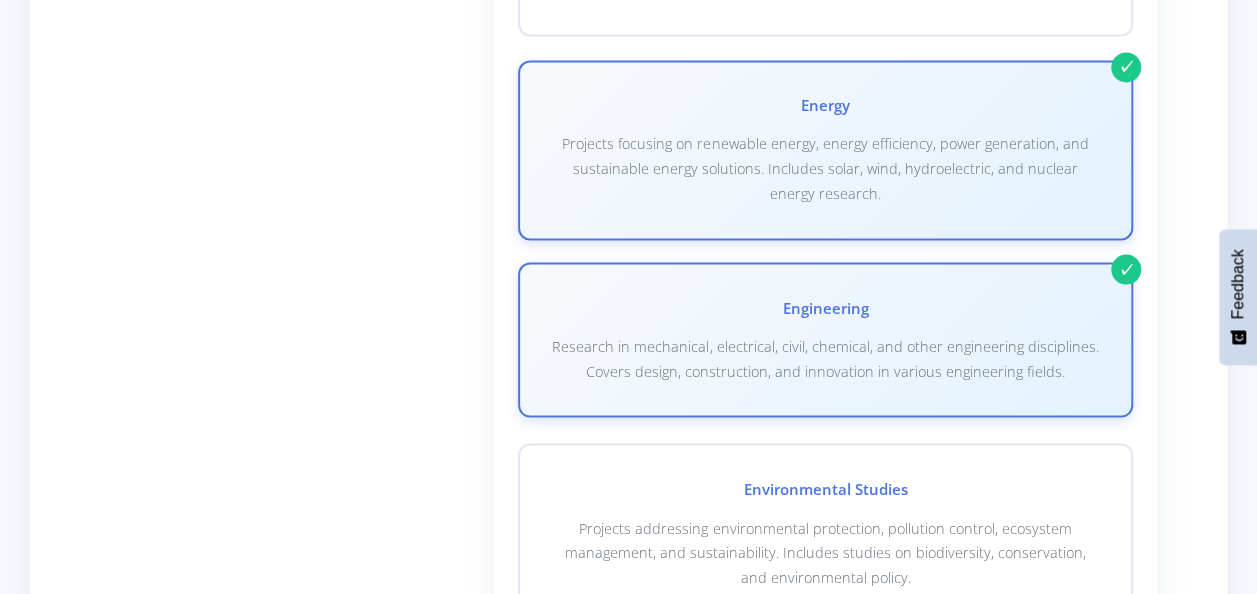 click on "Research in mechanical, electrical, civil, chemical, and other engineering disciplines. Covers design, construction, and innovation in various engineering fields." at bounding box center [825, 358] 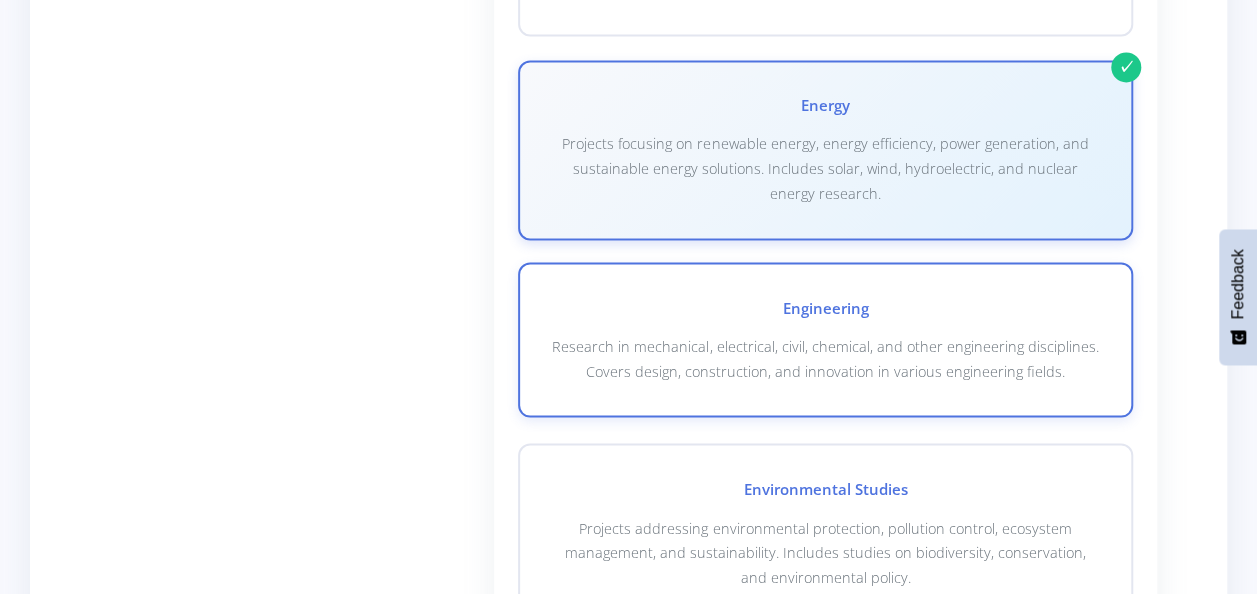 click on "Research in mechanical, electrical, civil, chemical, and other engineering disciplines. Covers design, construction, and innovation in various engineering fields." at bounding box center [825, 358] 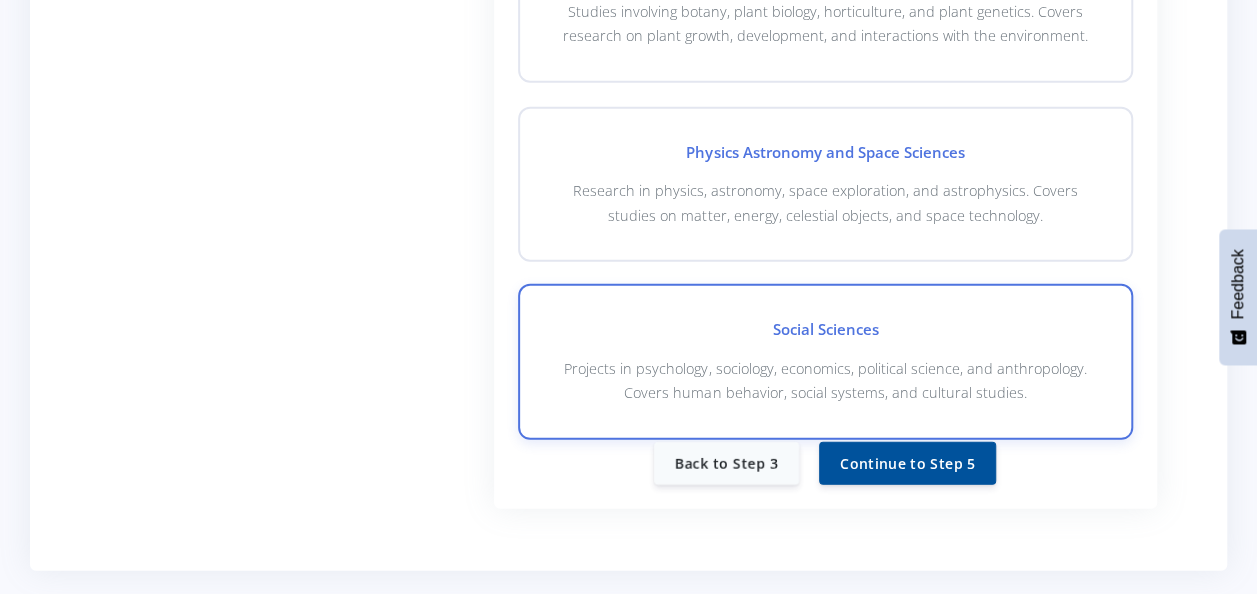 scroll, scrollTop: 2600, scrollLeft: 0, axis: vertical 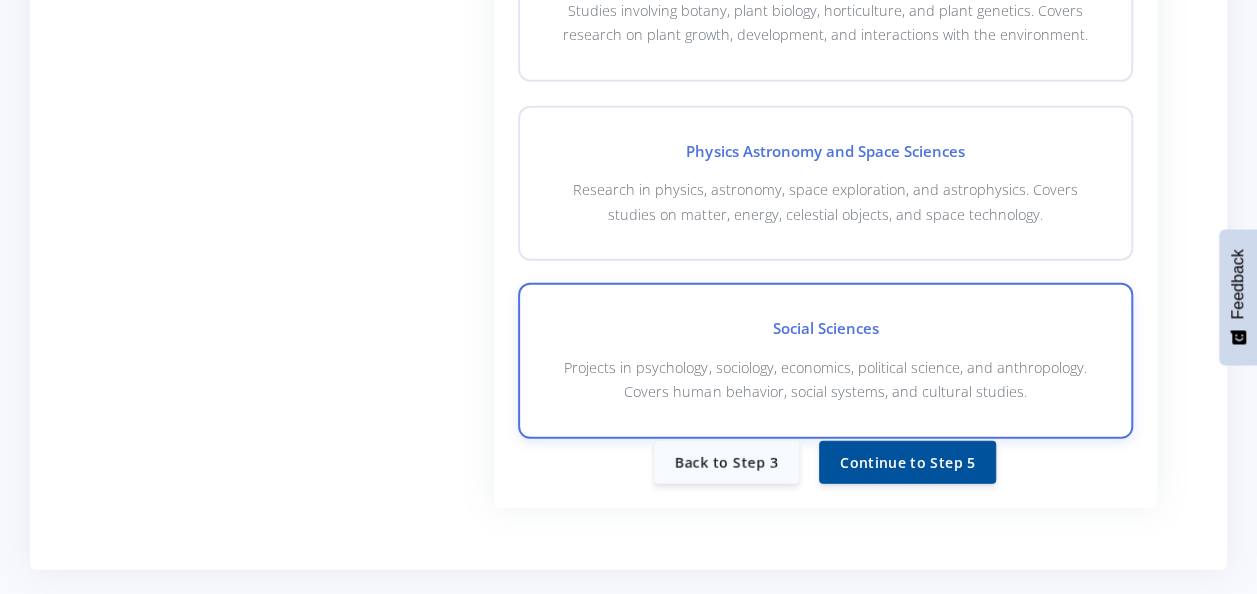 click on "Projects in psychology, sociology, economics, political science, and anthropology. Covers human behavior, social systems, and cultural studies." at bounding box center (825, 380) 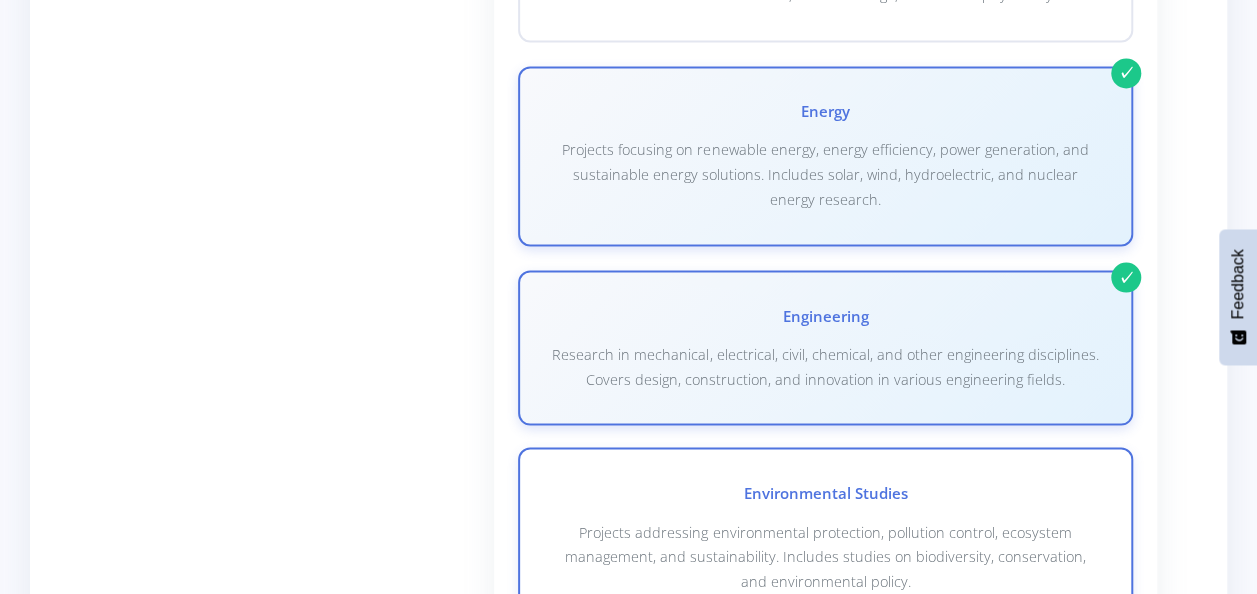 scroll, scrollTop: 1600, scrollLeft: 0, axis: vertical 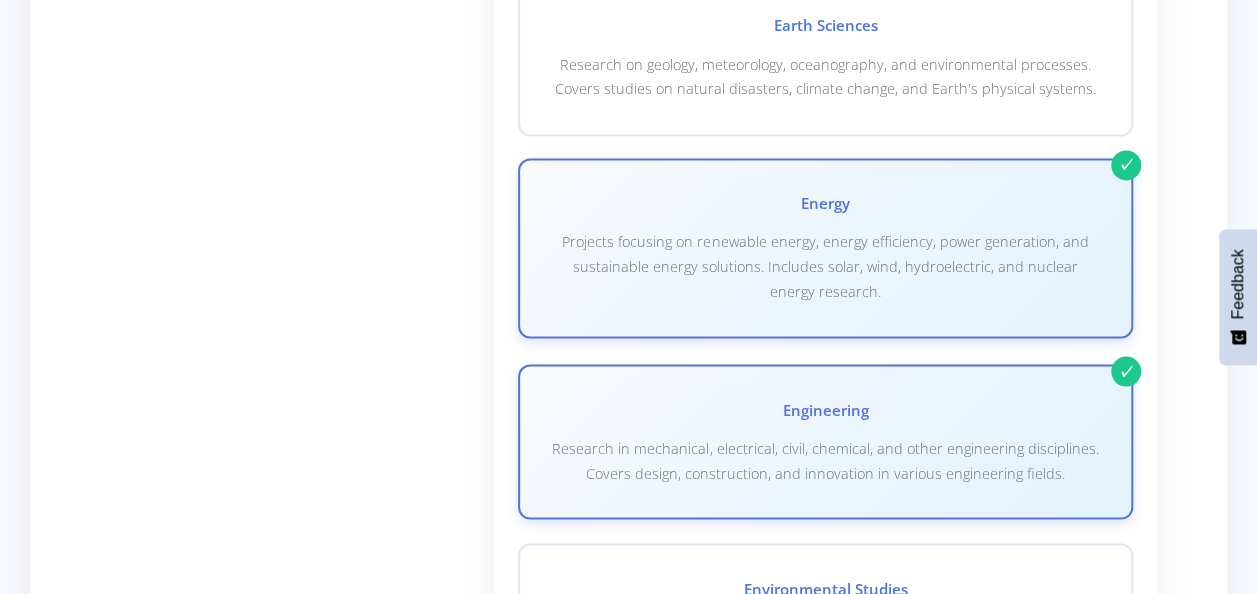 click on "Projects focusing on renewable energy, energy efficiency, power generation, and sustainable energy solutions. Includes solar, wind, hydroelectric, and nuclear energy research." at bounding box center (825, 266) 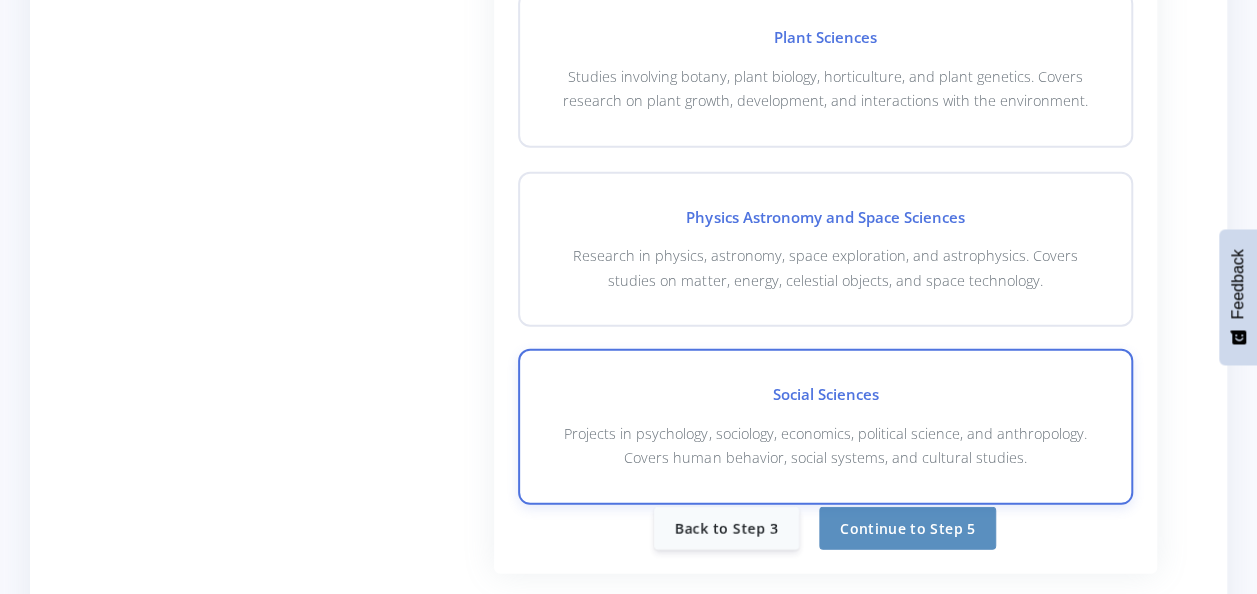 scroll, scrollTop: 2700, scrollLeft: 0, axis: vertical 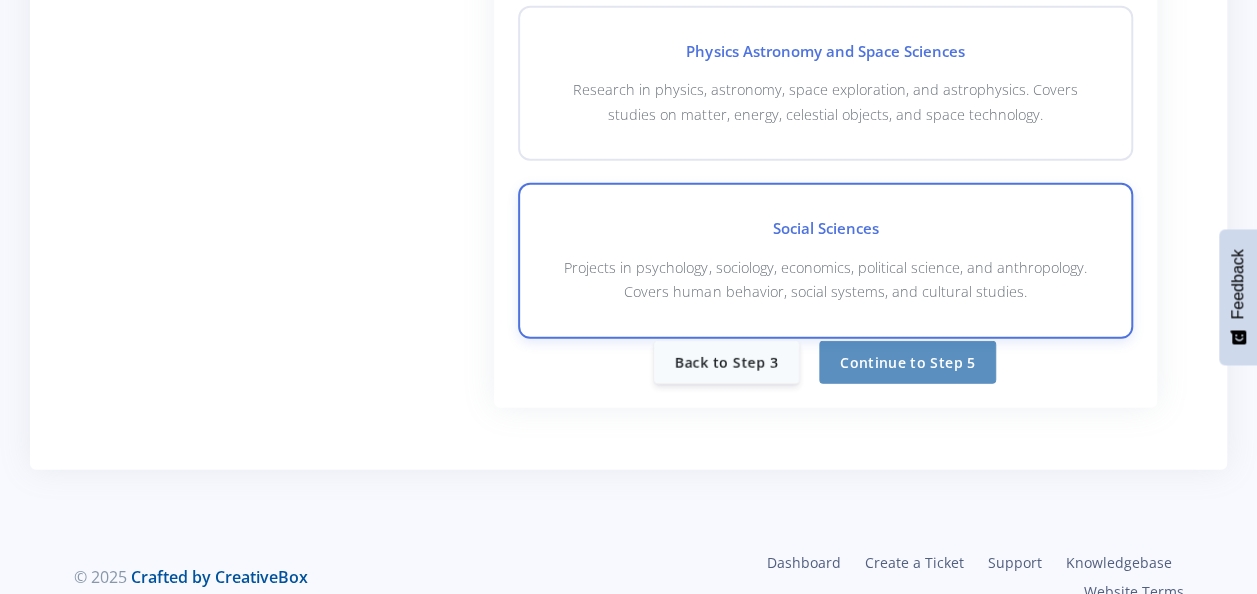 click on "Projects in psychology, sociology, economics, political science, and anthropology. Covers human behavior, social systems, and cultural studies." at bounding box center [825, 280] 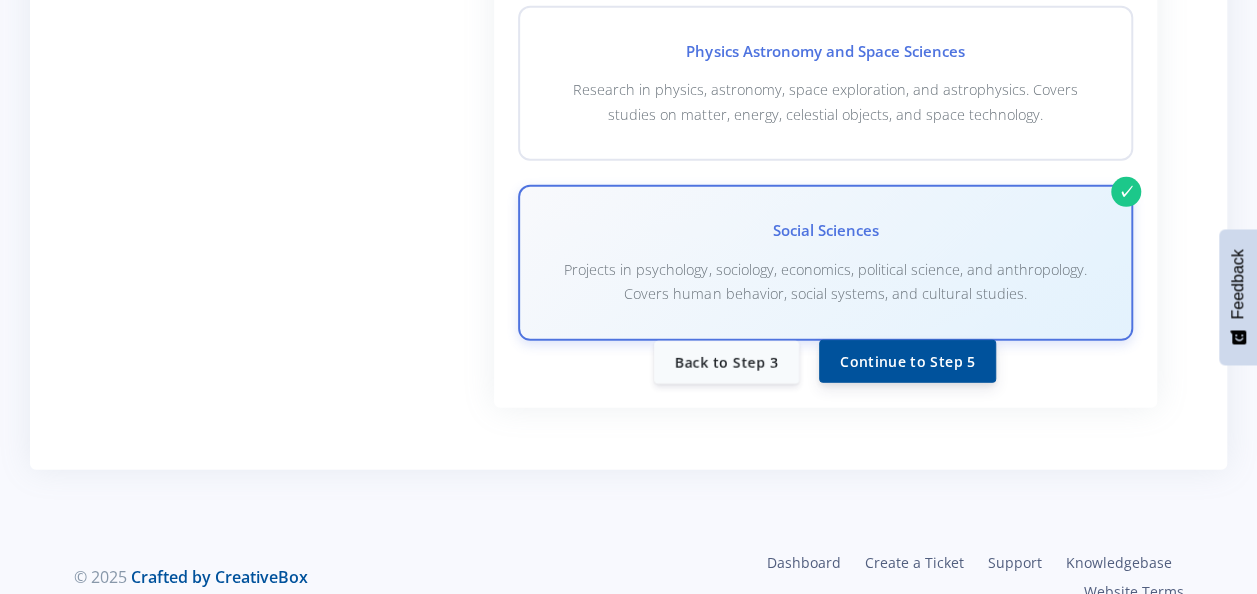 click on "Continue to Step 5" at bounding box center [907, 361] 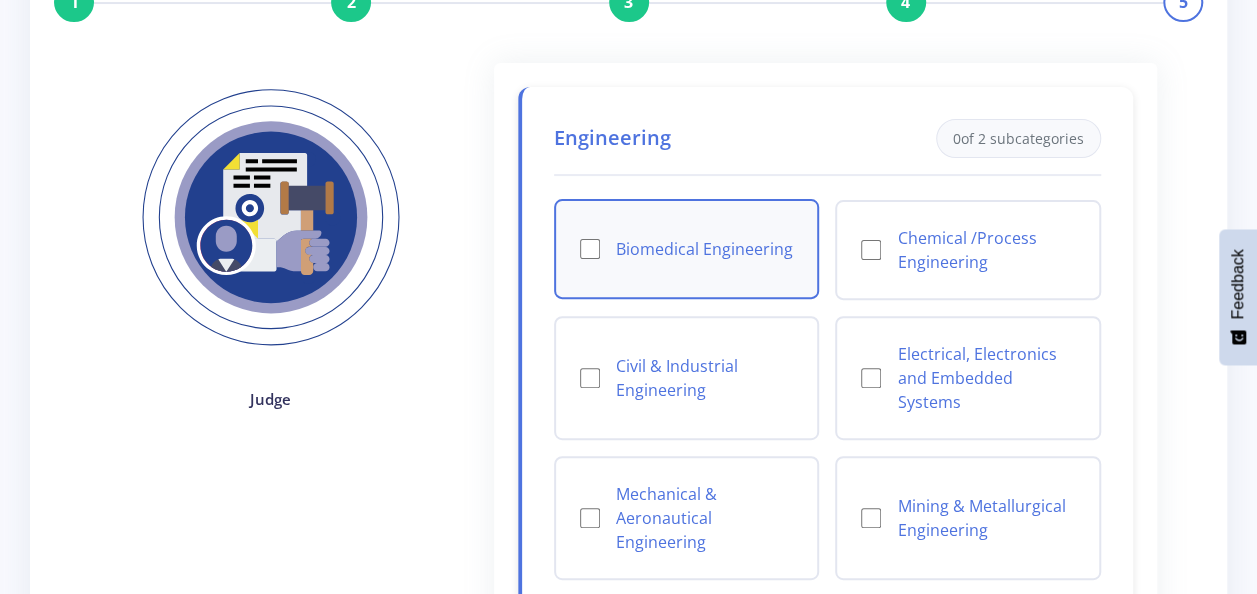 scroll, scrollTop: 200, scrollLeft: 0, axis: vertical 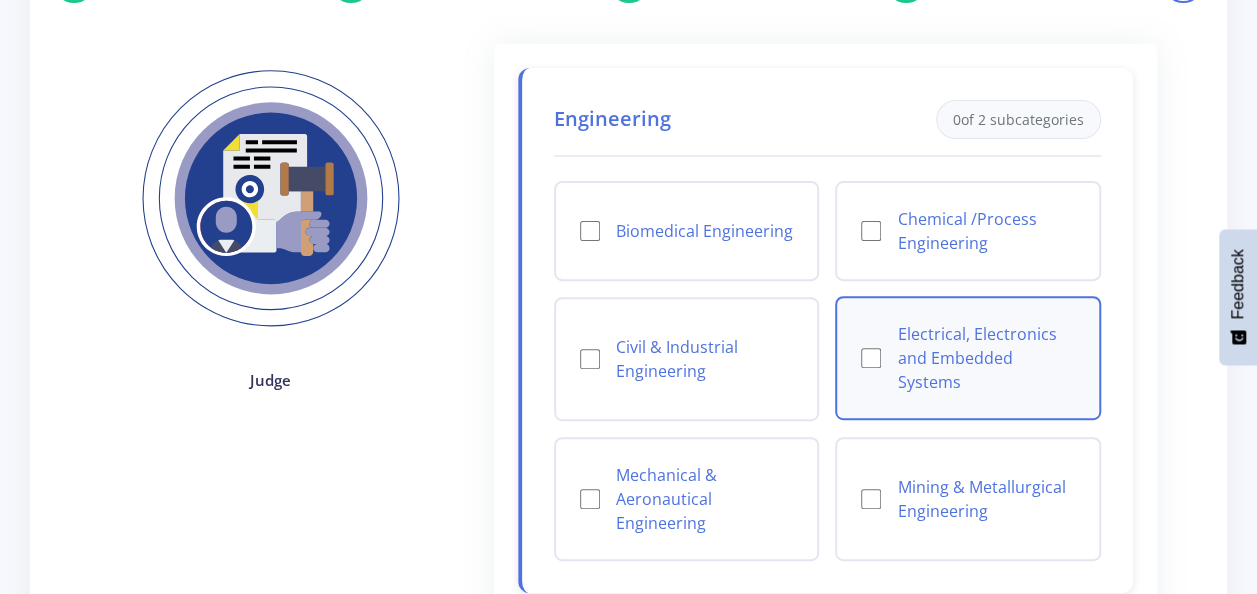 click on "Electrical, Electronics and Embedded Systems" at bounding box center [986, 358] 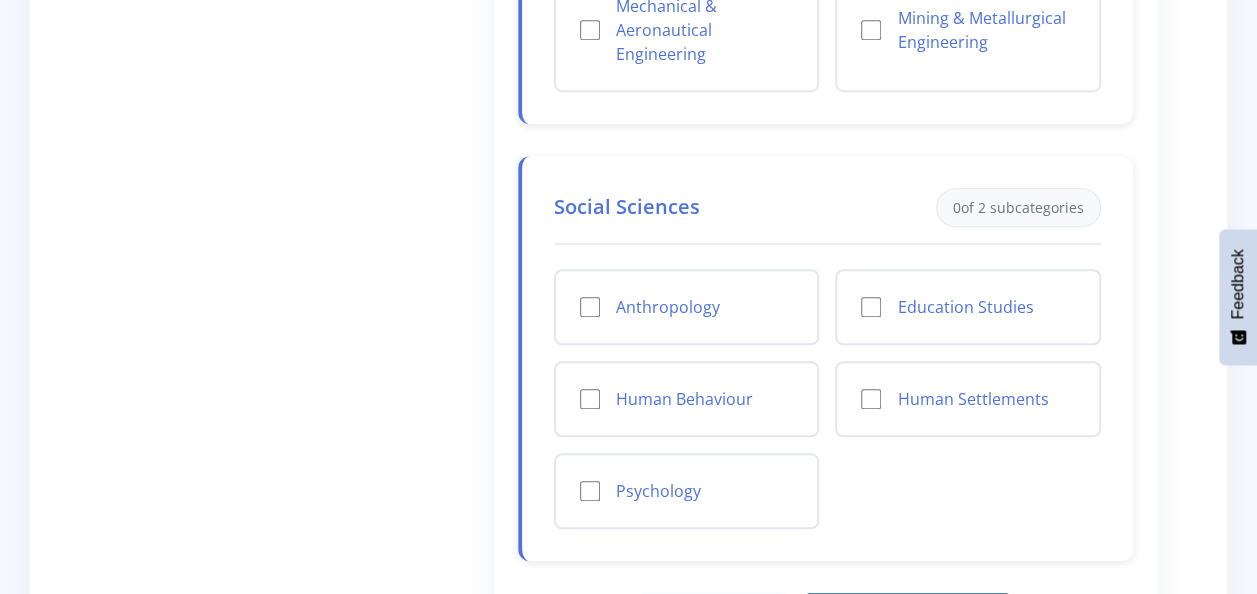 scroll, scrollTop: 700, scrollLeft: 0, axis: vertical 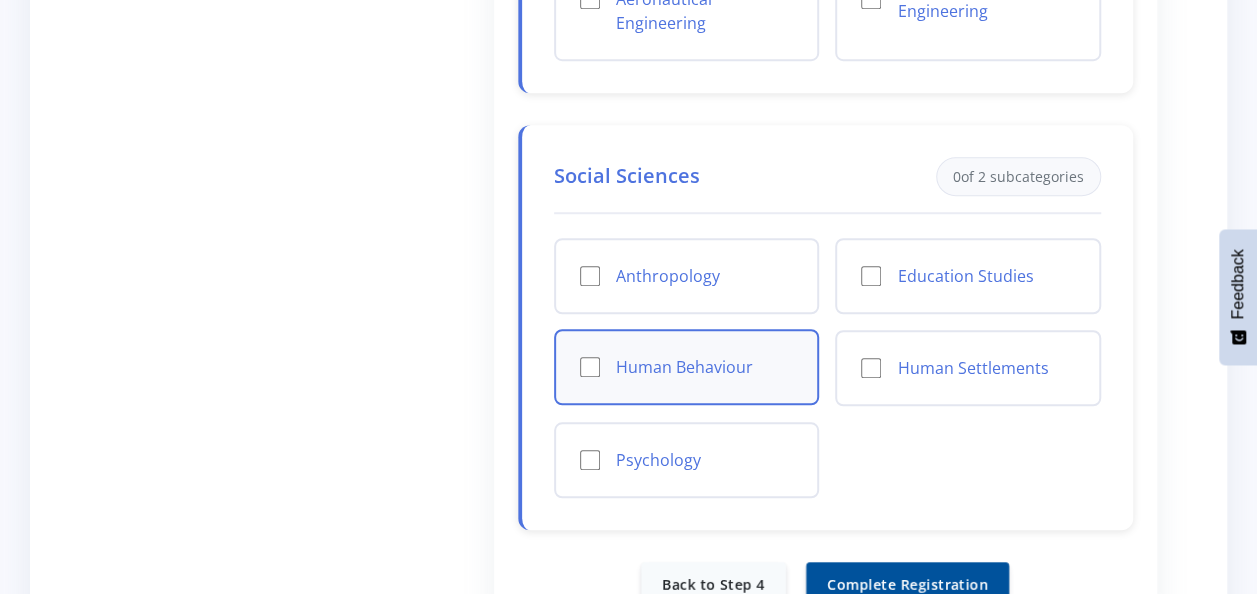 click on "Human Behaviour" at bounding box center (687, 367) 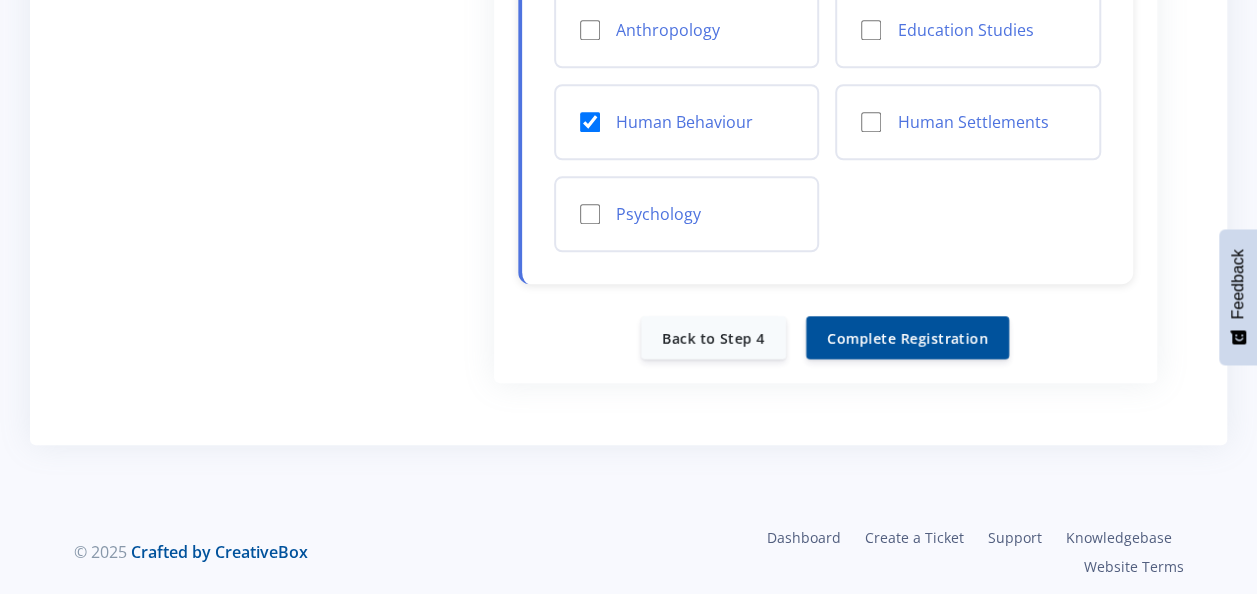 scroll, scrollTop: 949, scrollLeft: 0, axis: vertical 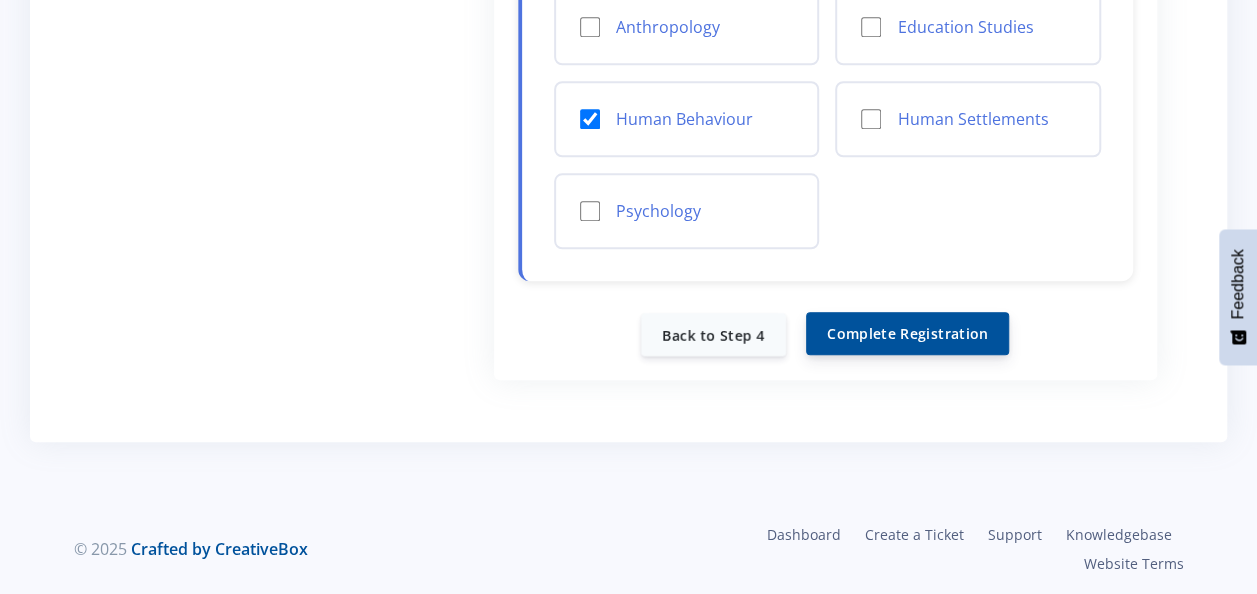 click on "Complete Registration" at bounding box center (907, 333) 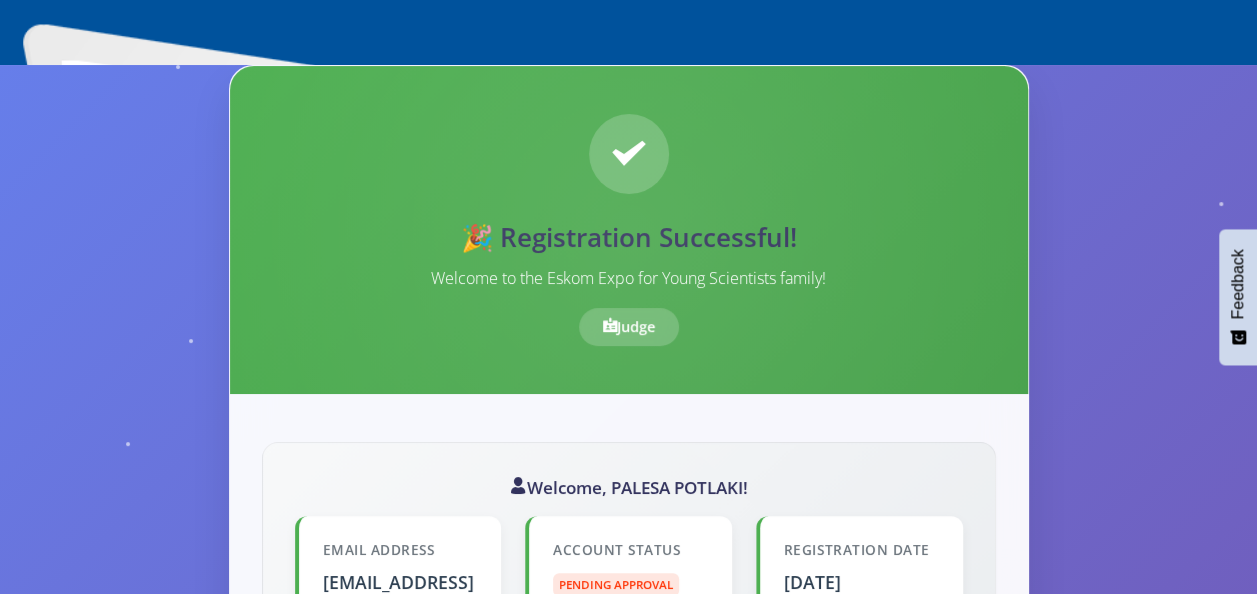 scroll, scrollTop: 200, scrollLeft: 0, axis: vertical 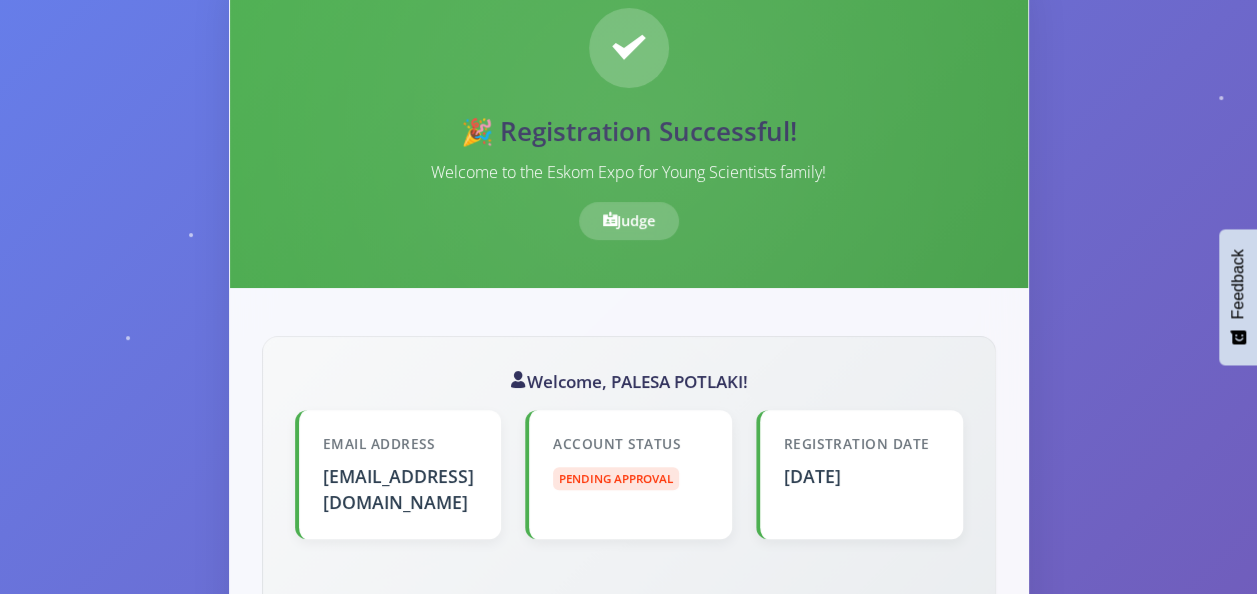 click on "Judge" at bounding box center [629, 221] 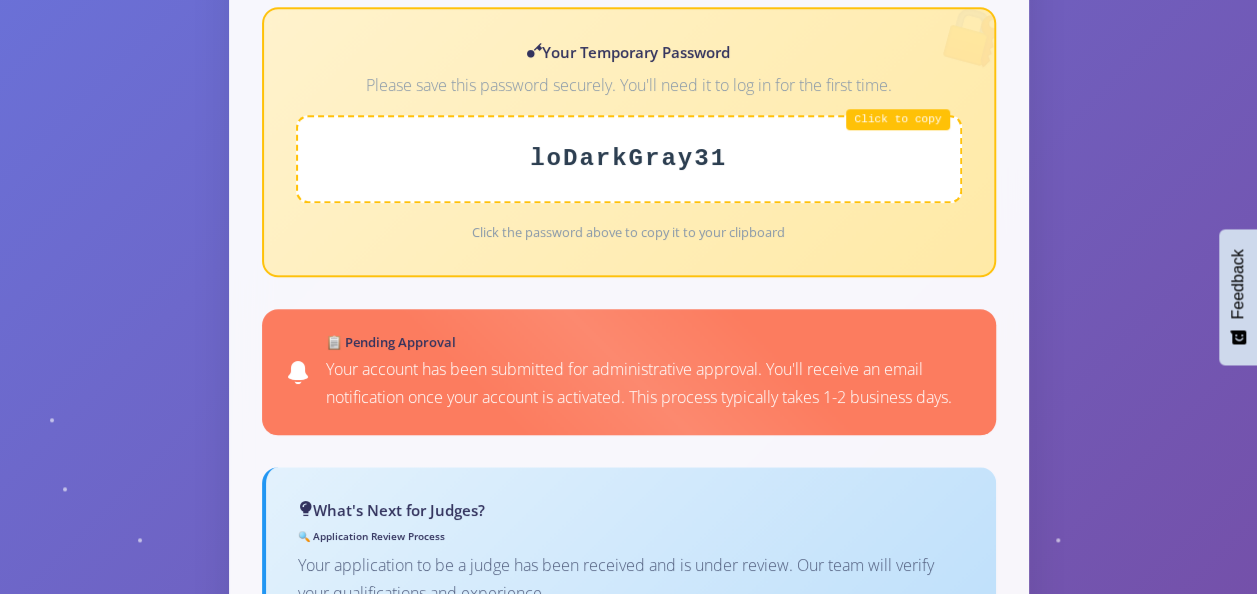 scroll, scrollTop: 900, scrollLeft: 0, axis: vertical 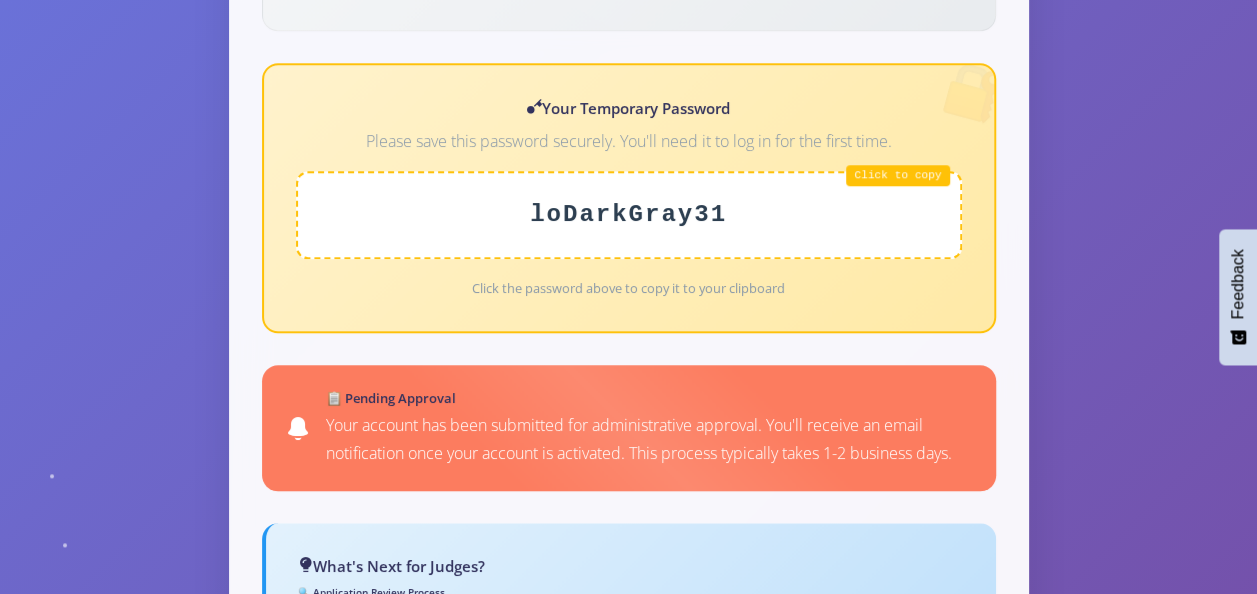 click on "loDarkGray31" at bounding box center [629, 215] 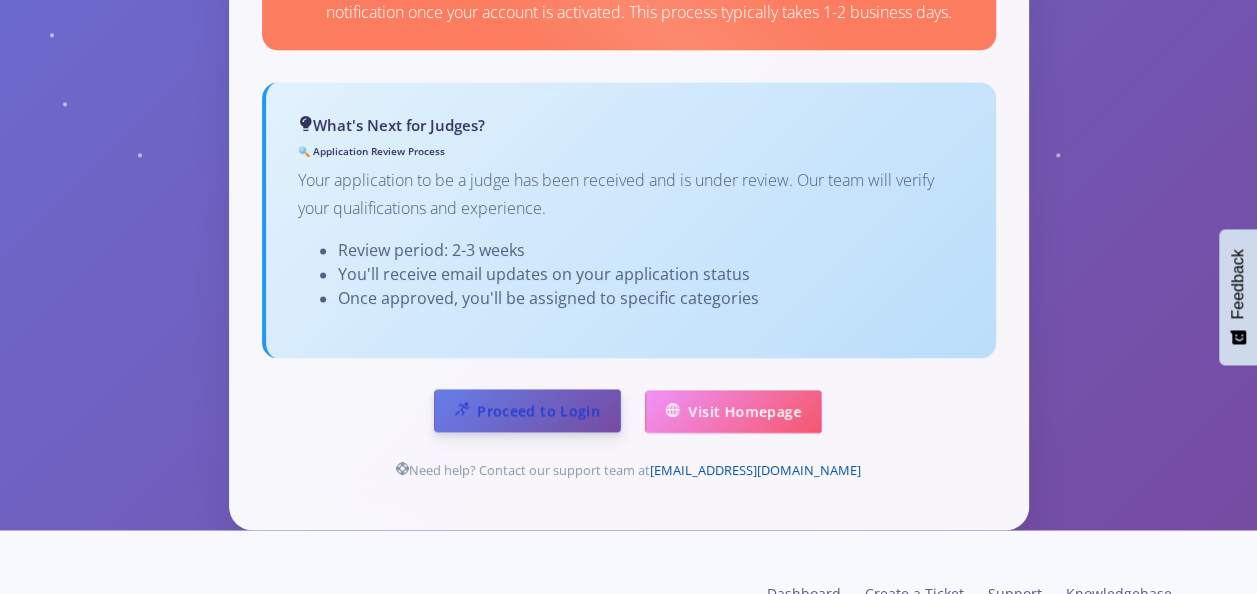 scroll, scrollTop: 1373, scrollLeft: 0, axis: vertical 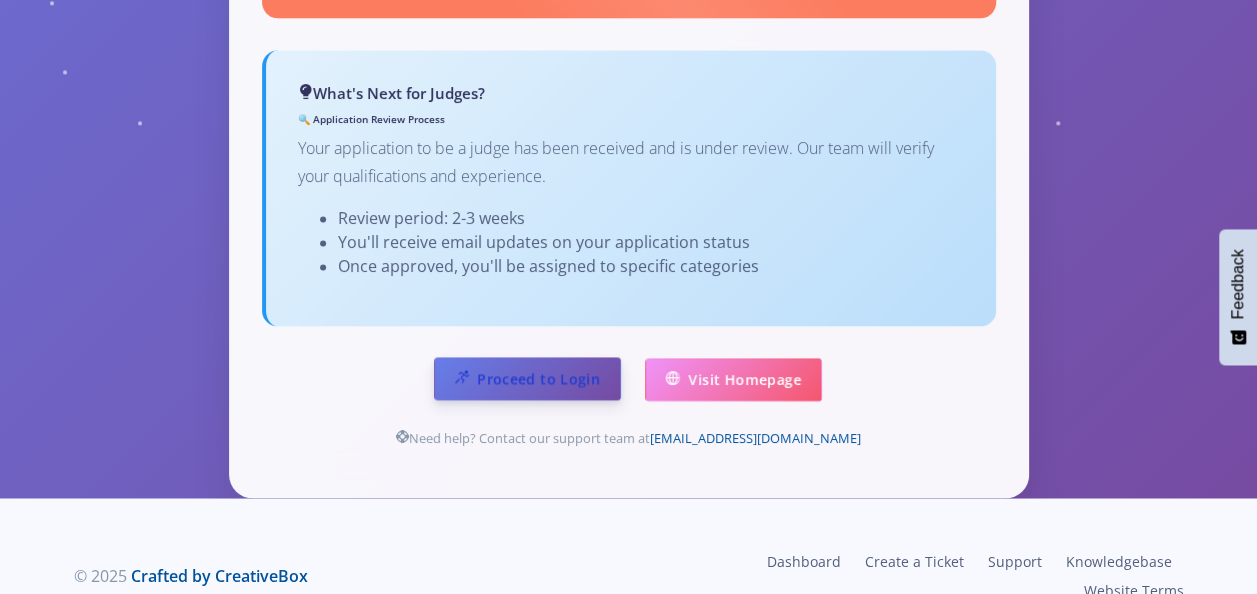 click on "Proceed to Login" at bounding box center [527, 378] 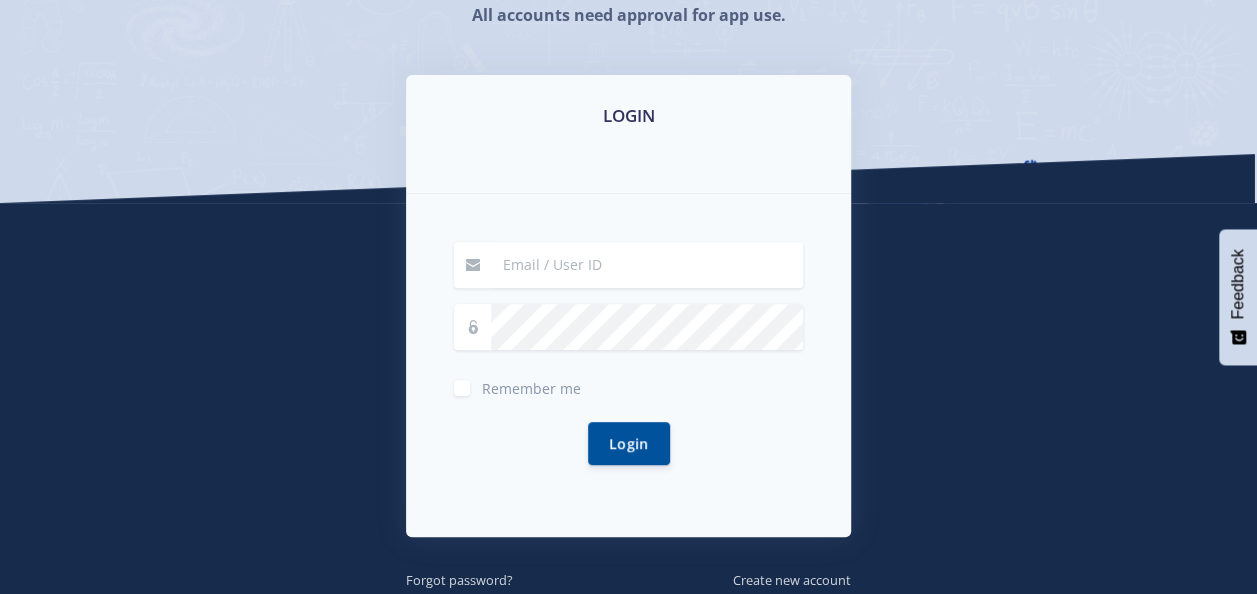 scroll, scrollTop: 300, scrollLeft: 0, axis: vertical 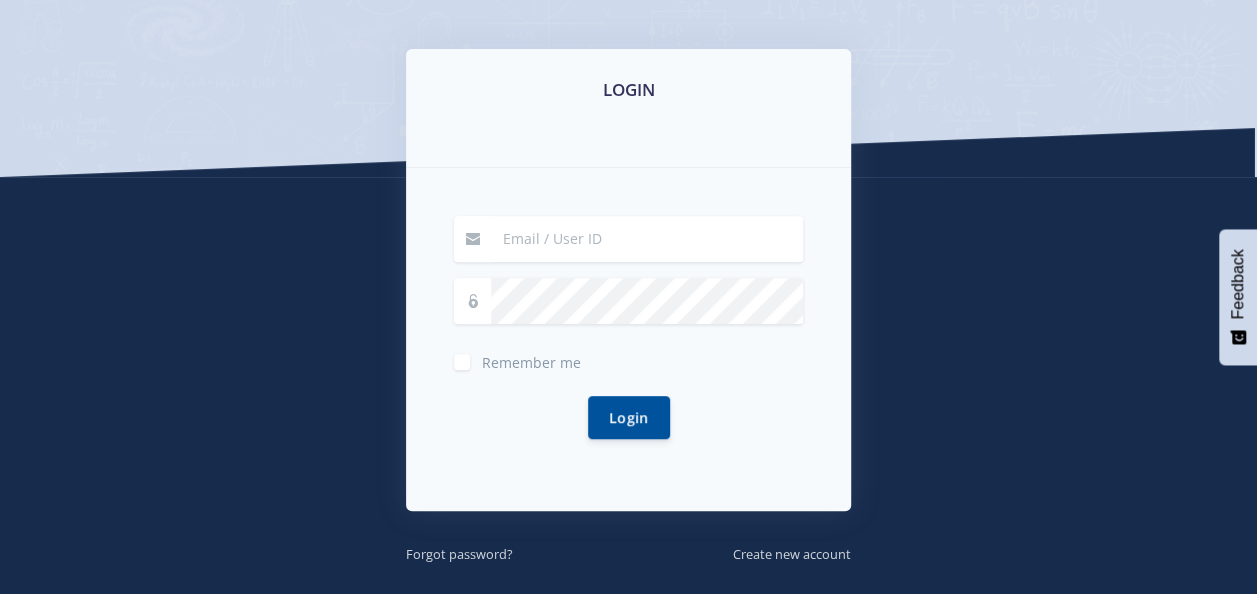 click at bounding box center (647, 239) 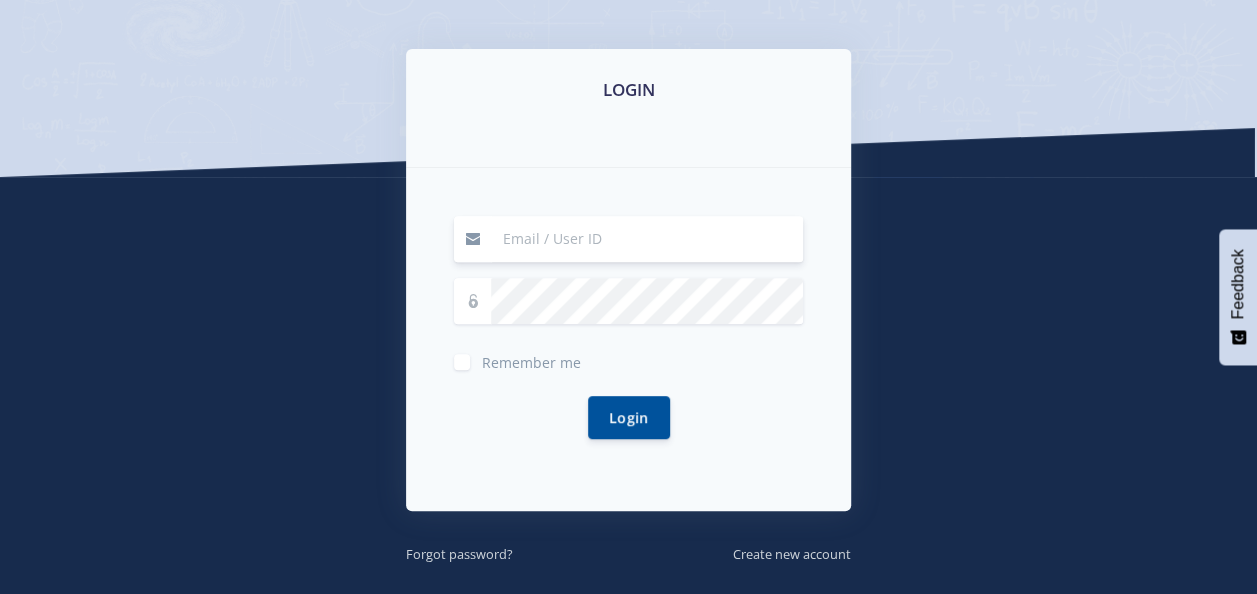 type on "[EMAIL_ADDRESS][DOMAIN_NAME]" 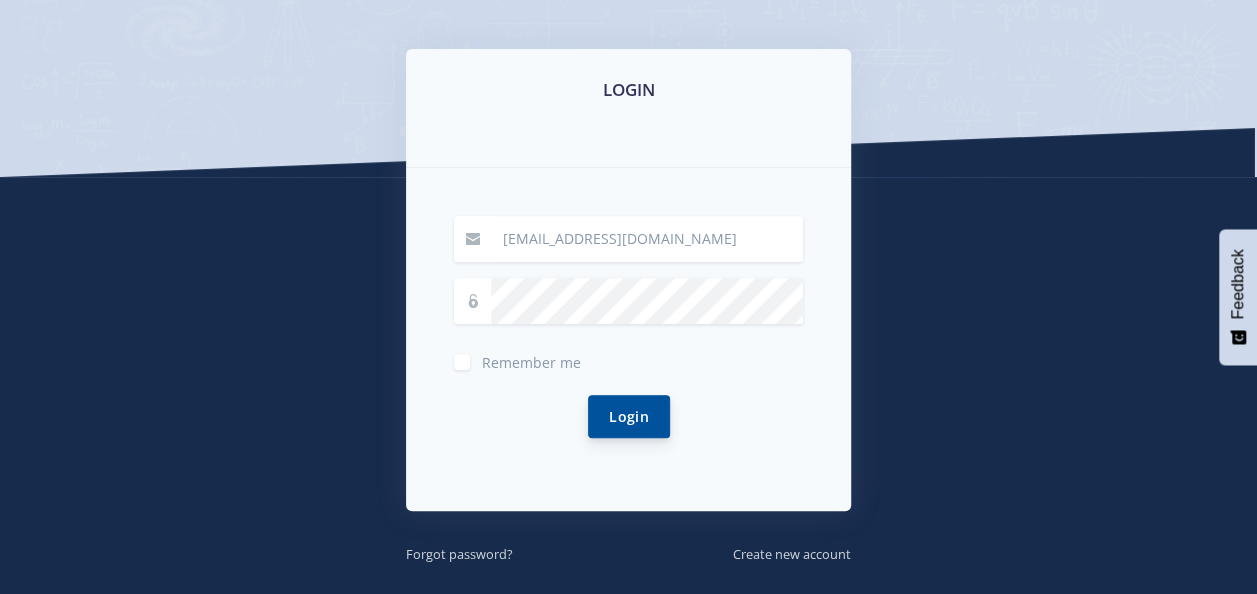 click on "Login" at bounding box center [629, 416] 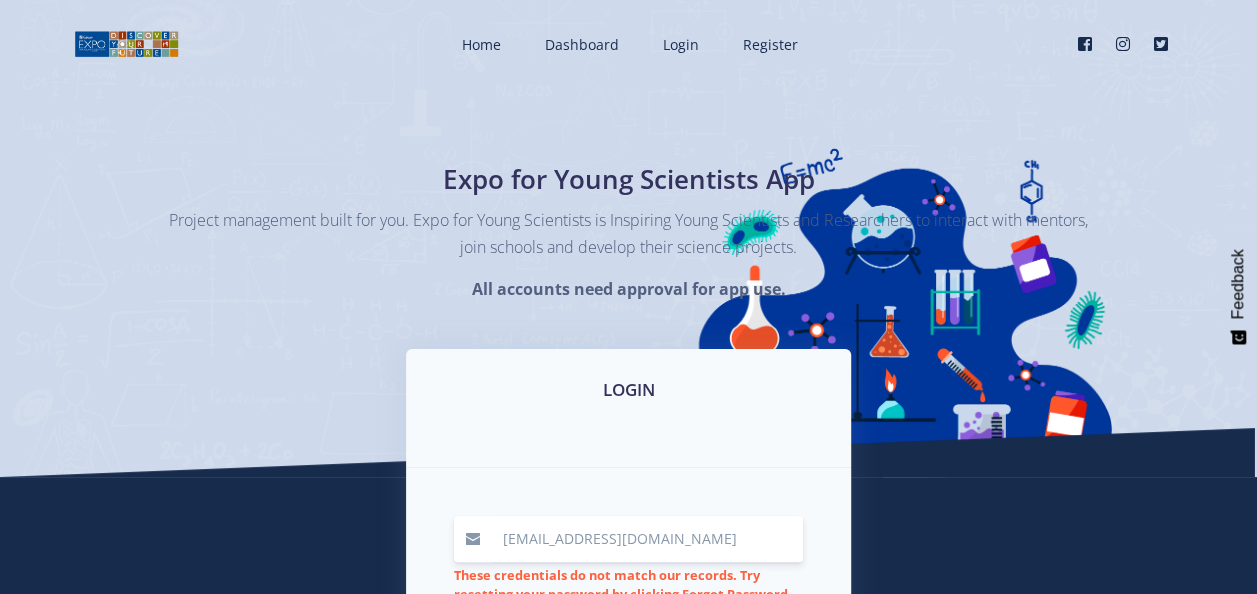 scroll, scrollTop: 200, scrollLeft: 0, axis: vertical 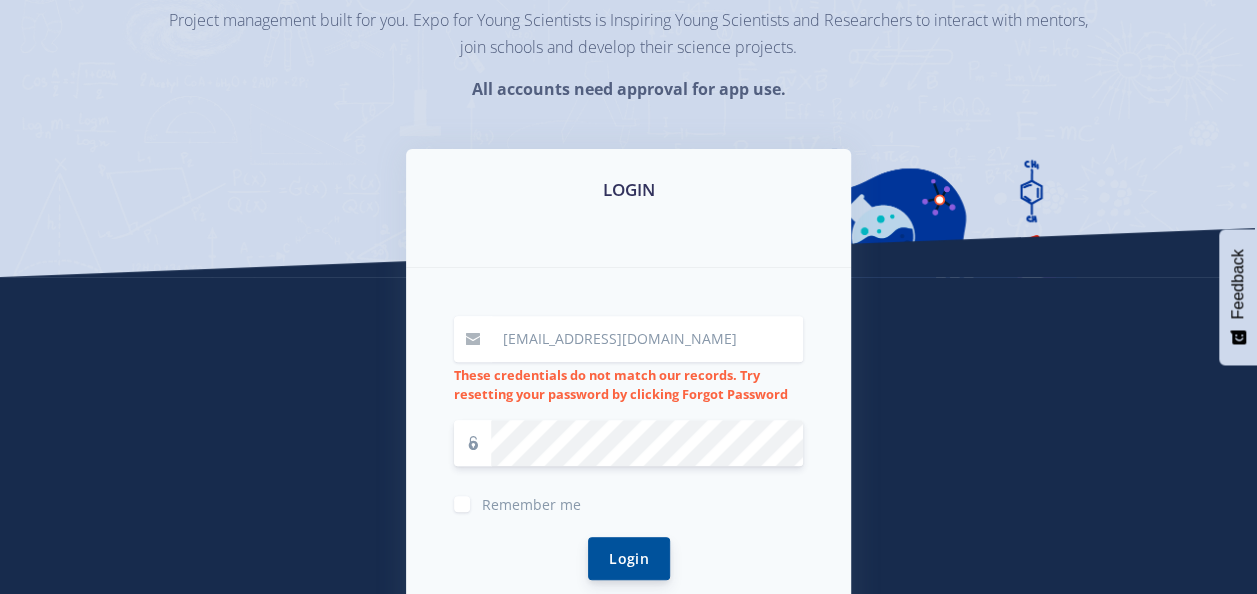 click on "Login" at bounding box center (629, 558) 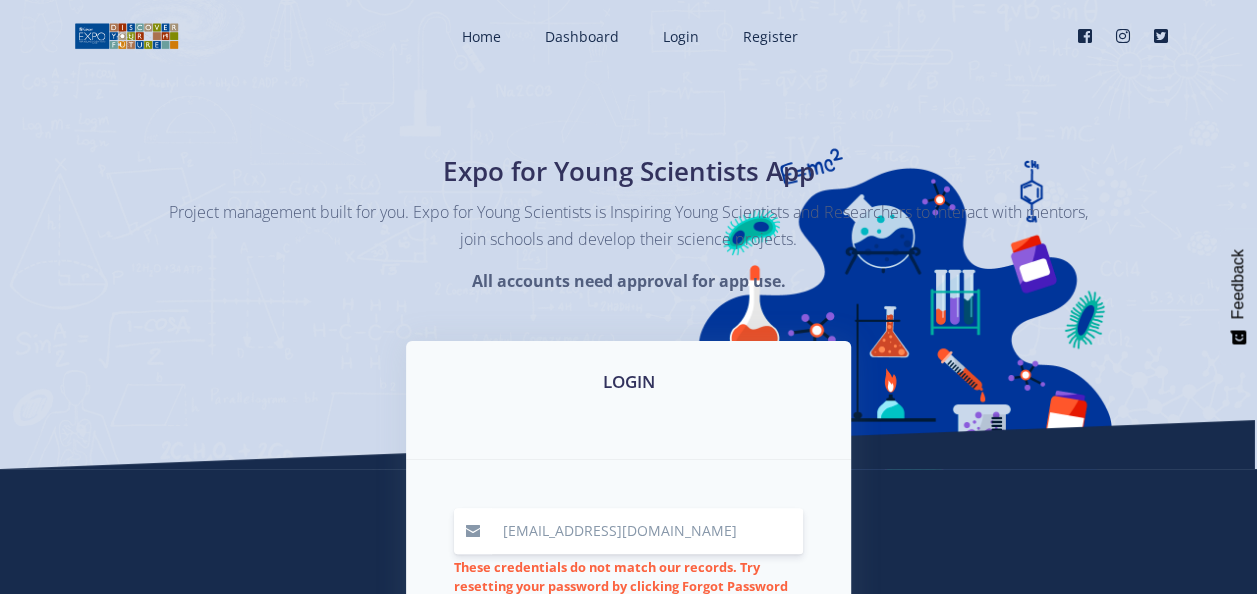 scroll, scrollTop: 0, scrollLeft: 0, axis: both 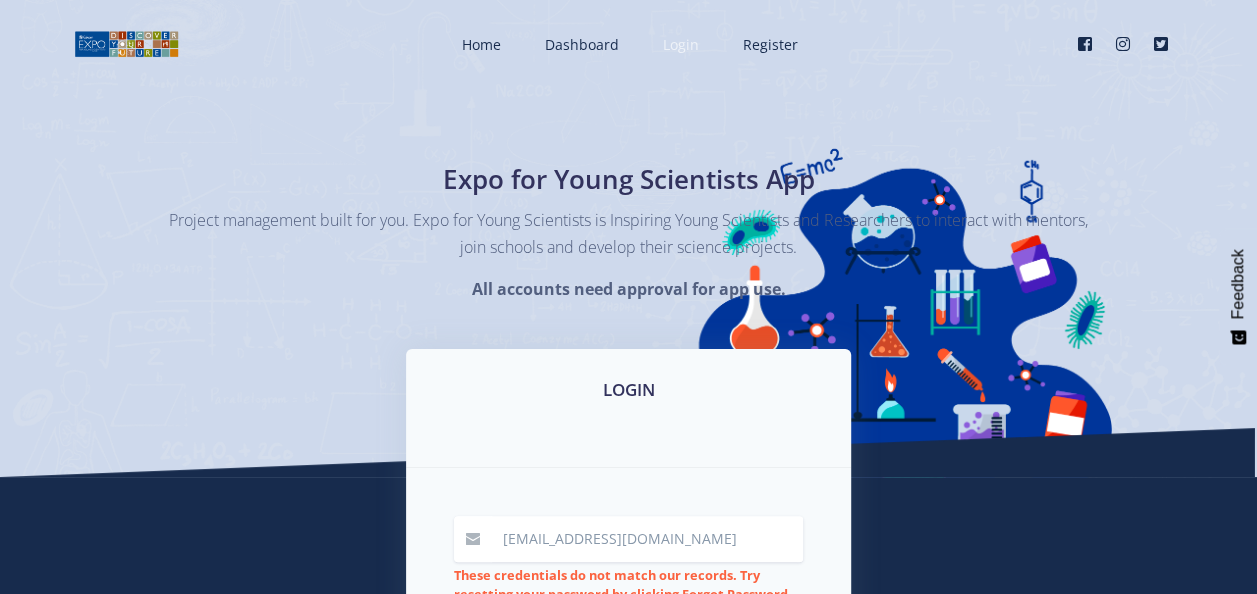 click on "Login" at bounding box center [681, 44] 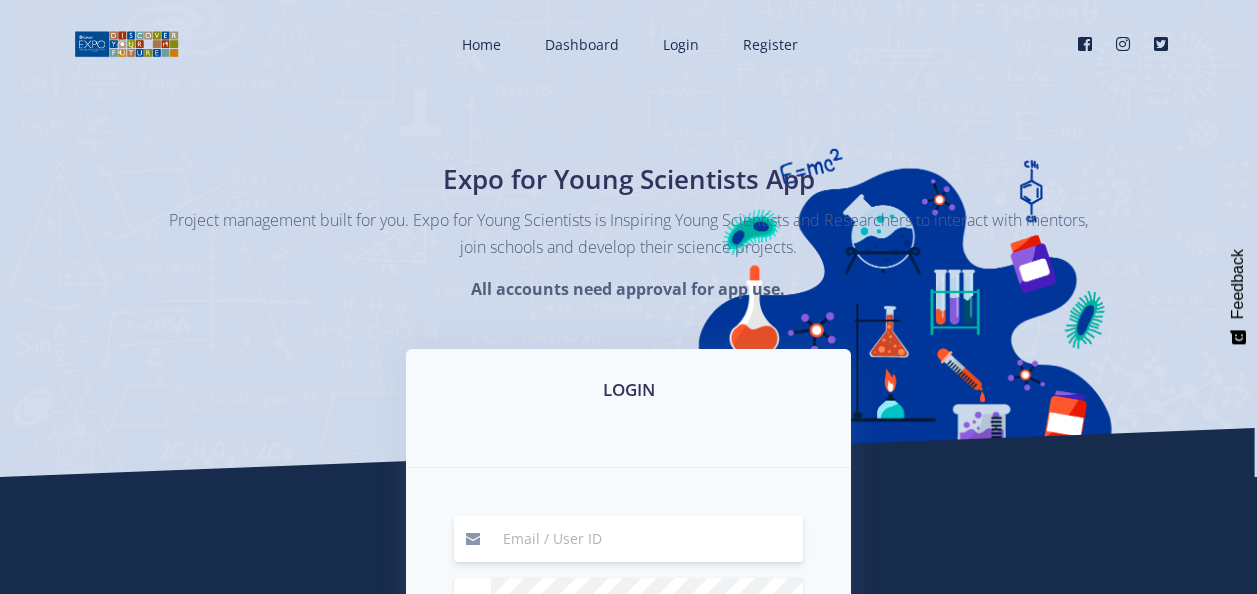 scroll, scrollTop: 0, scrollLeft: 0, axis: both 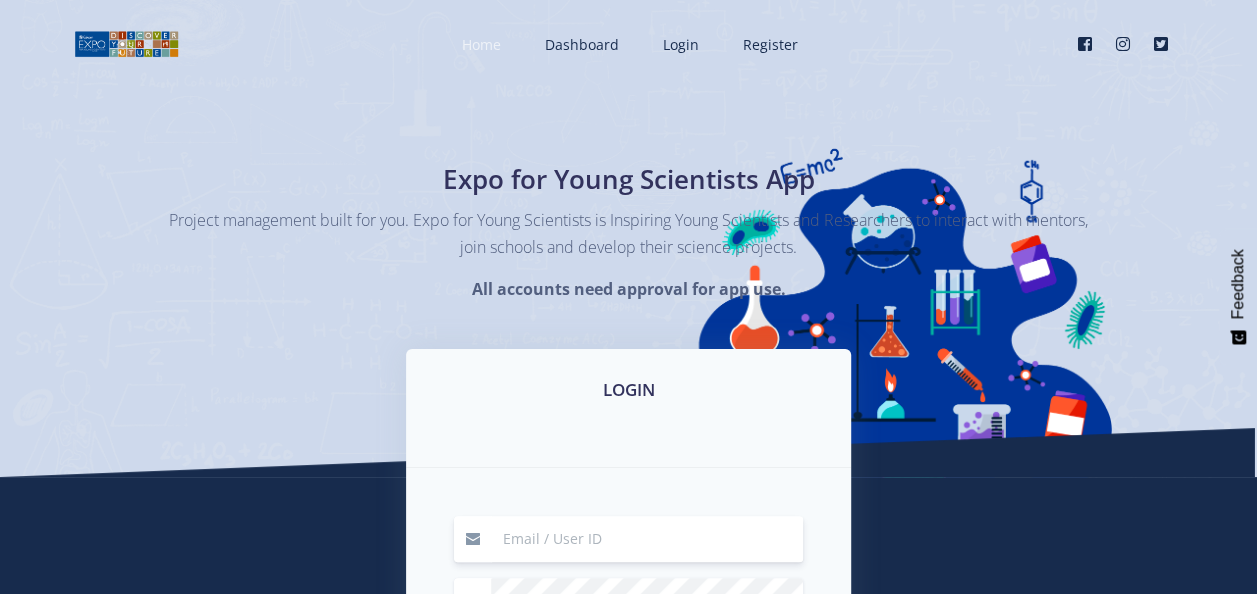 click on "Home" at bounding box center (481, 44) 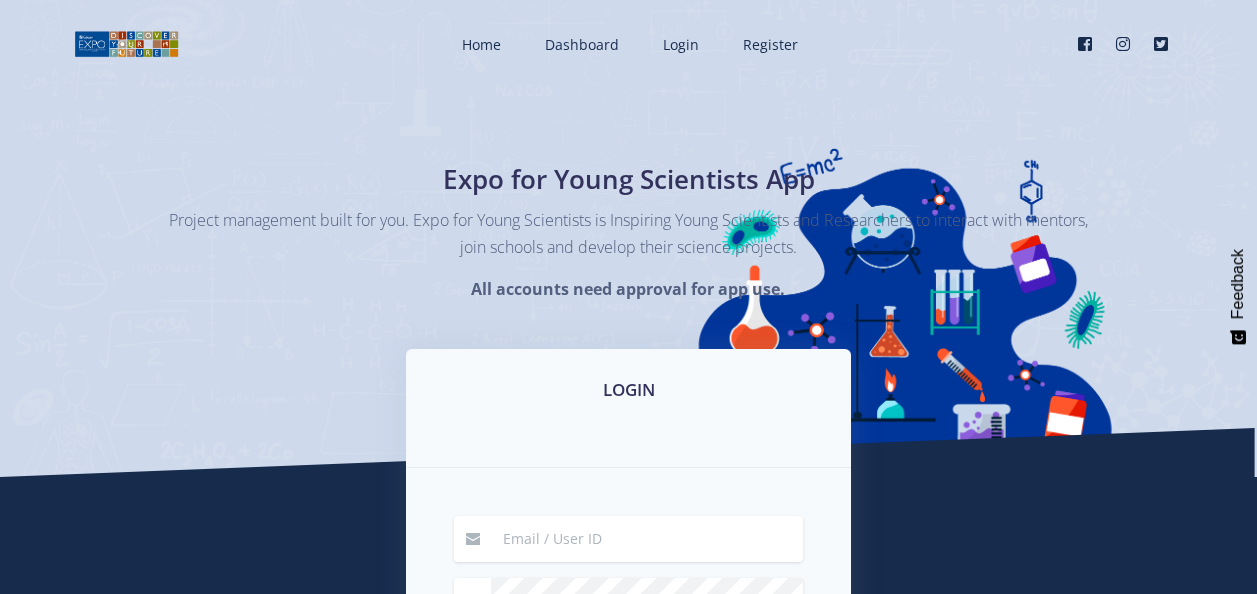 scroll, scrollTop: 0, scrollLeft: 0, axis: both 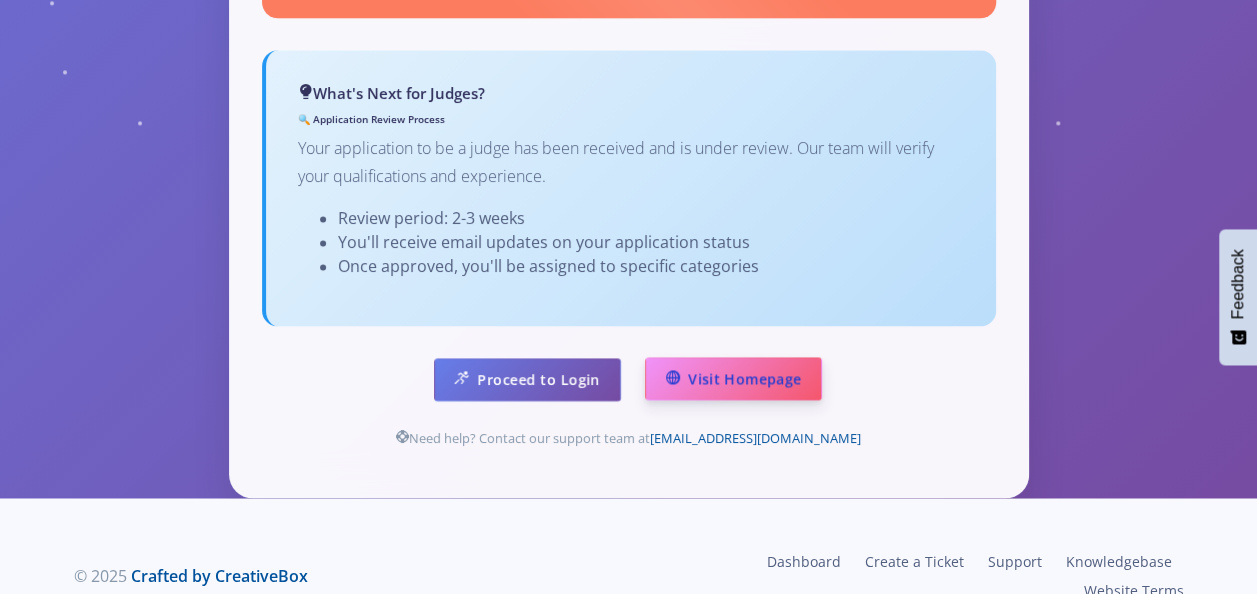 click on "Visit Homepage" at bounding box center [733, 378] 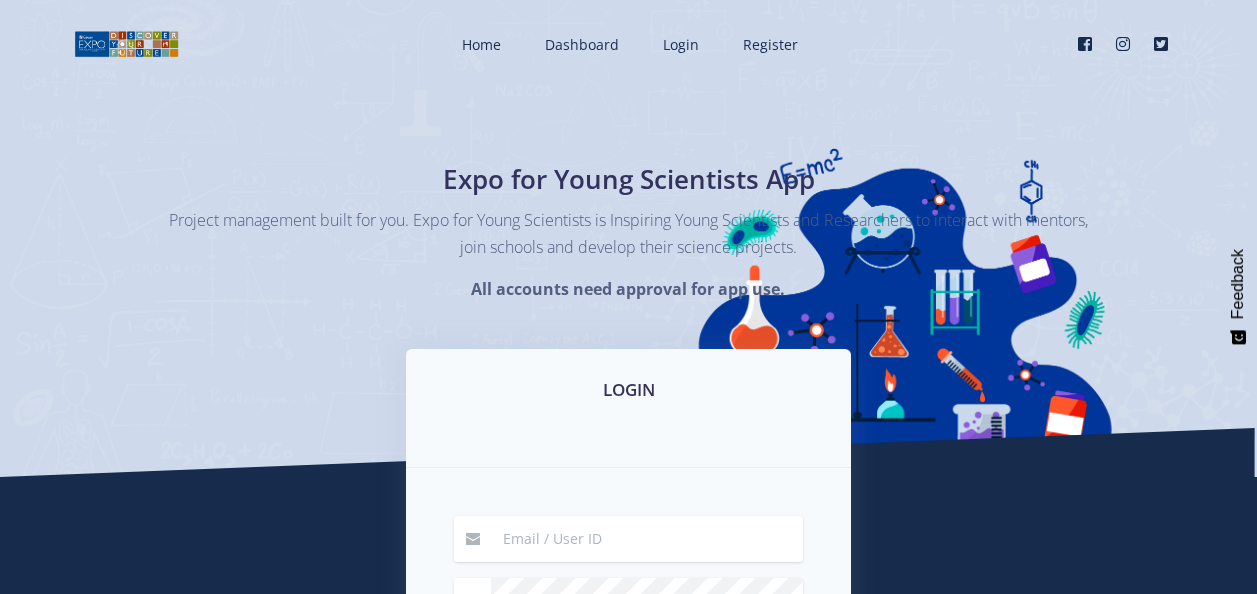 scroll, scrollTop: 0, scrollLeft: 0, axis: both 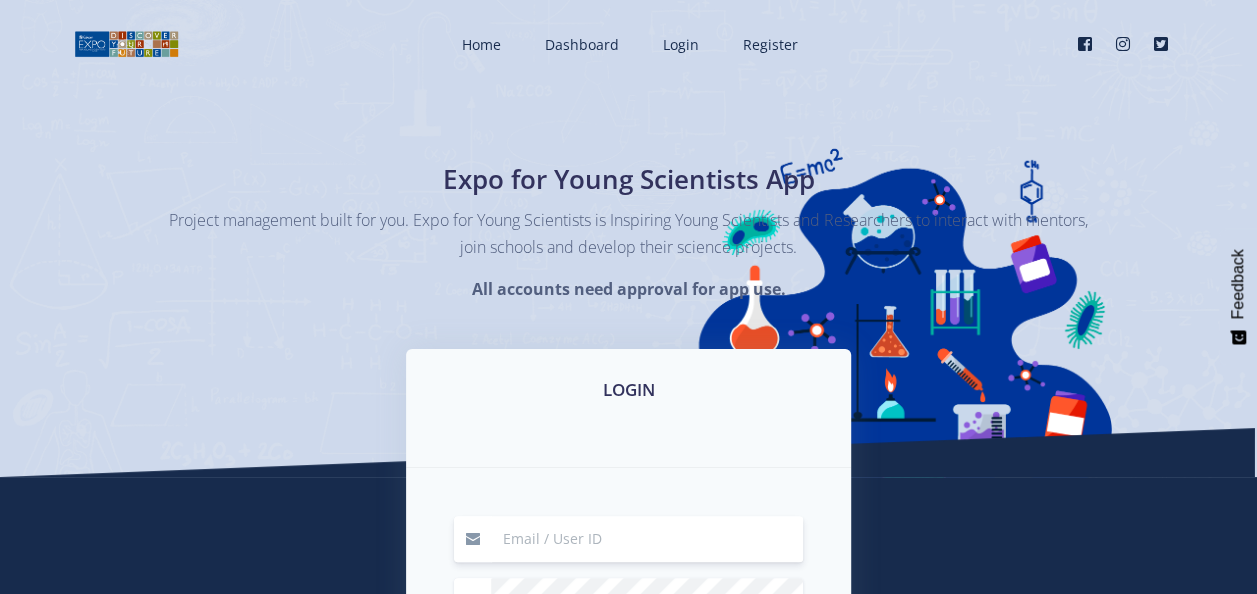 click at bounding box center (647, 539) 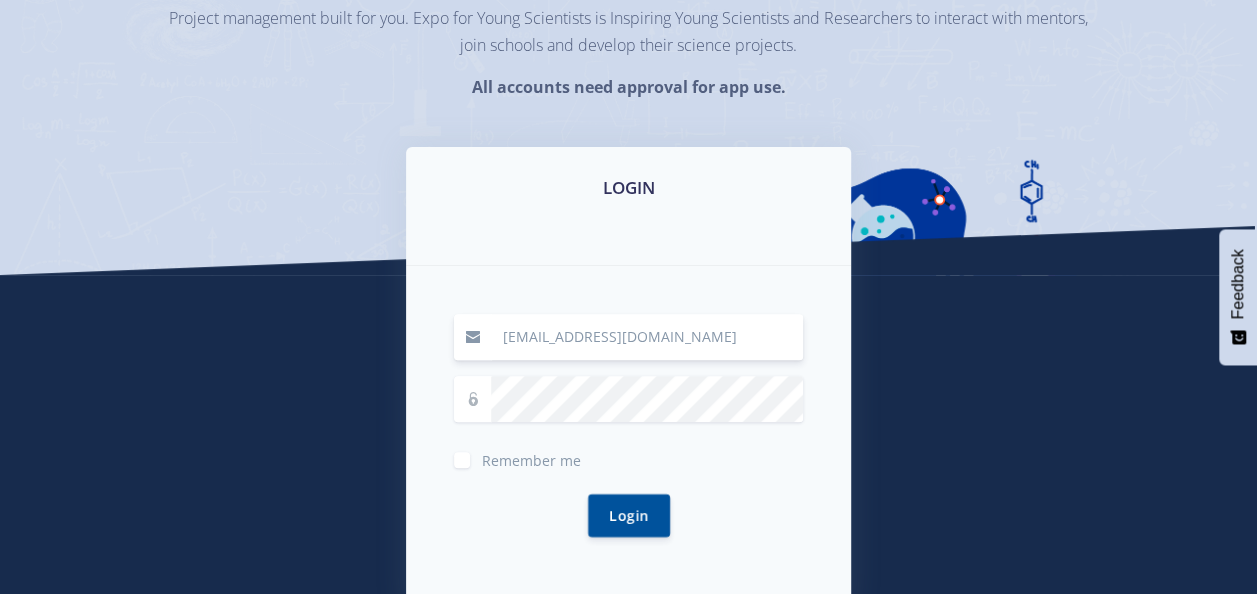 scroll, scrollTop: 300, scrollLeft: 0, axis: vertical 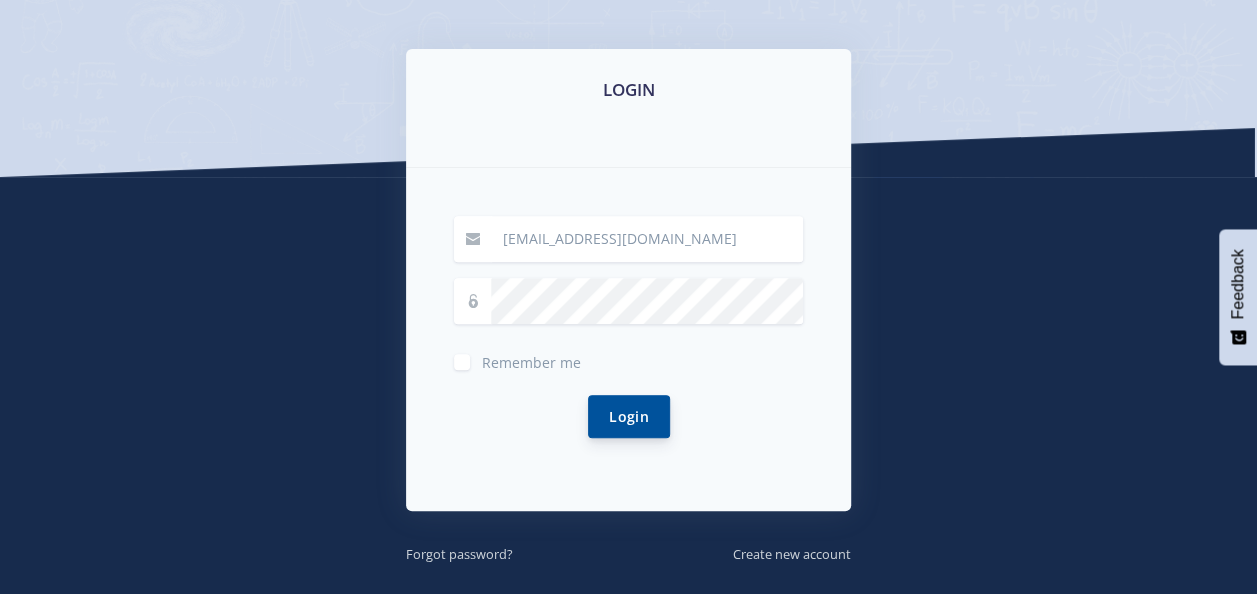 click on "Login" at bounding box center [629, 416] 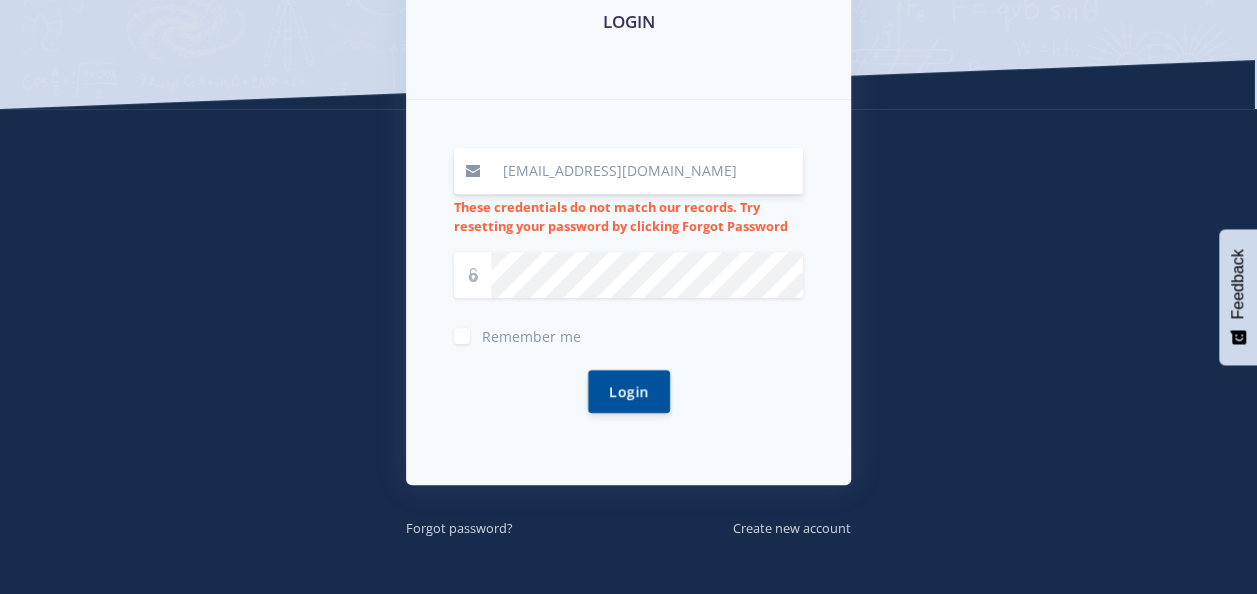 scroll, scrollTop: 400, scrollLeft: 0, axis: vertical 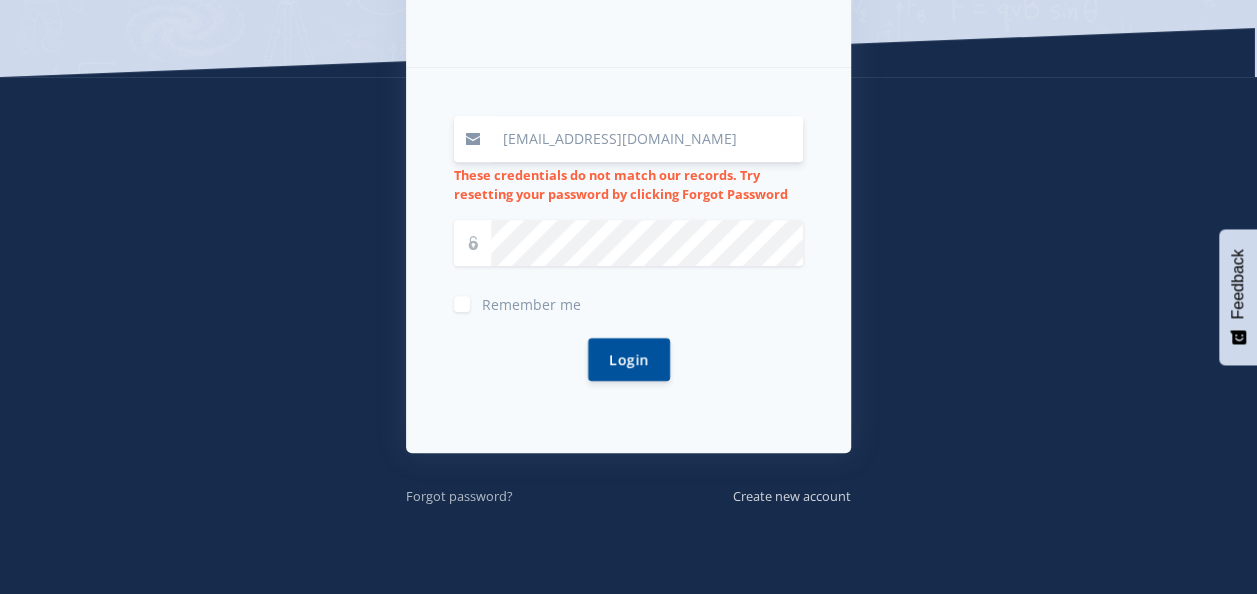 click on "Forgot password?" at bounding box center (459, 496) 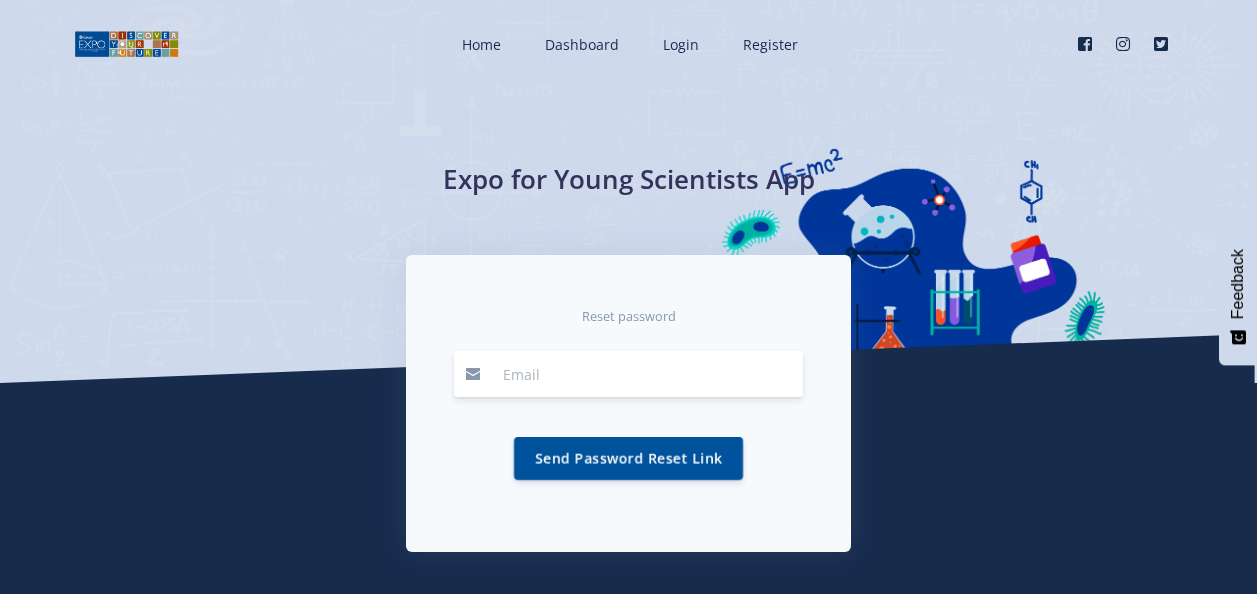 scroll, scrollTop: 0, scrollLeft: 0, axis: both 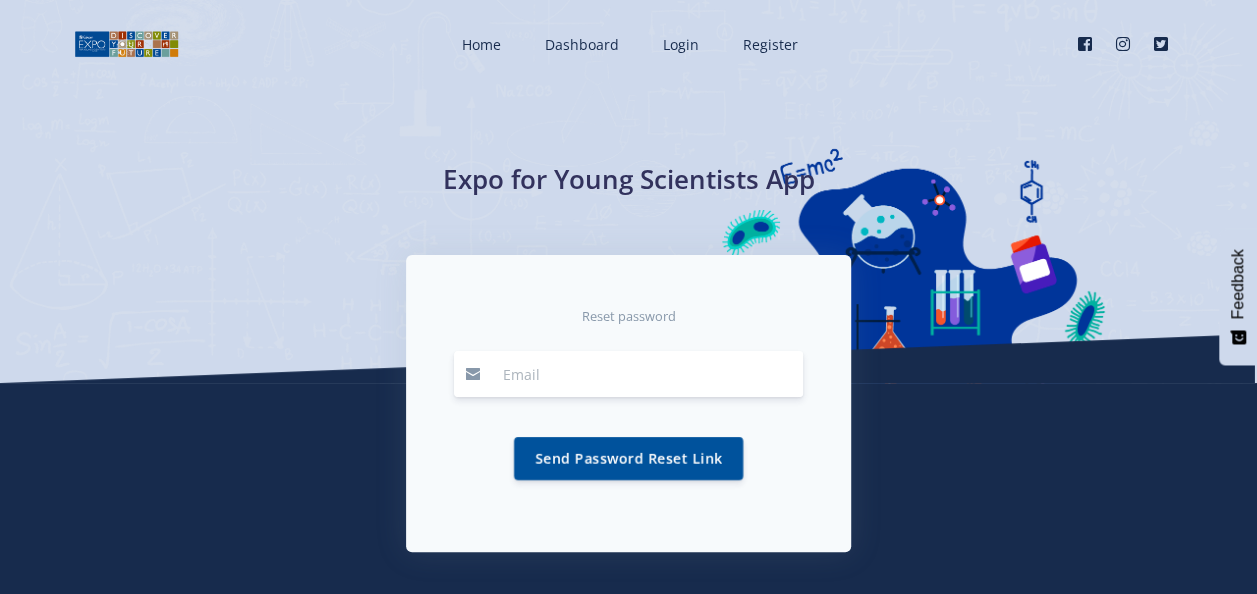 click at bounding box center (647, 374) 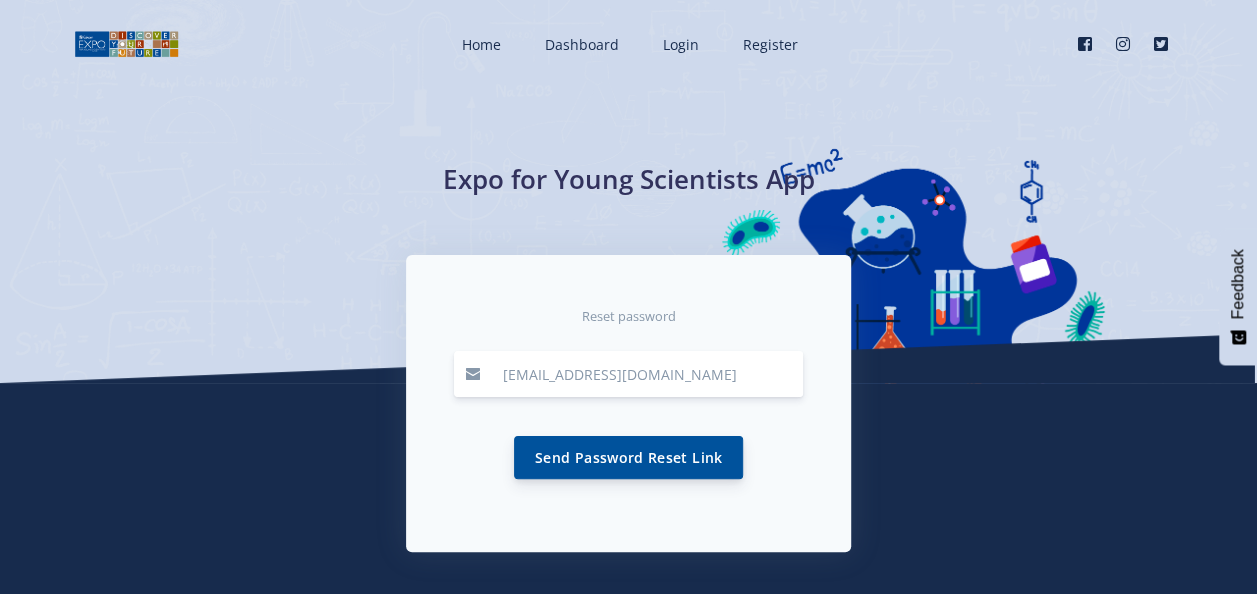 click on "Send Password Reset Link" at bounding box center [628, 457] 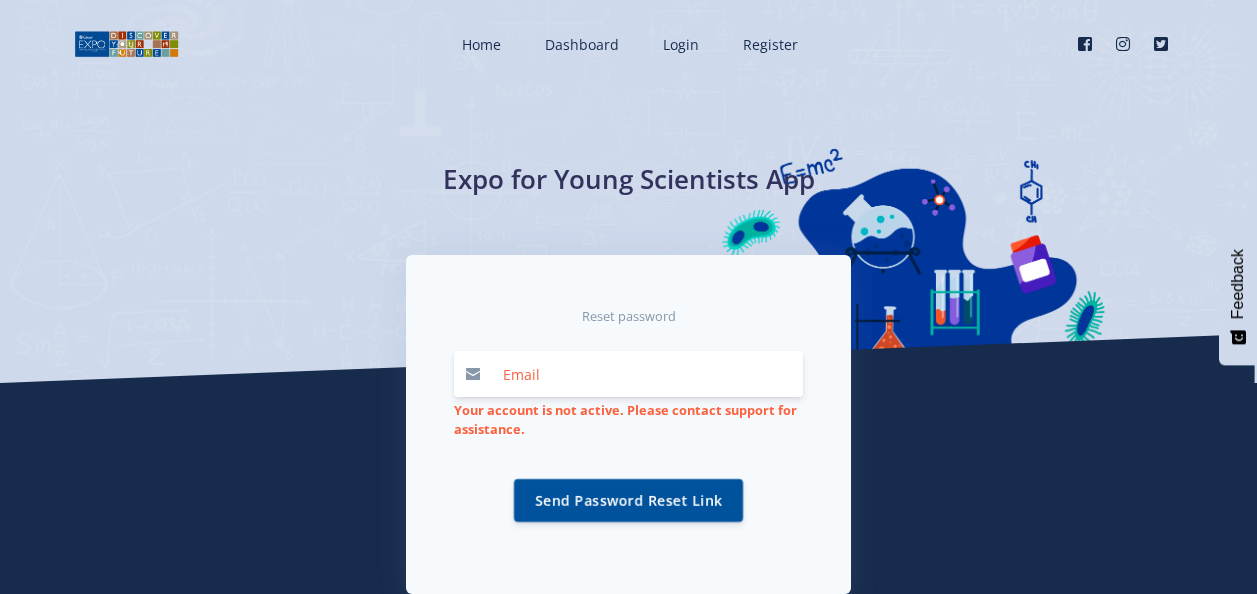 scroll, scrollTop: 0, scrollLeft: 0, axis: both 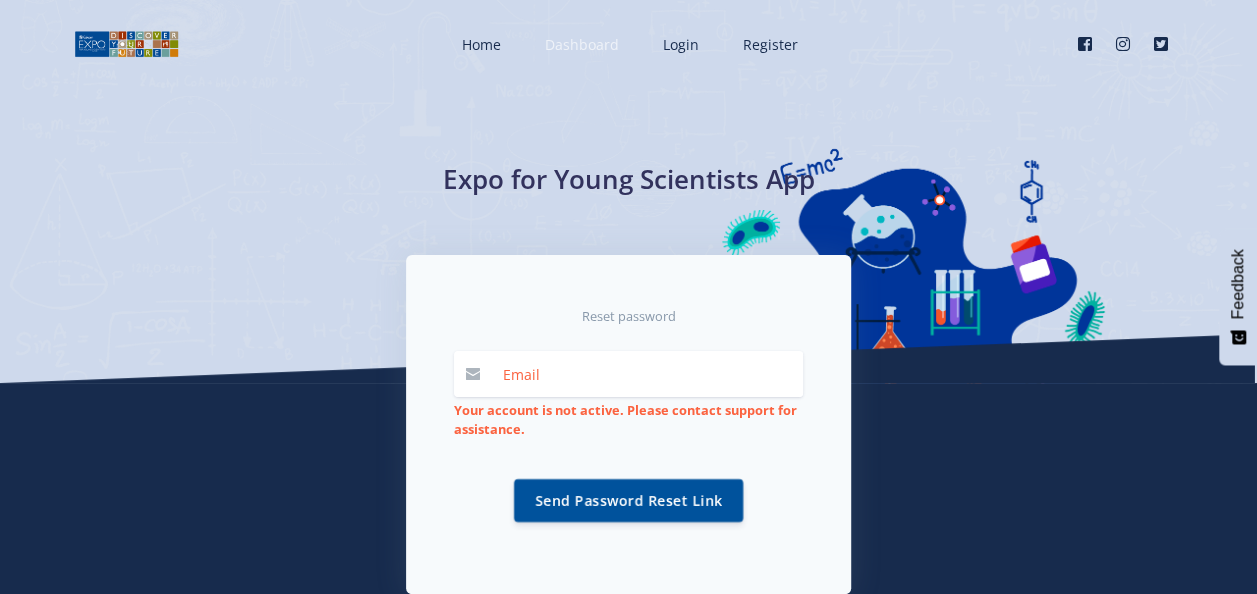 click on "Dashboard" at bounding box center [582, 44] 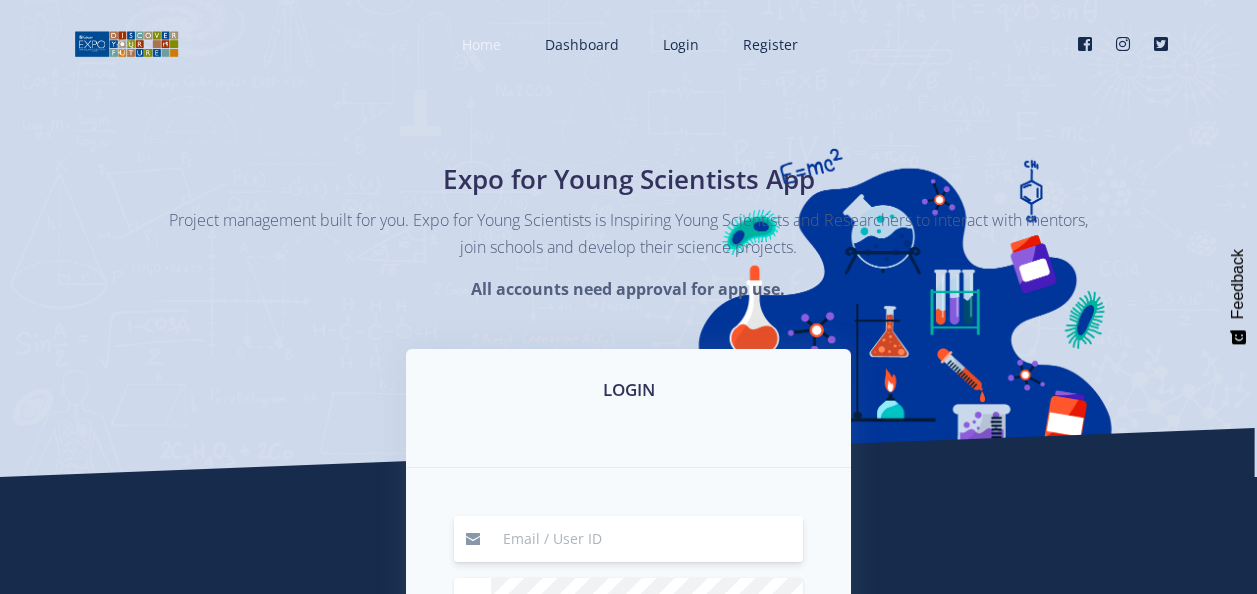 scroll, scrollTop: 0, scrollLeft: 0, axis: both 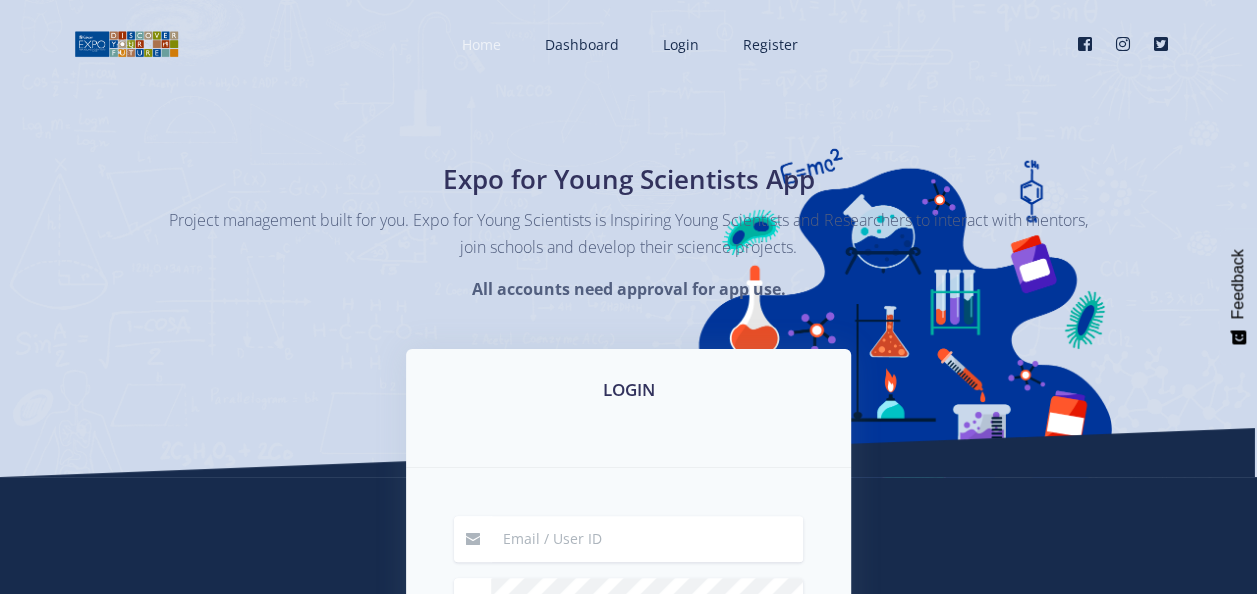 click on "Home" at bounding box center (481, 44) 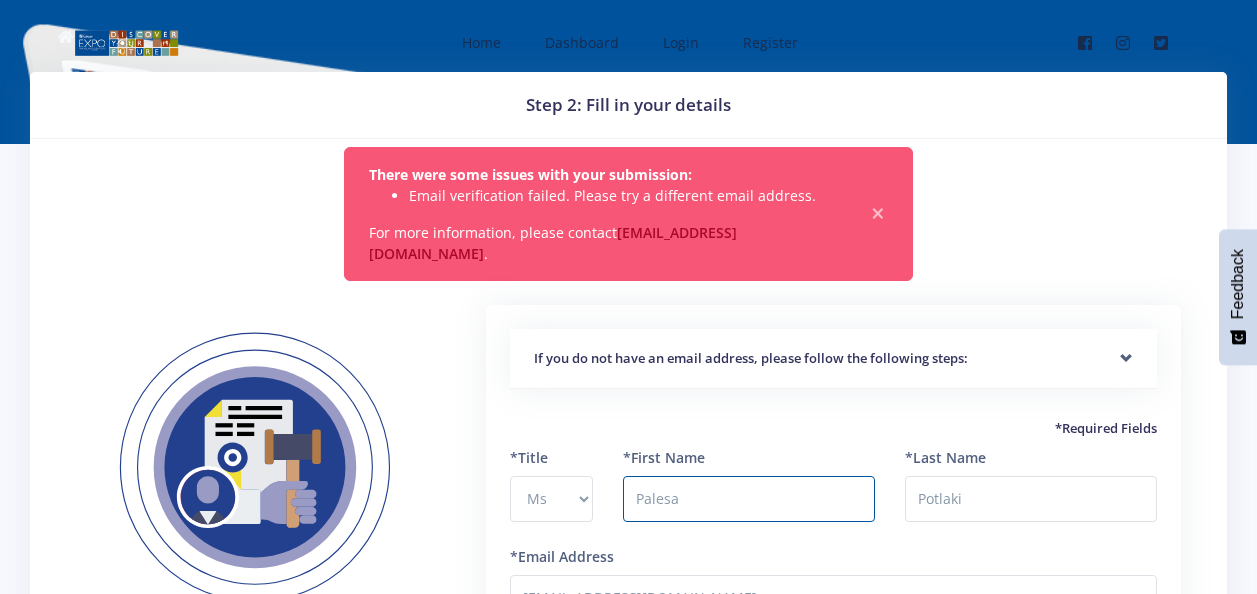 select on "Ms" 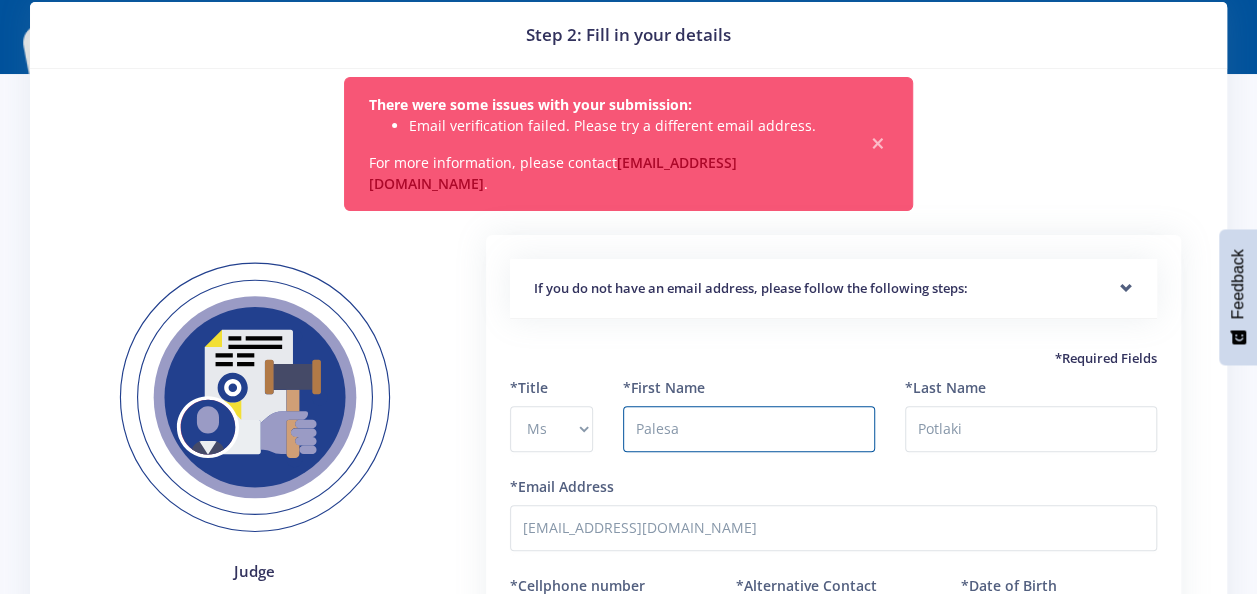 scroll, scrollTop: 0, scrollLeft: 0, axis: both 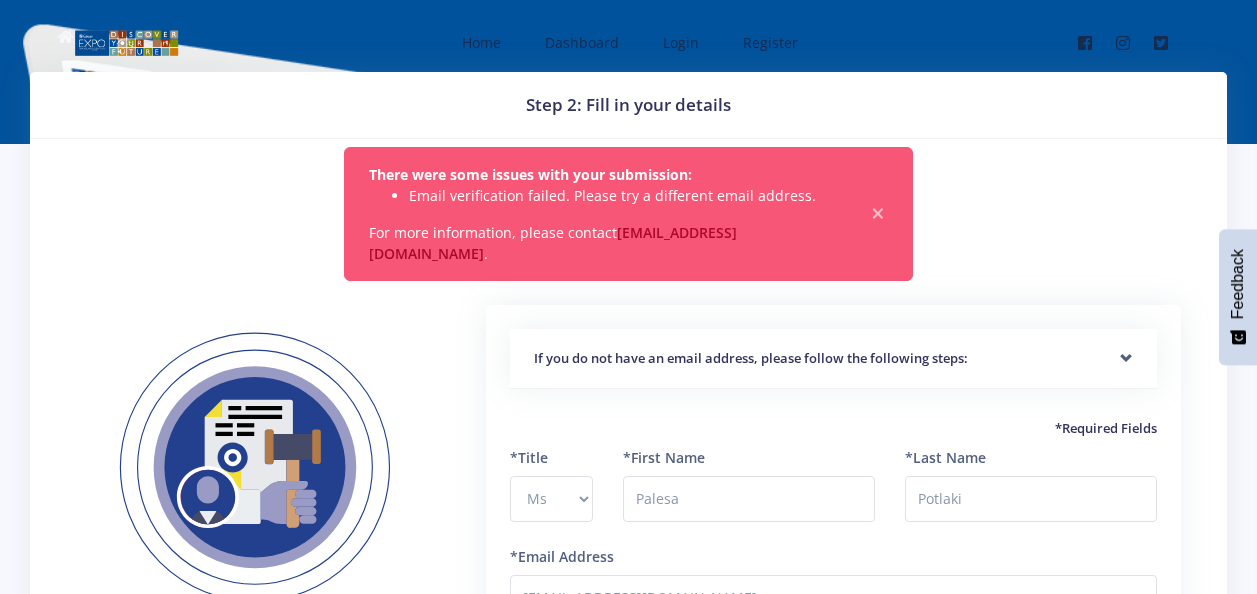 select on "Ms" 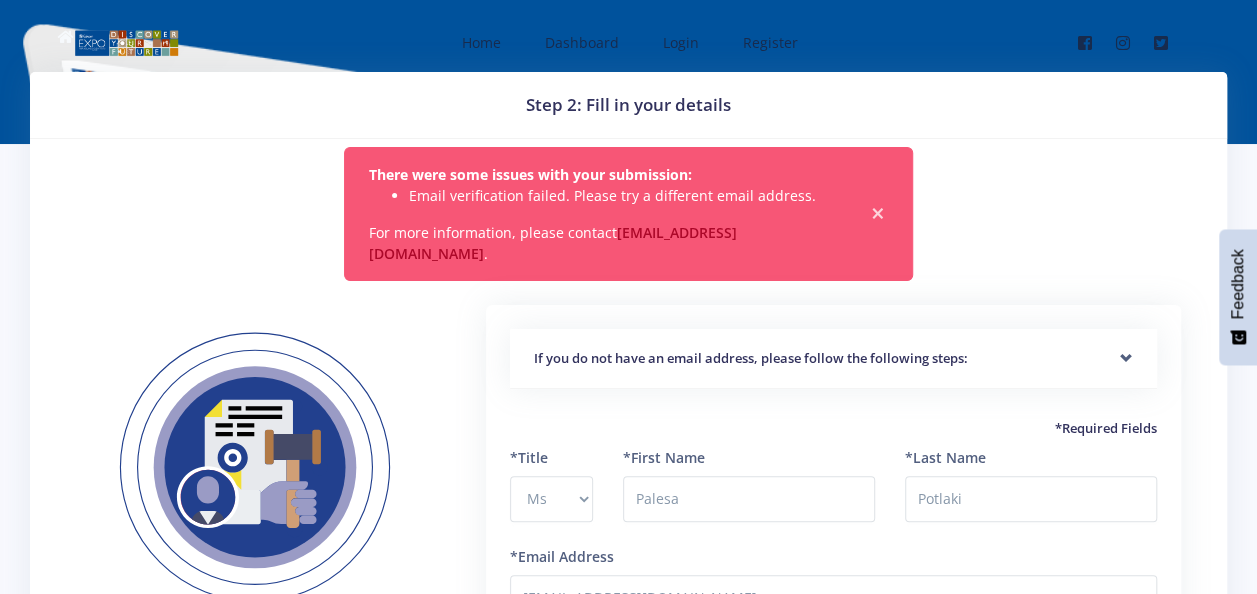 click on "×" at bounding box center (878, 214) 